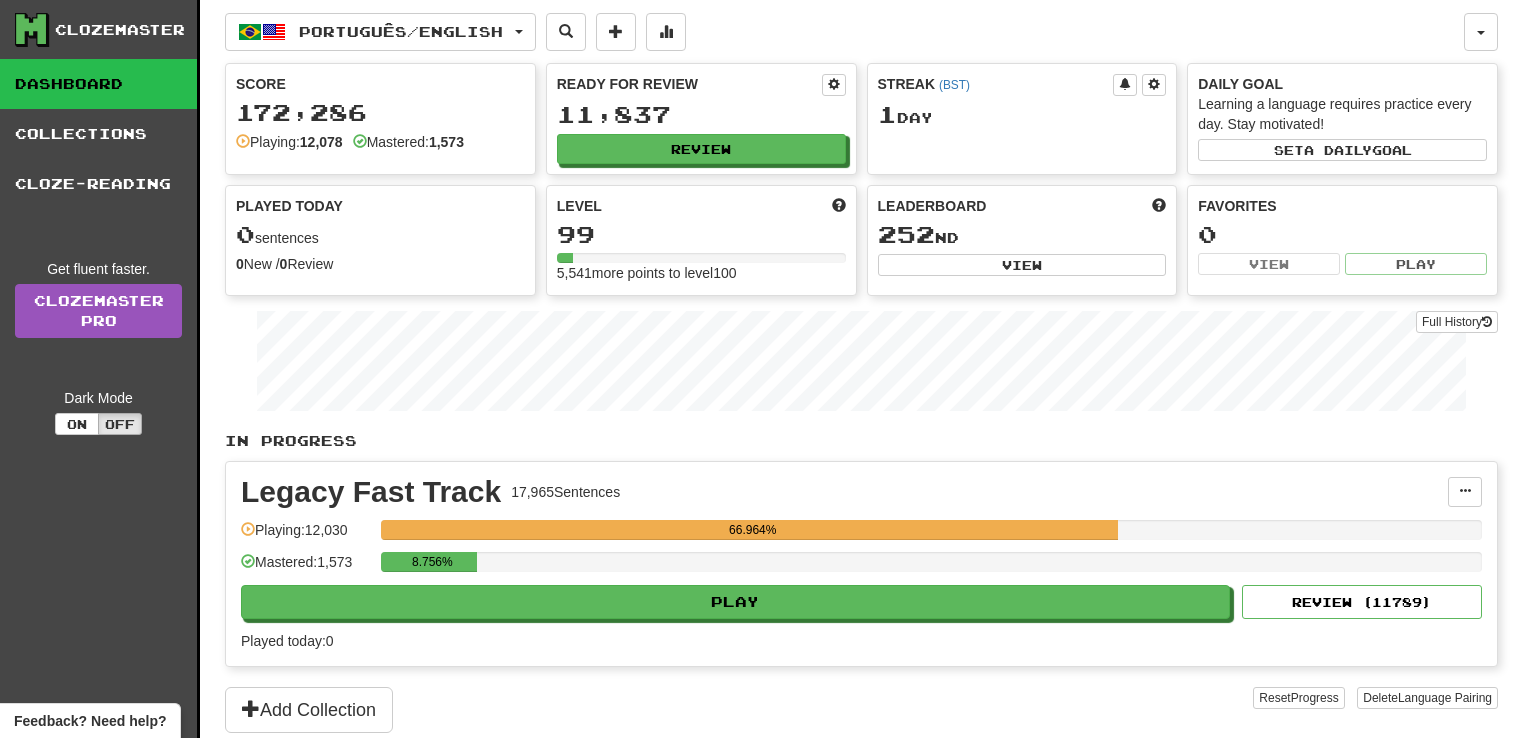 scroll, scrollTop: 0, scrollLeft: 0, axis: both 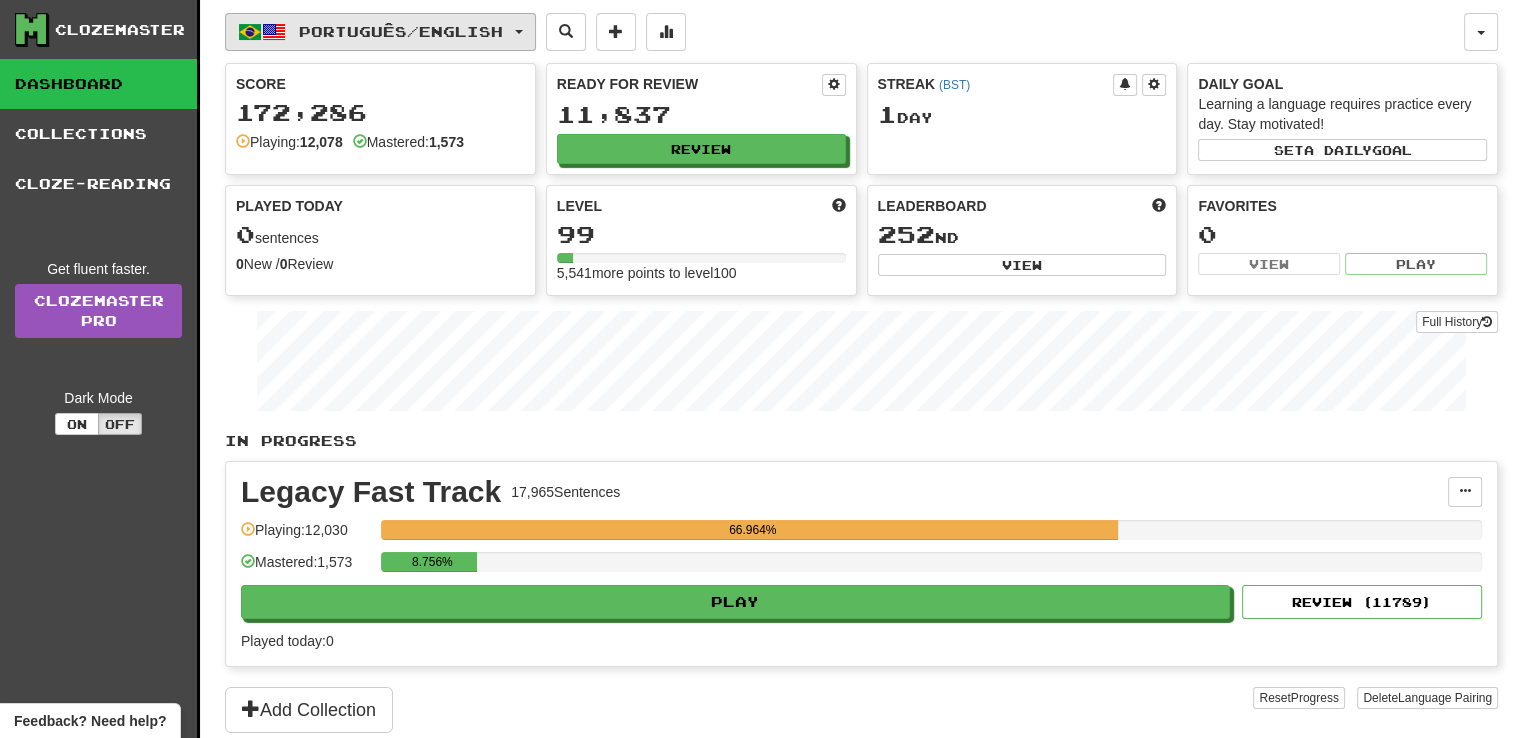 click on "Português  /  English" at bounding box center (380, 32) 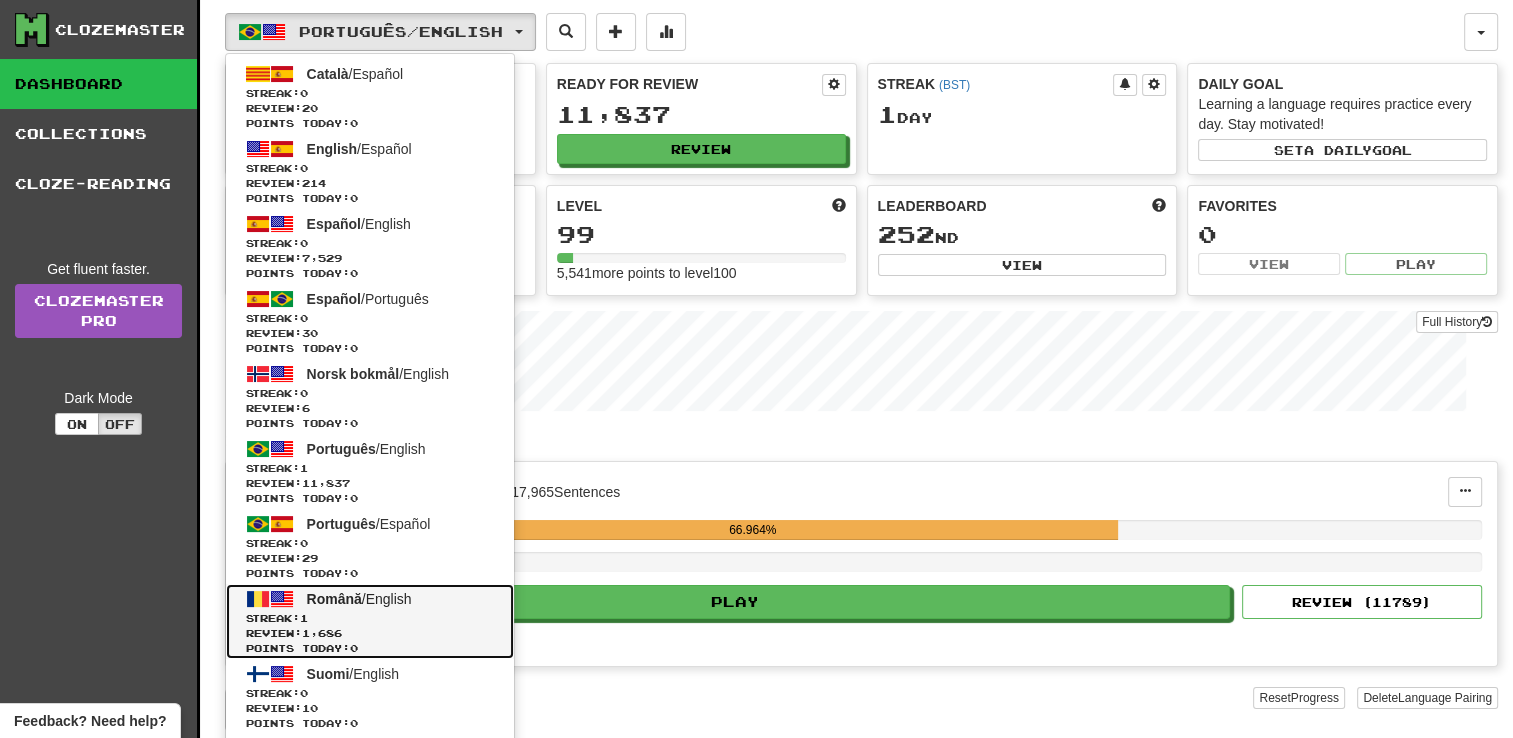 click on "Română  /  English" at bounding box center (359, 599) 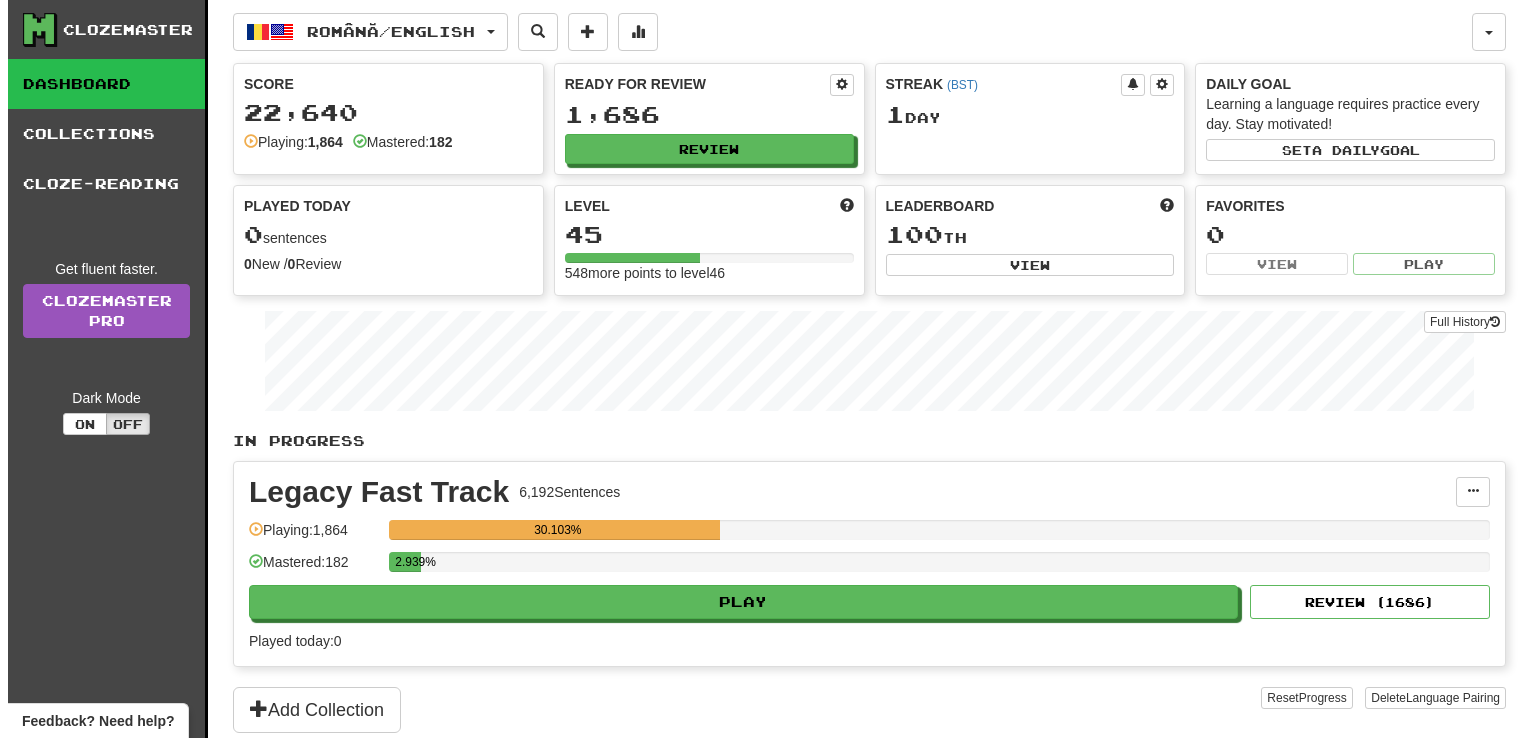 scroll, scrollTop: 0, scrollLeft: 0, axis: both 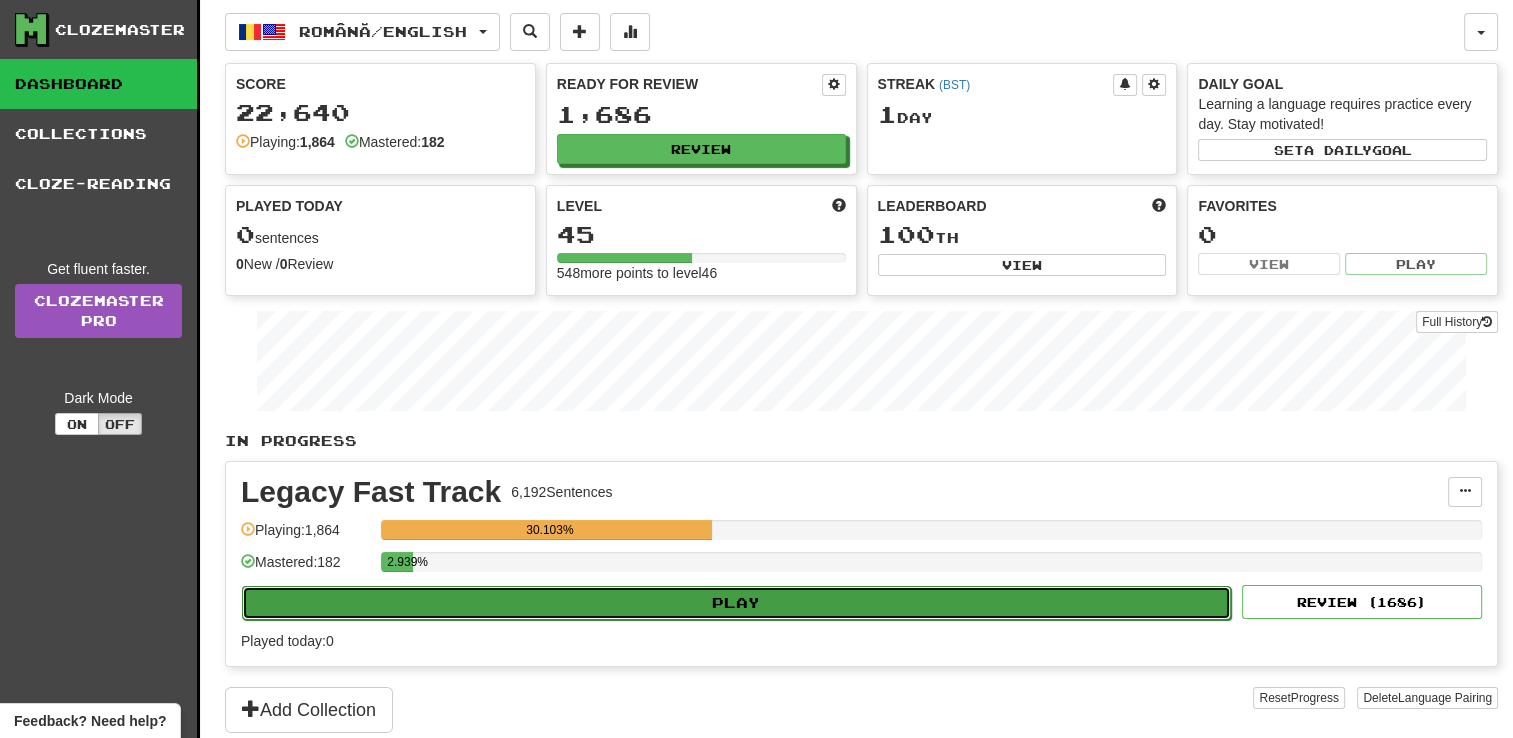 click on "Play" at bounding box center (736, 603) 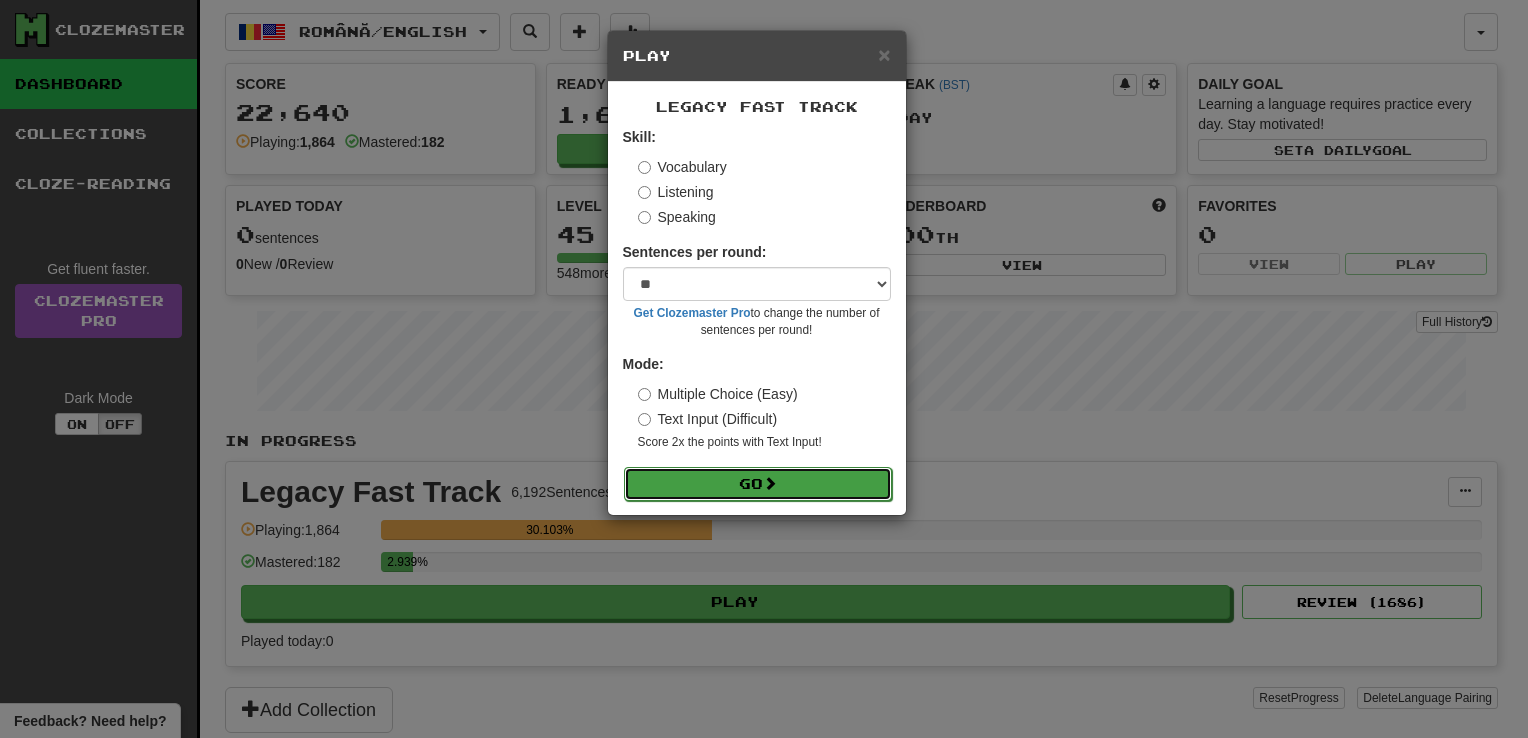 click on "Go" at bounding box center [758, 484] 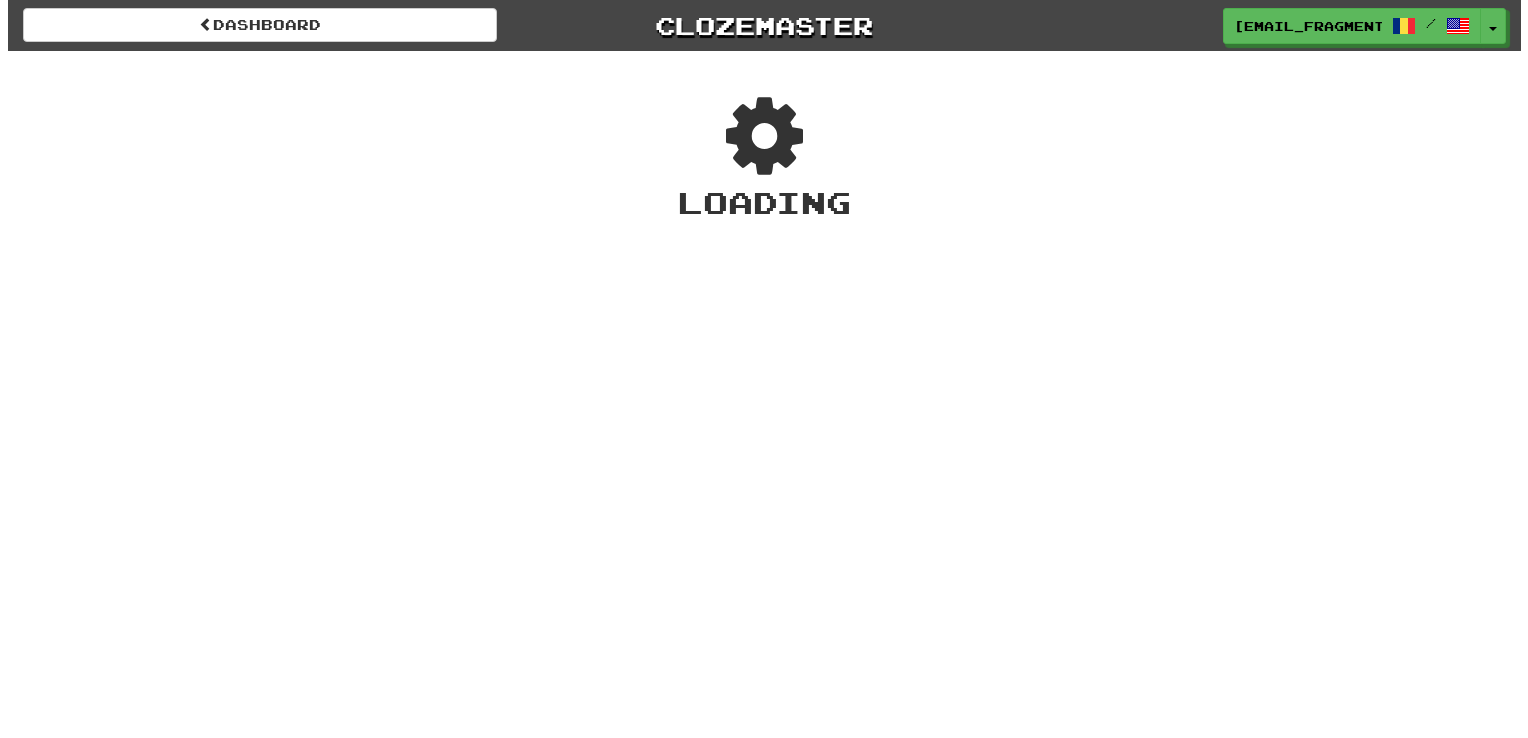 scroll, scrollTop: 0, scrollLeft: 0, axis: both 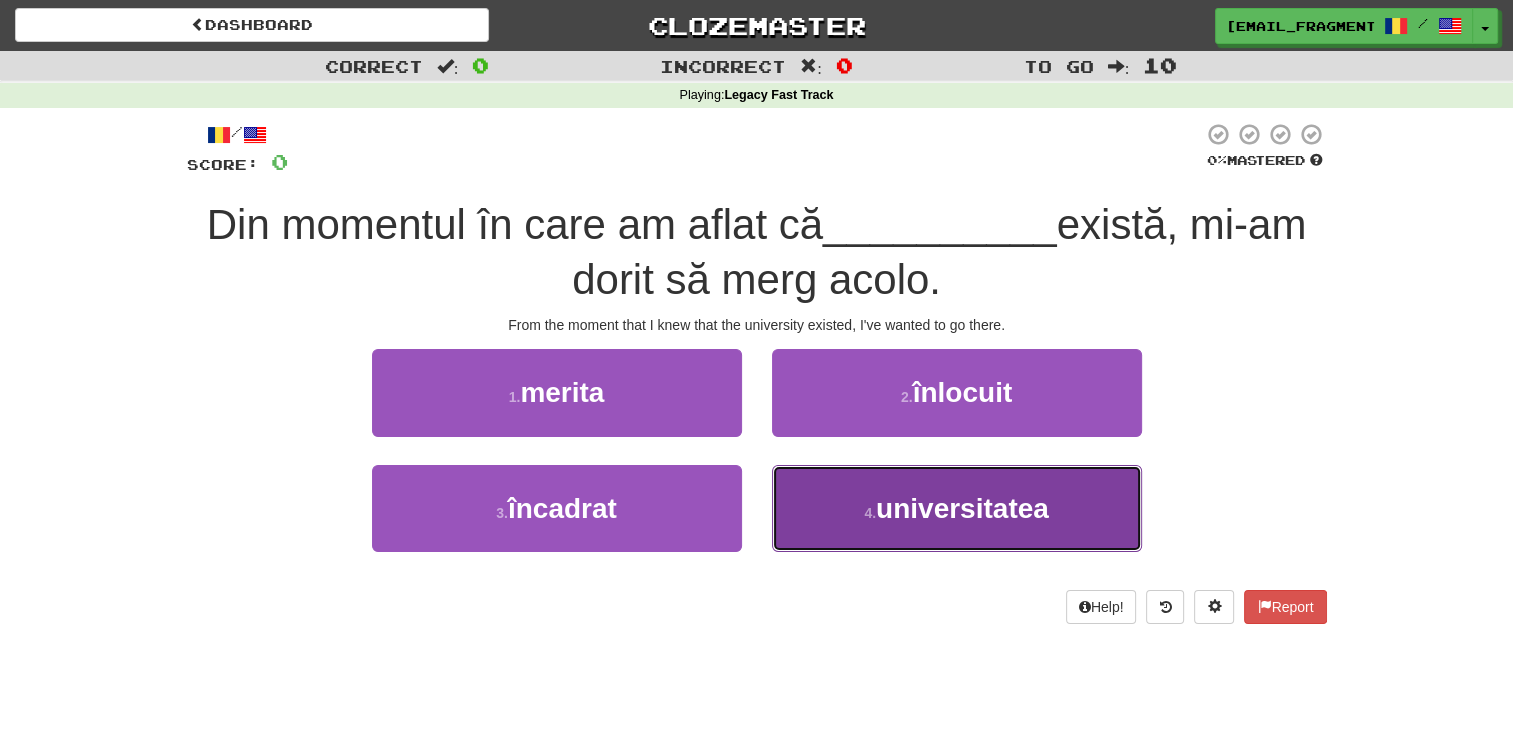 click on "4 .  universitatea" at bounding box center [957, 508] 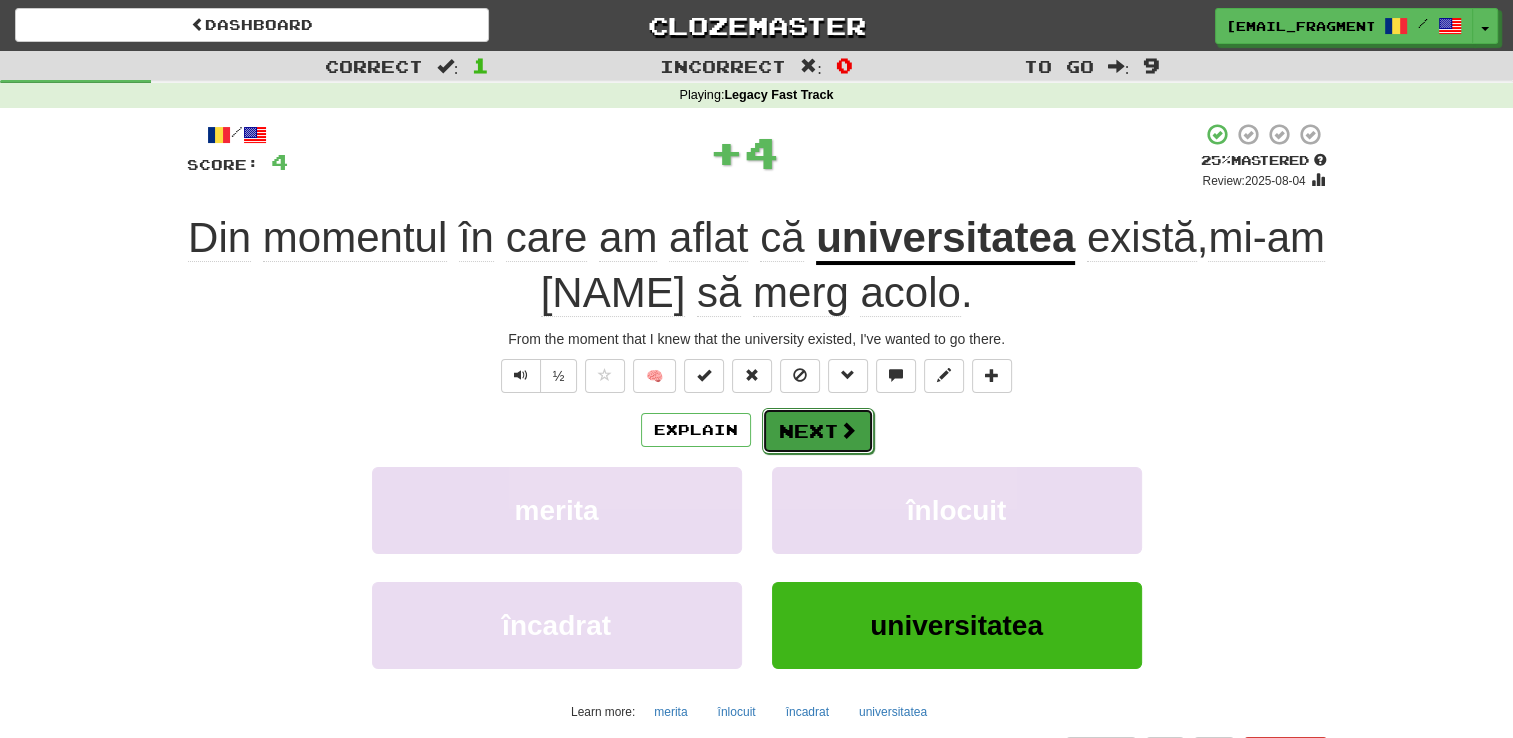 click on "Next" at bounding box center (818, 431) 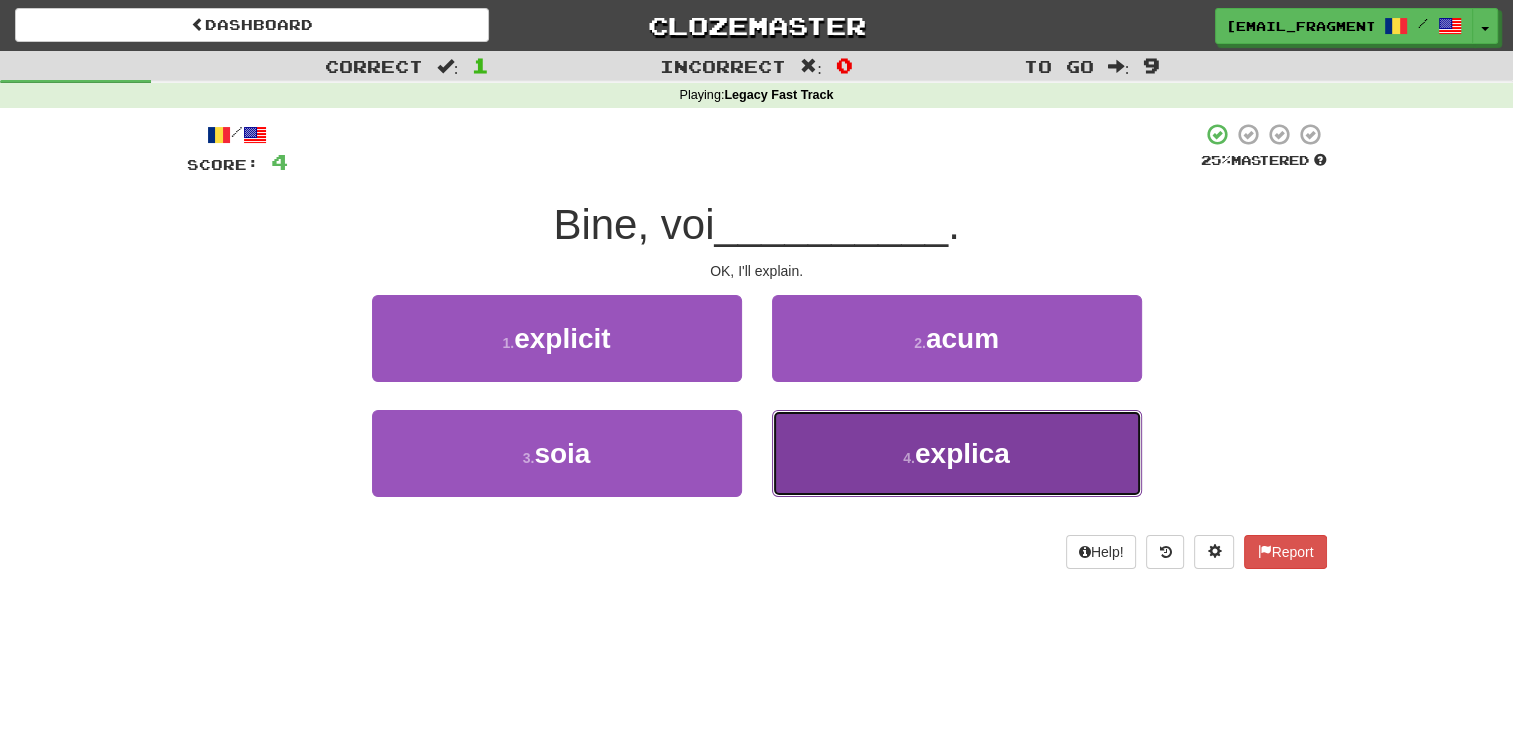click on "4 .  explica" at bounding box center (957, 453) 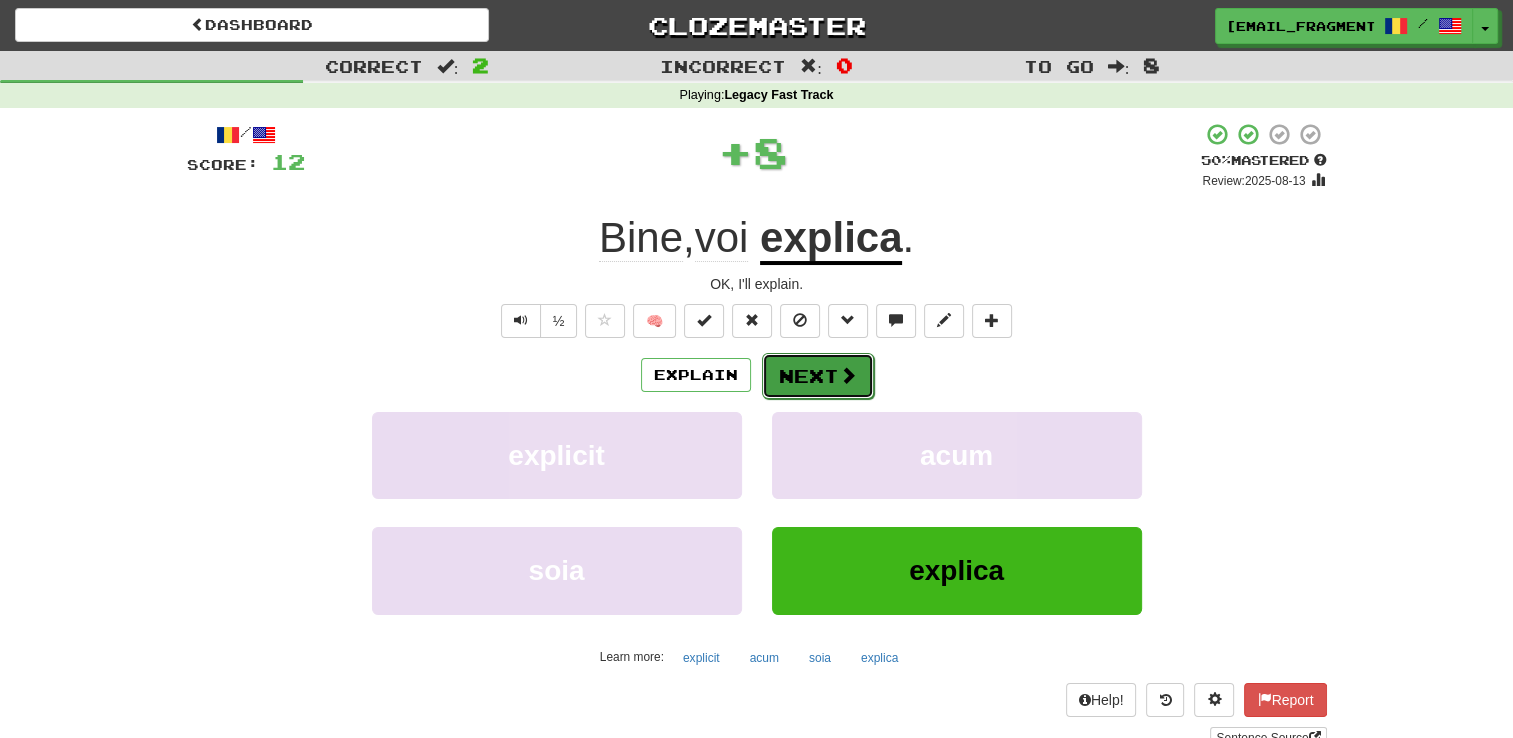 click on "Next" at bounding box center (818, 376) 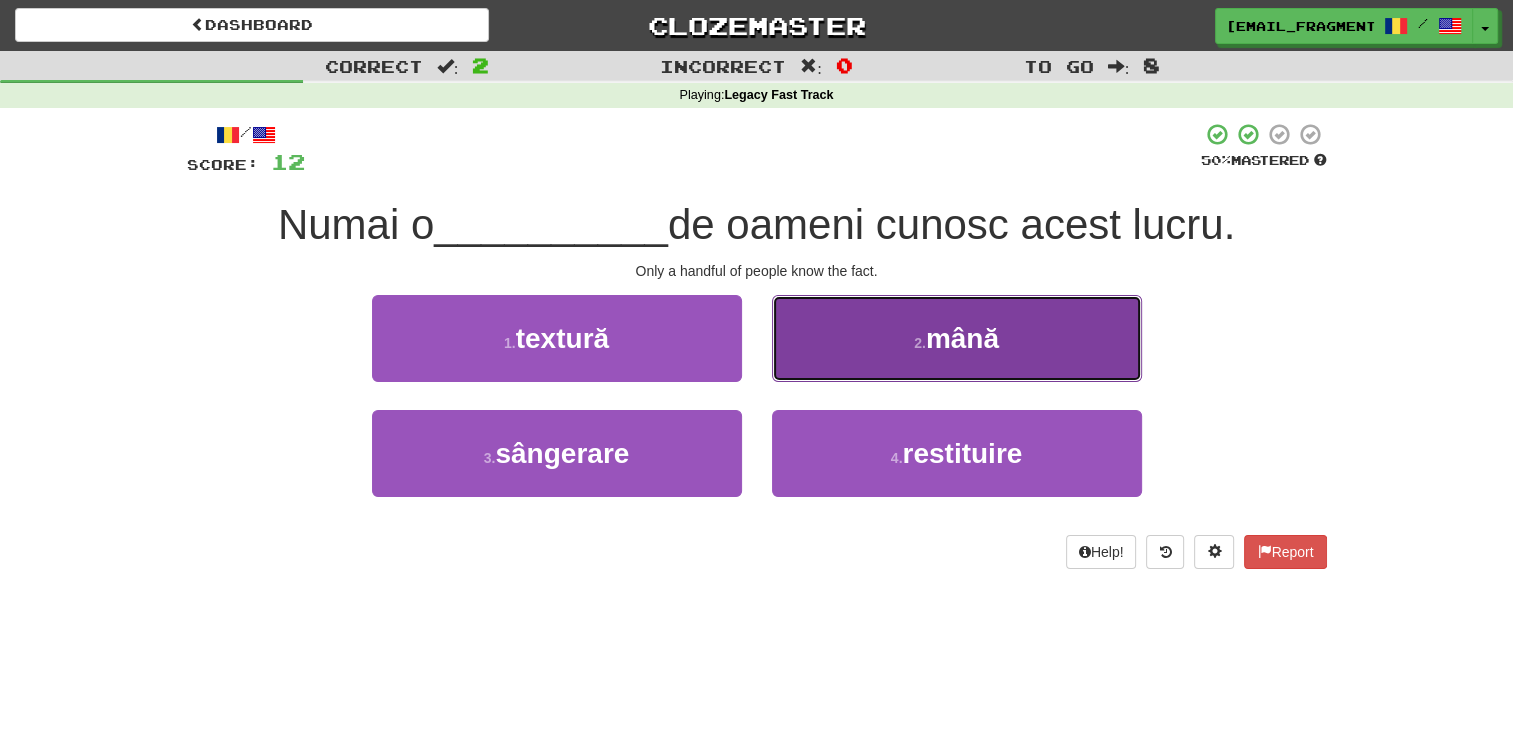 click on "2 .  mână" at bounding box center [957, 338] 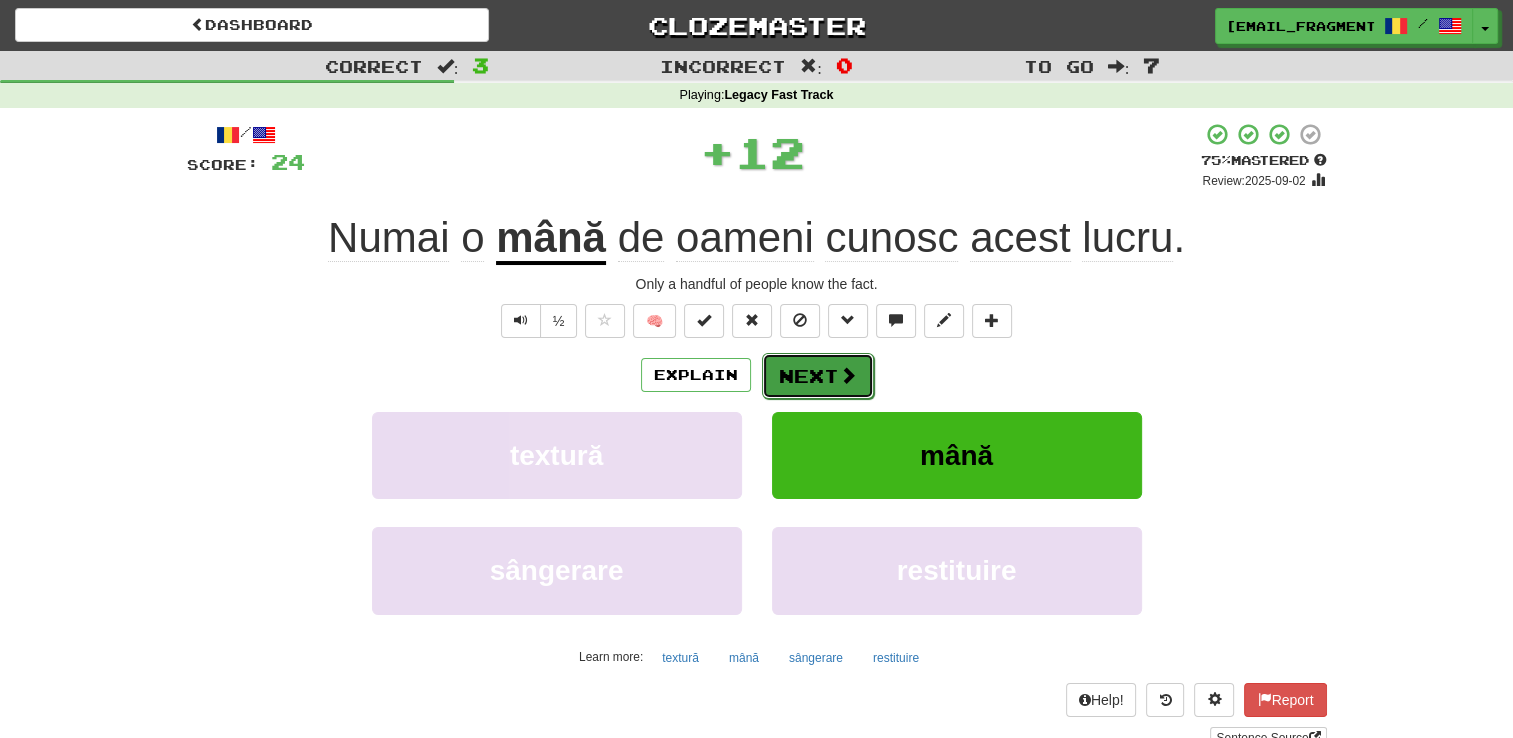 click on "Next" at bounding box center [818, 376] 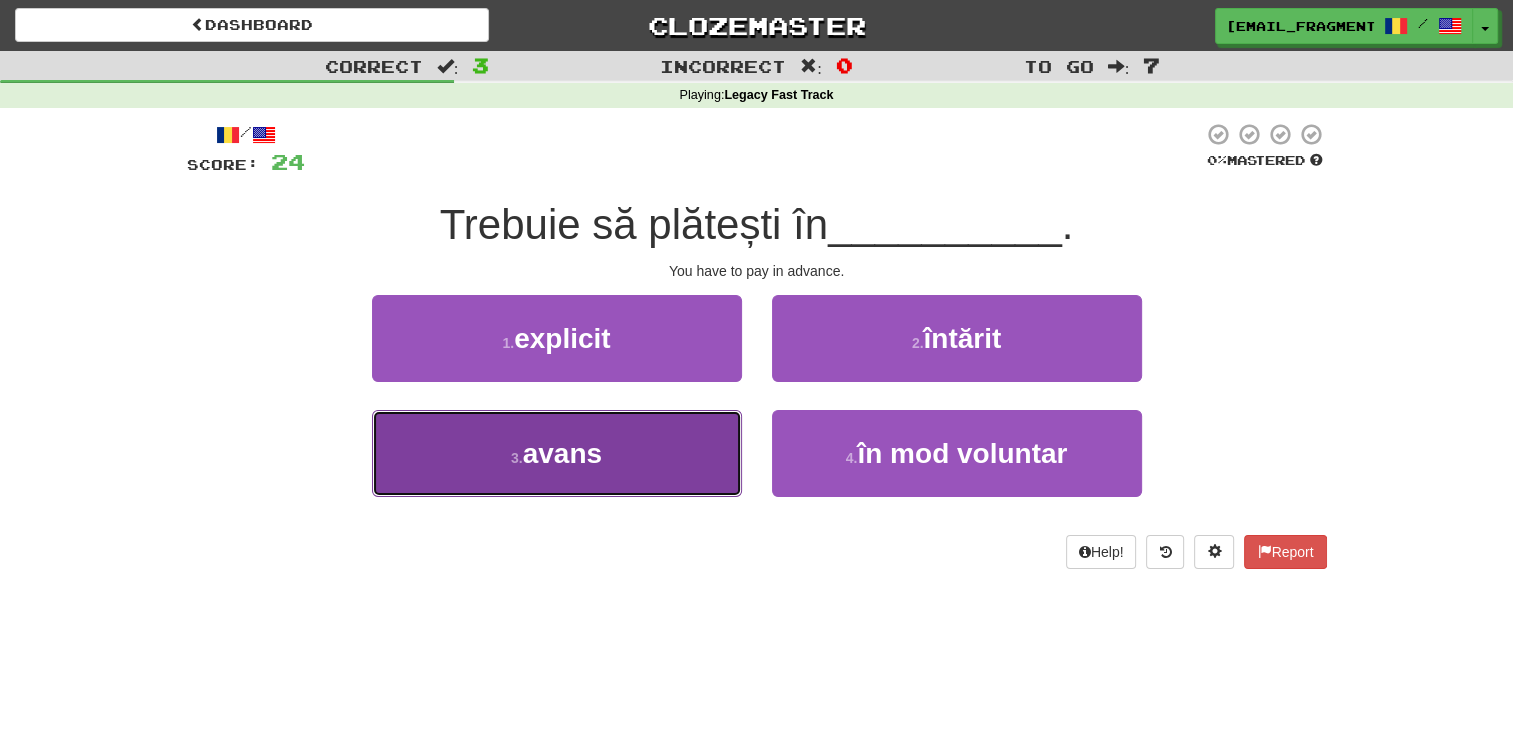 click on "3 .  avans" at bounding box center [557, 453] 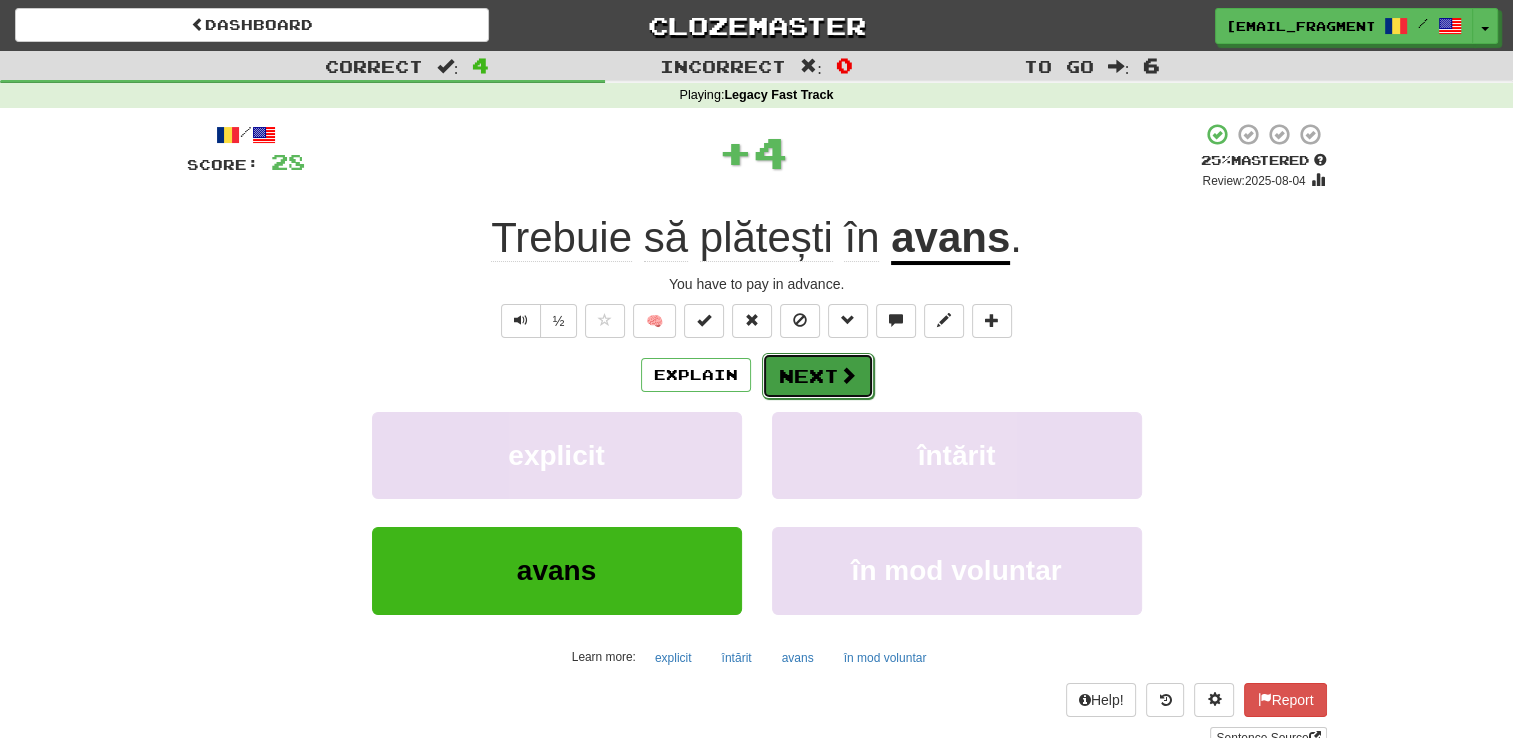 click on "Next" at bounding box center (818, 376) 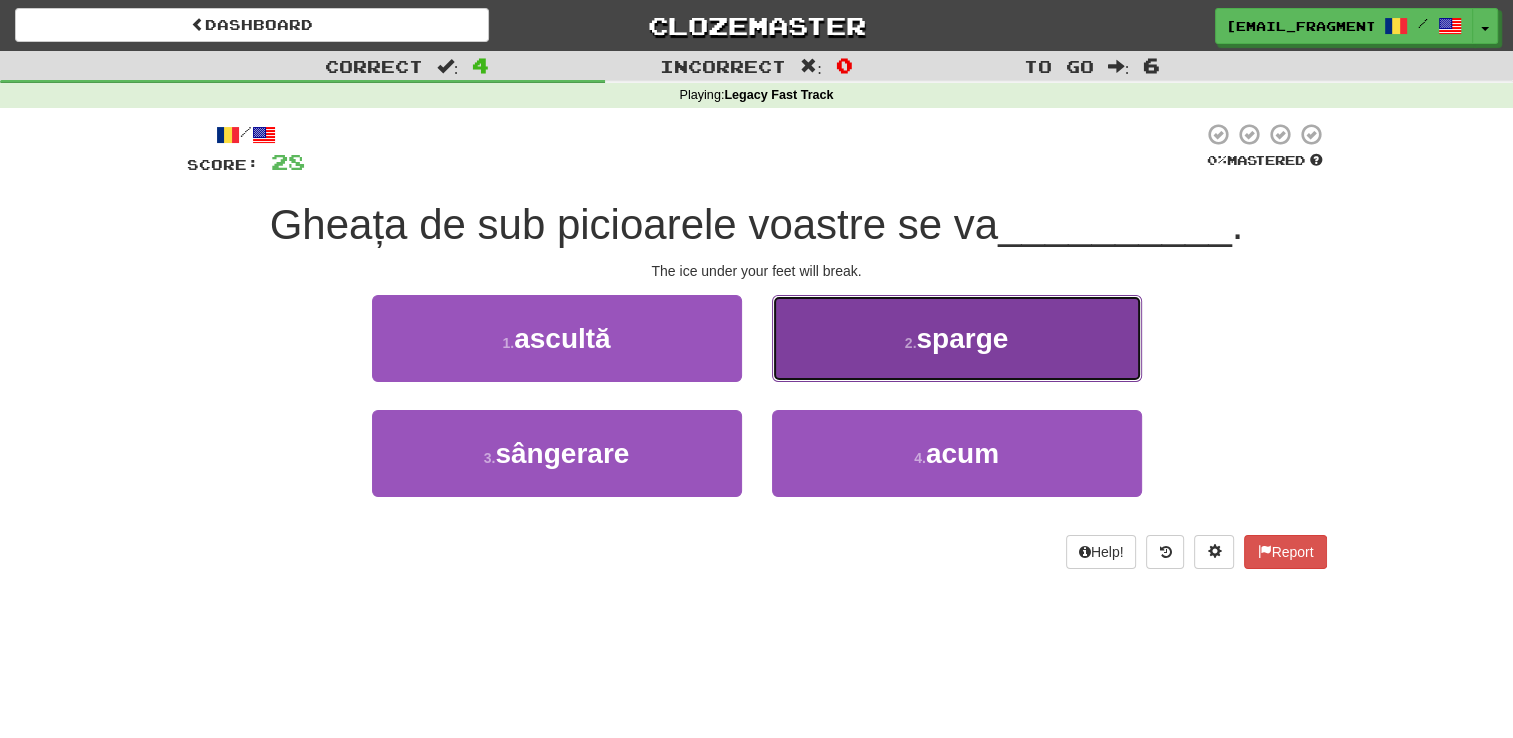 click on "2 .  sparge" at bounding box center [957, 338] 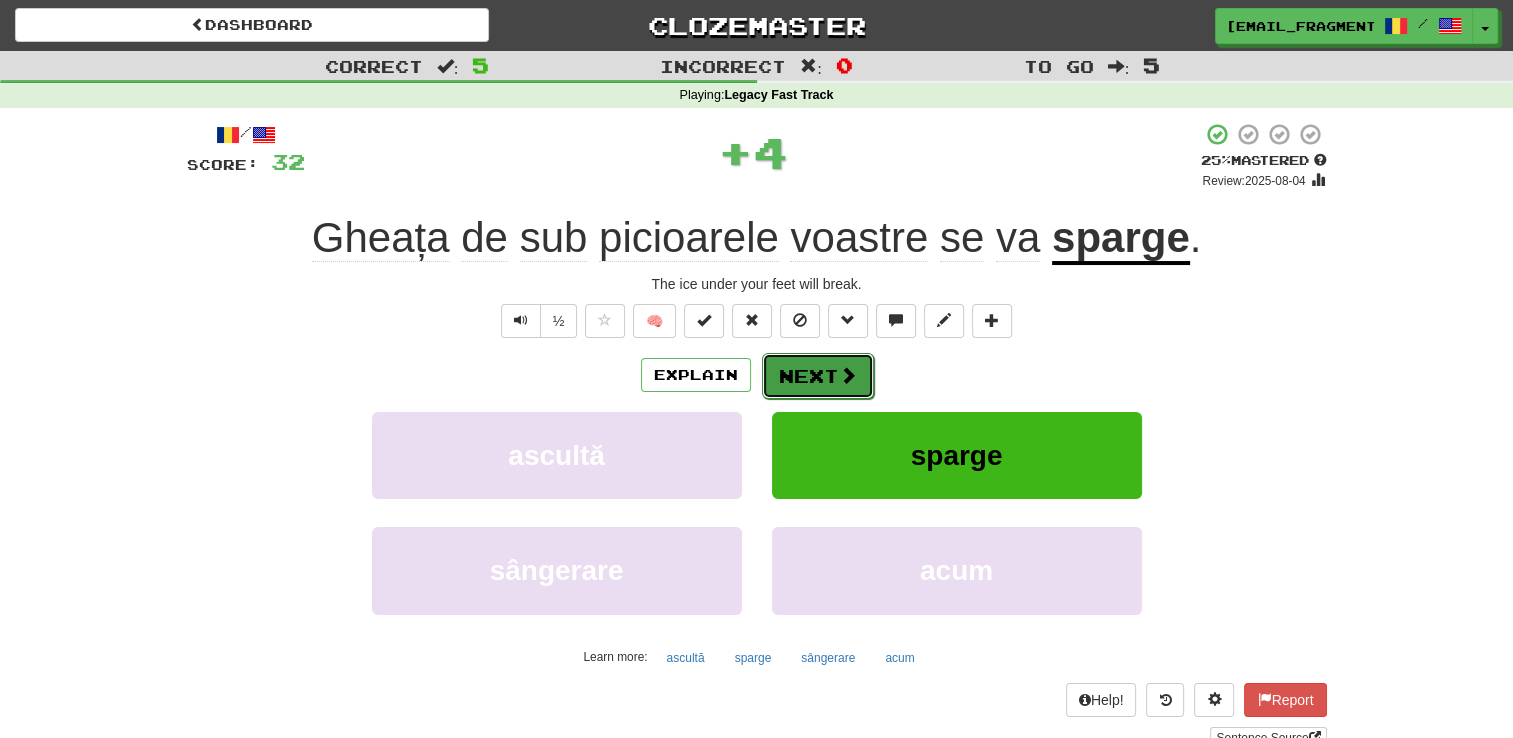 click on "Next" at bounding box center [818, 376] 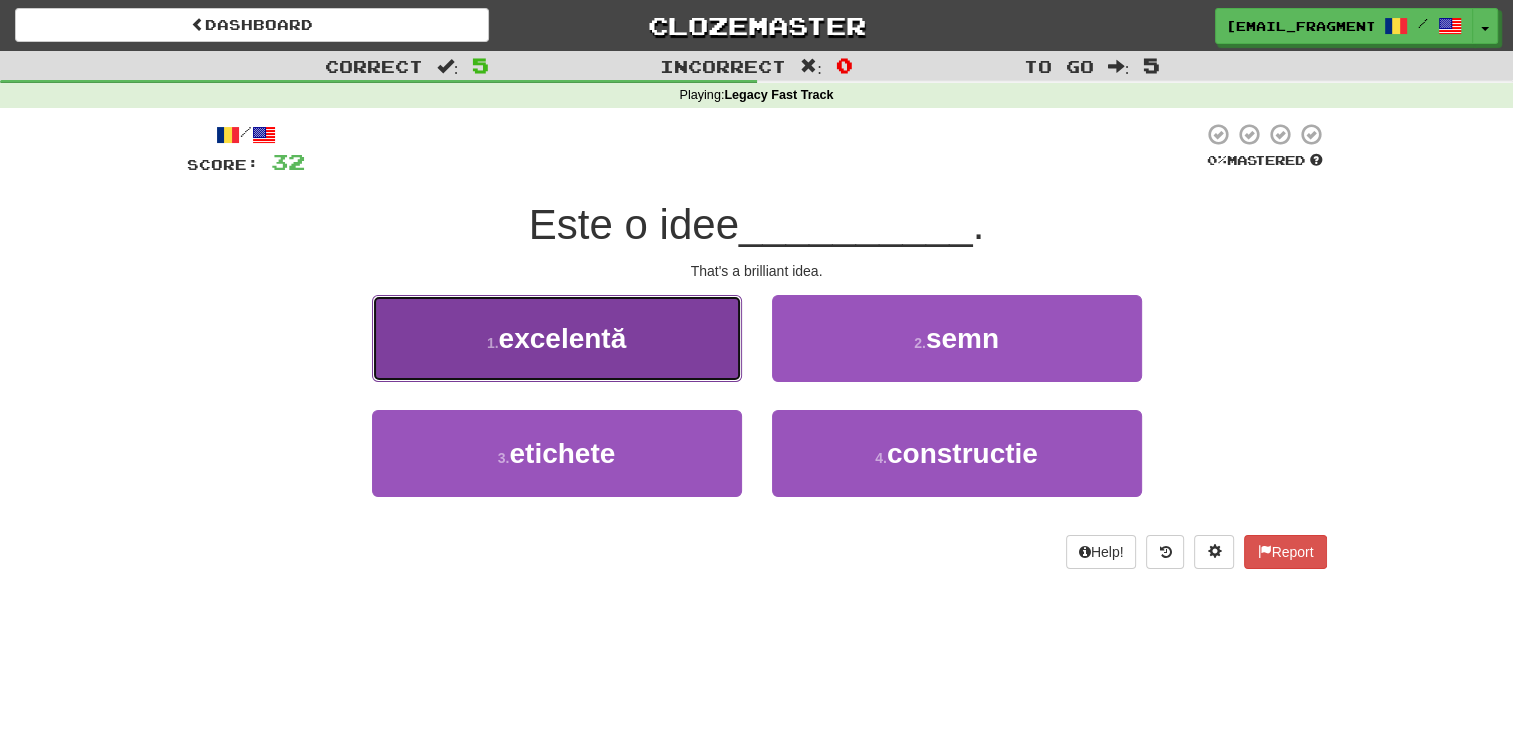 click on "1 .  excelentă" at bounding box center (557, 338) 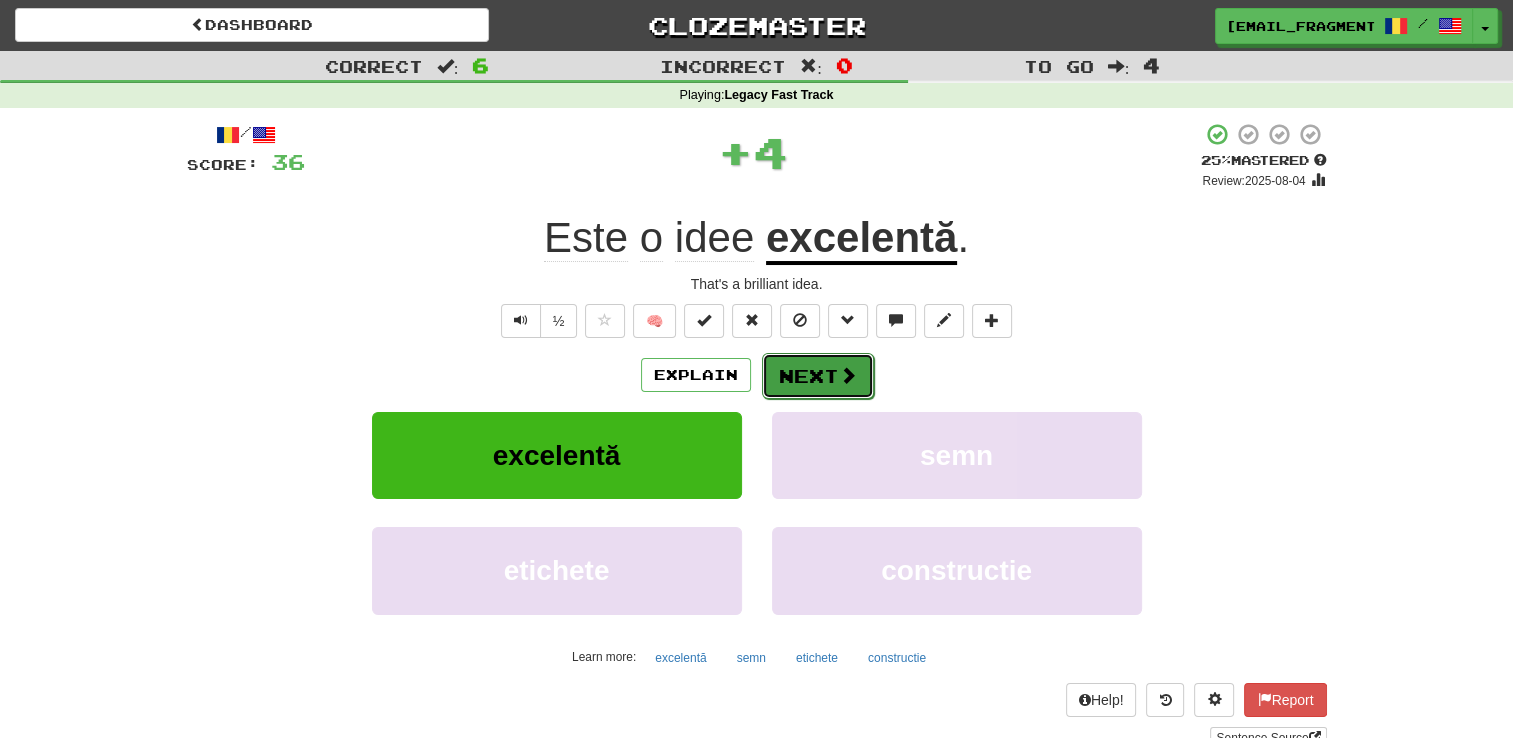 click on "Next" at bounding box center (818, 376) 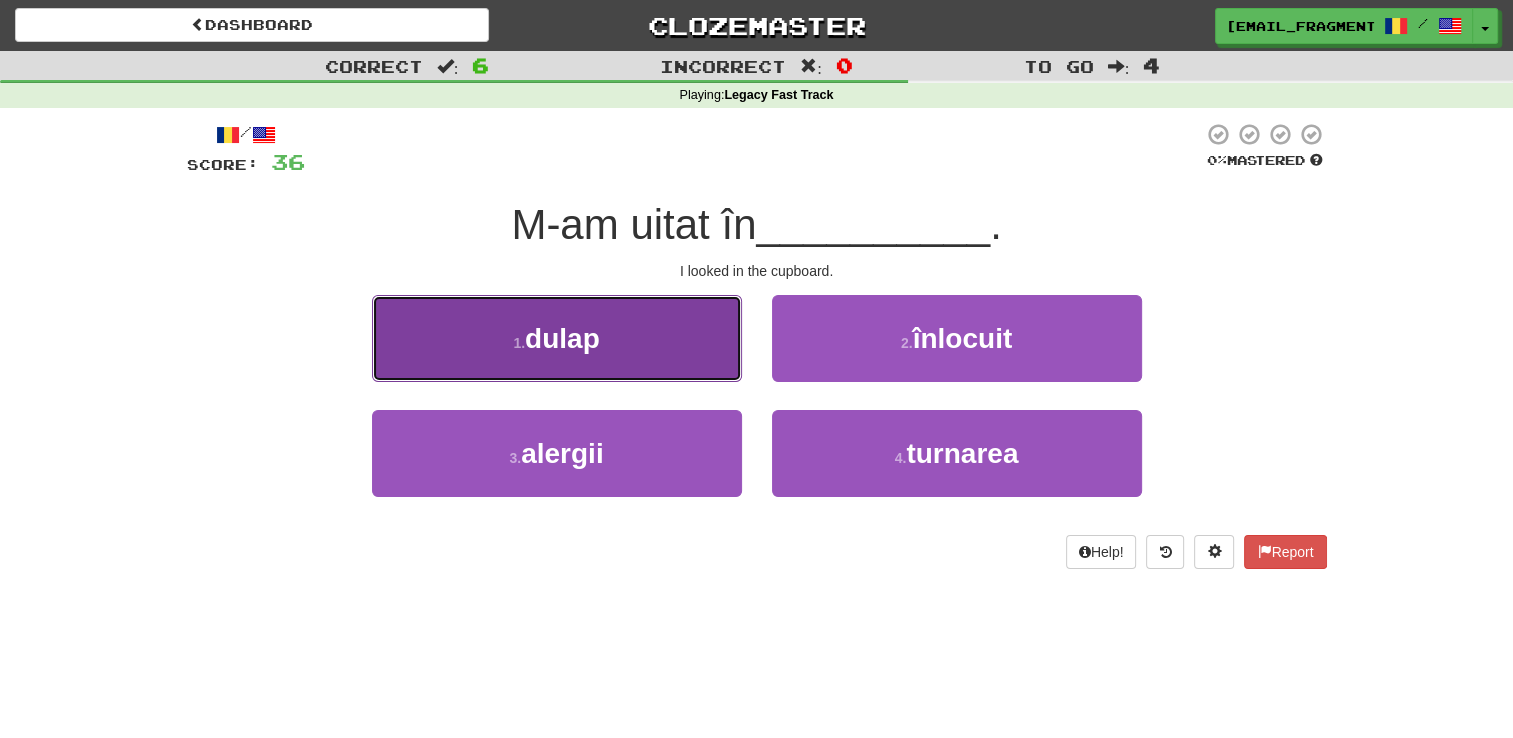 click on "1 .  dulap" at bounding box center [557, 338] 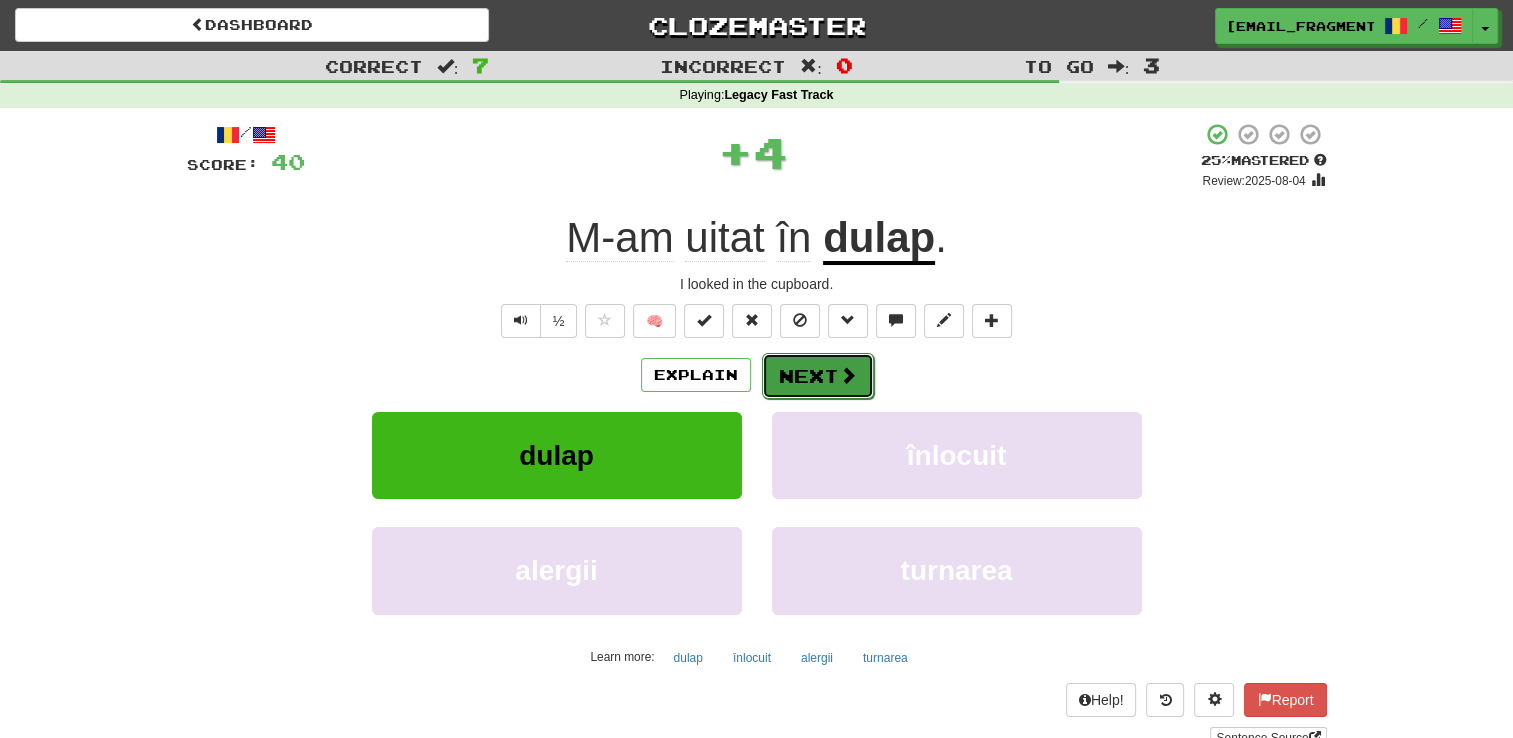 click on "Next" at bounding box center (818, 376) 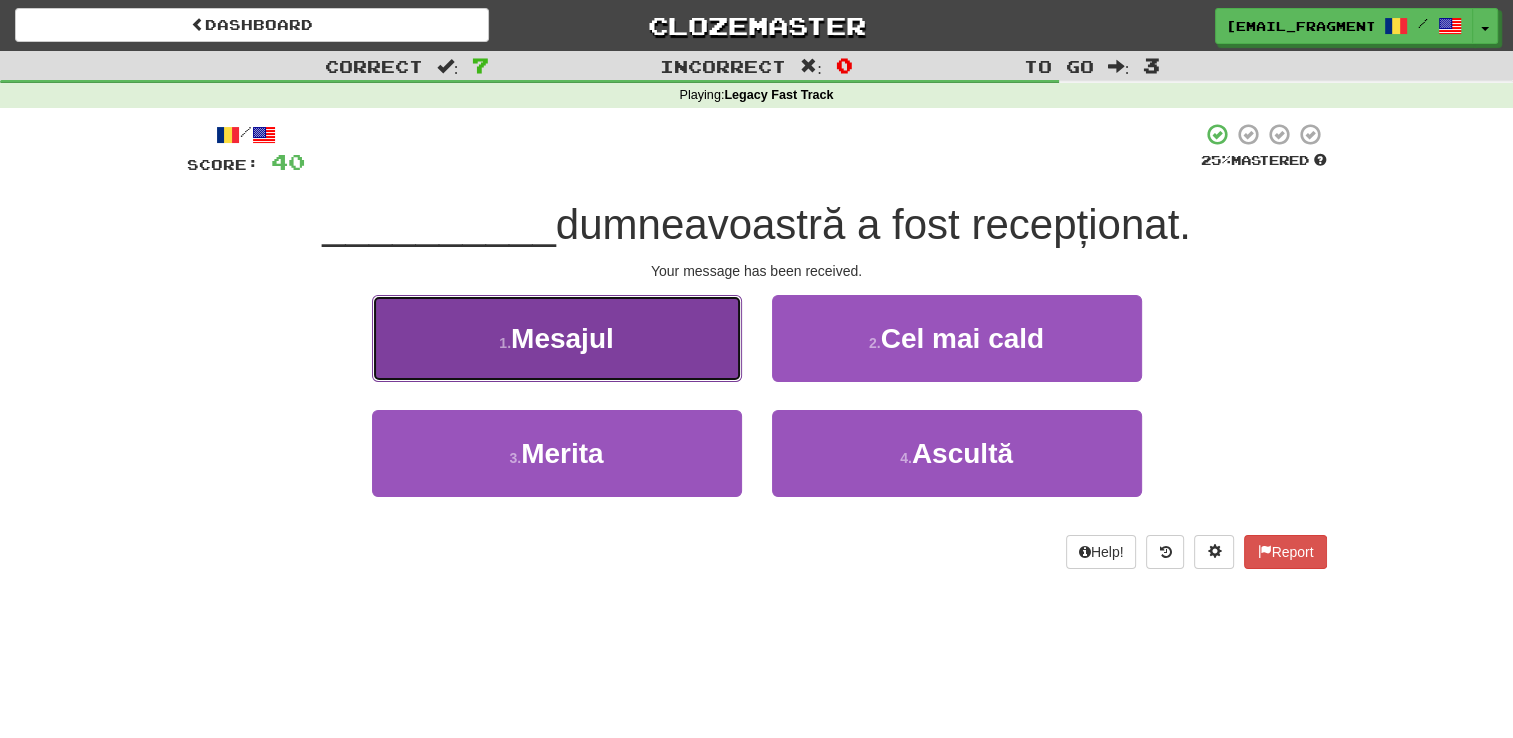 click on "1 .  Mesajul" at bounding box center [557, 338] 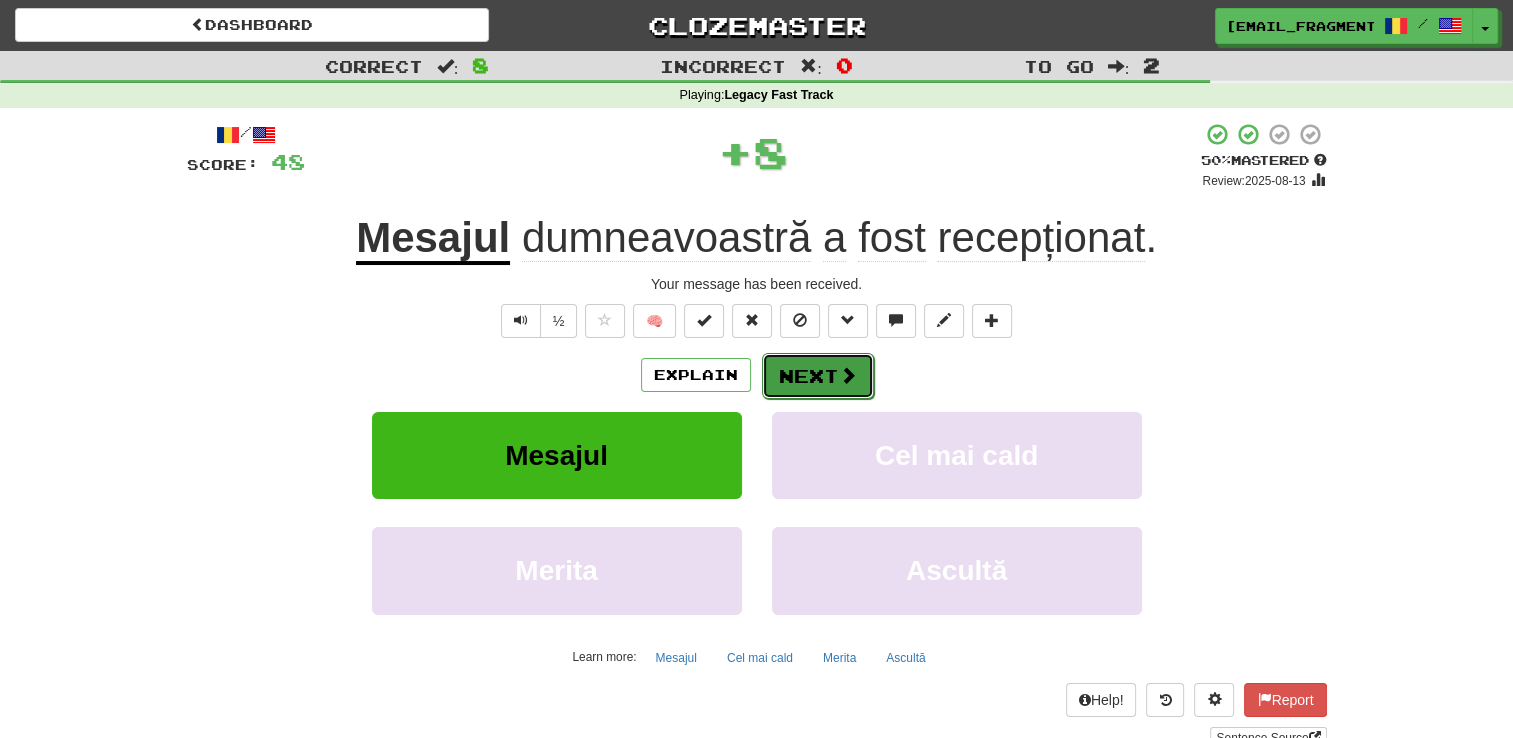 click on "Next" at bounding box center [818, 376] 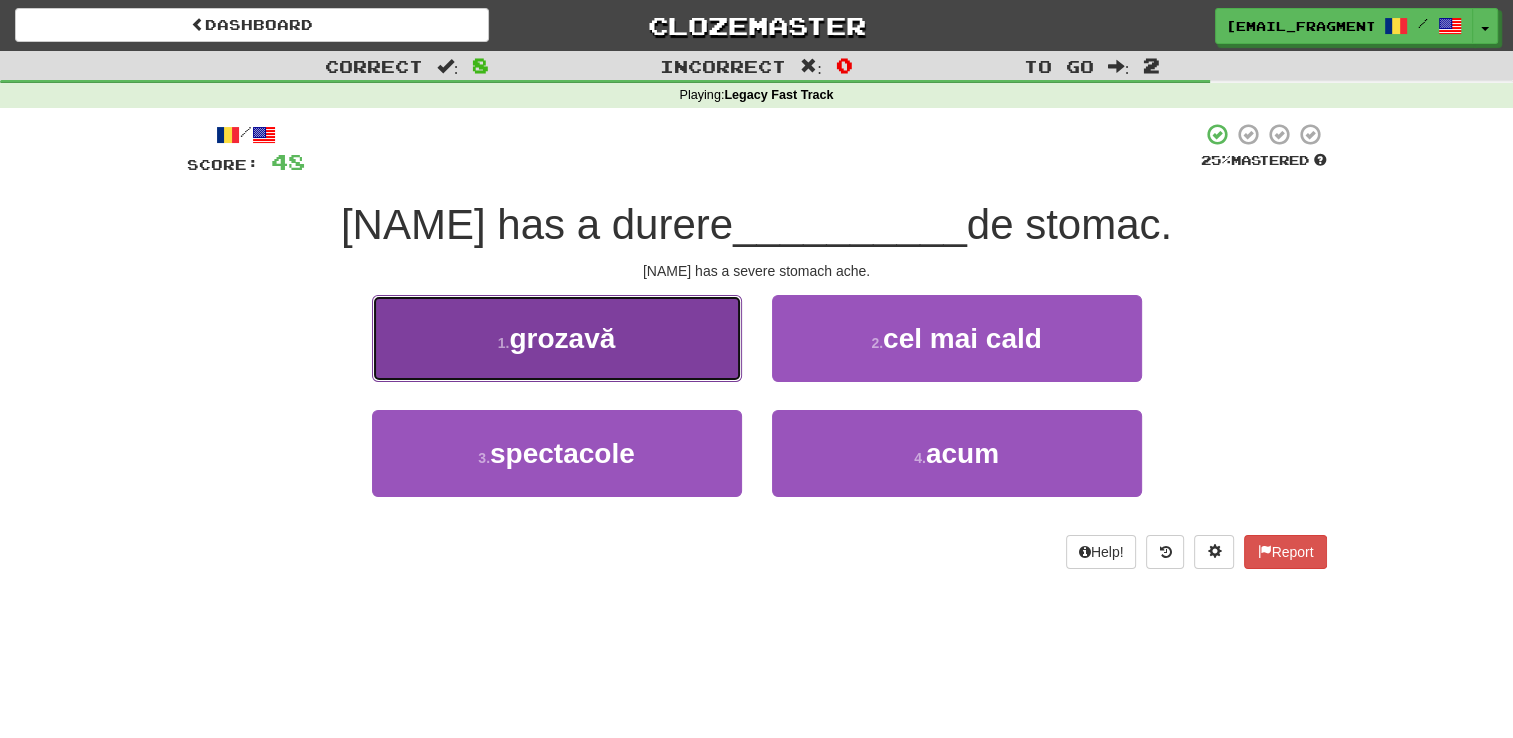 click on "1 .  grozavă" at bounding box center [557, 338] 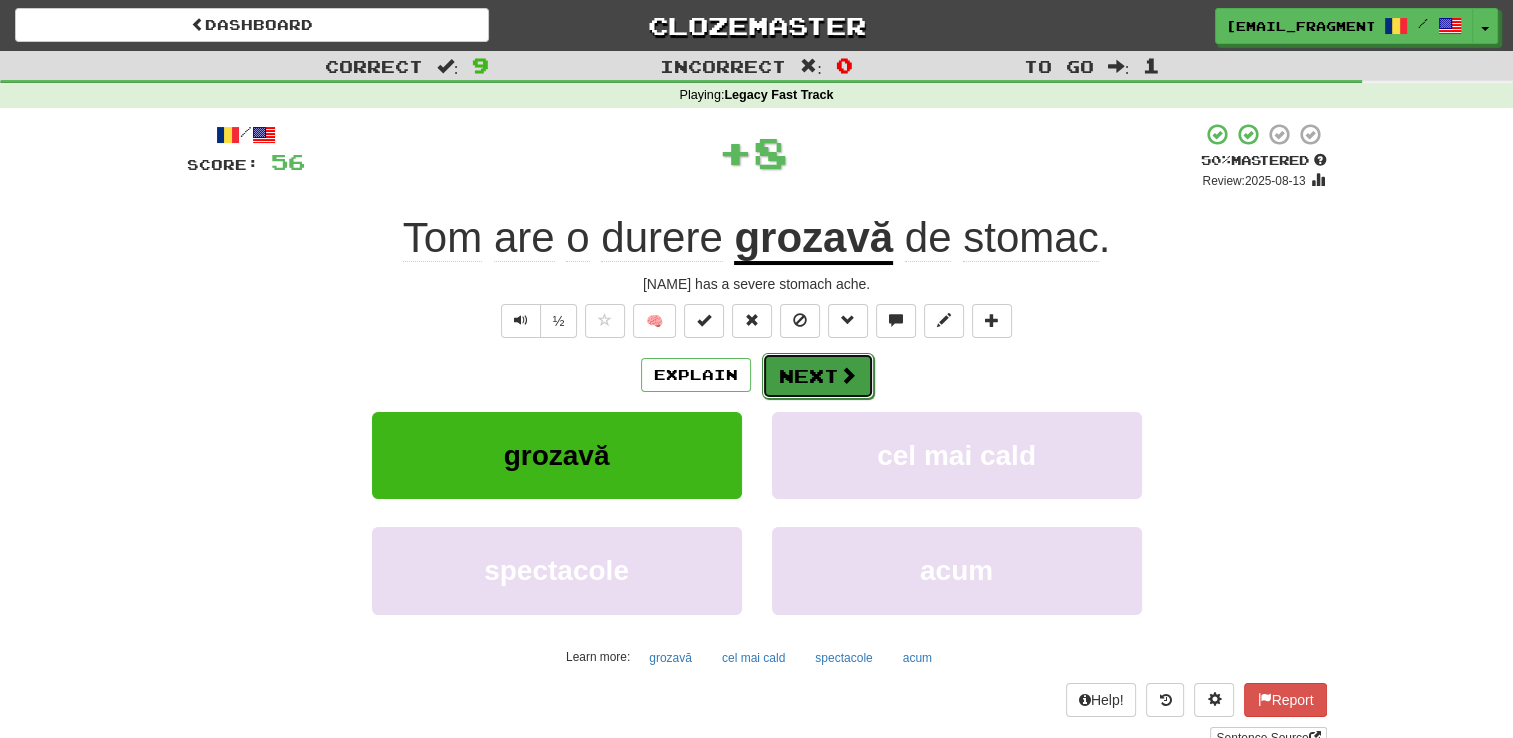 click on "Next" at bounding box center [818, 376] 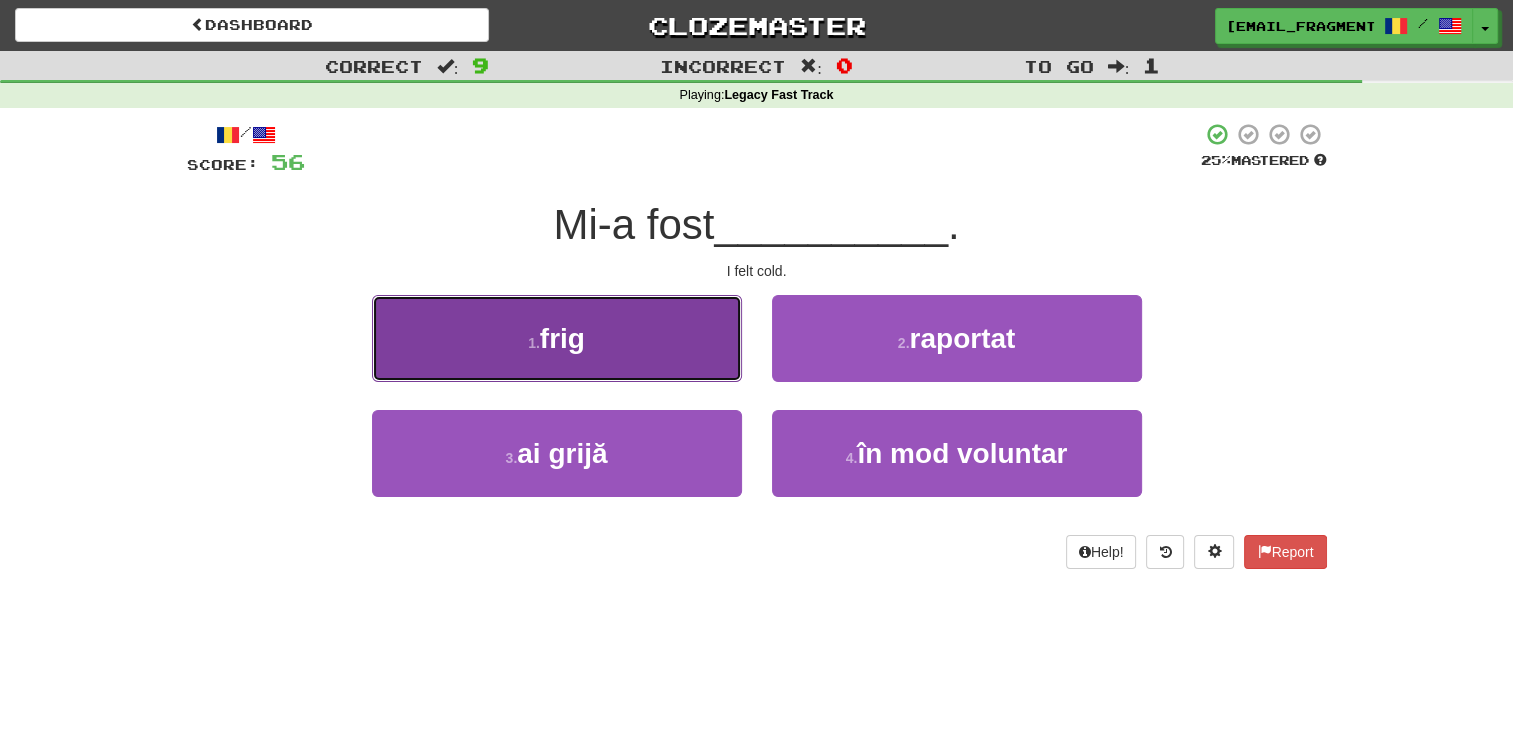 click on "1 .  frig" at bounding box center [557, 338] 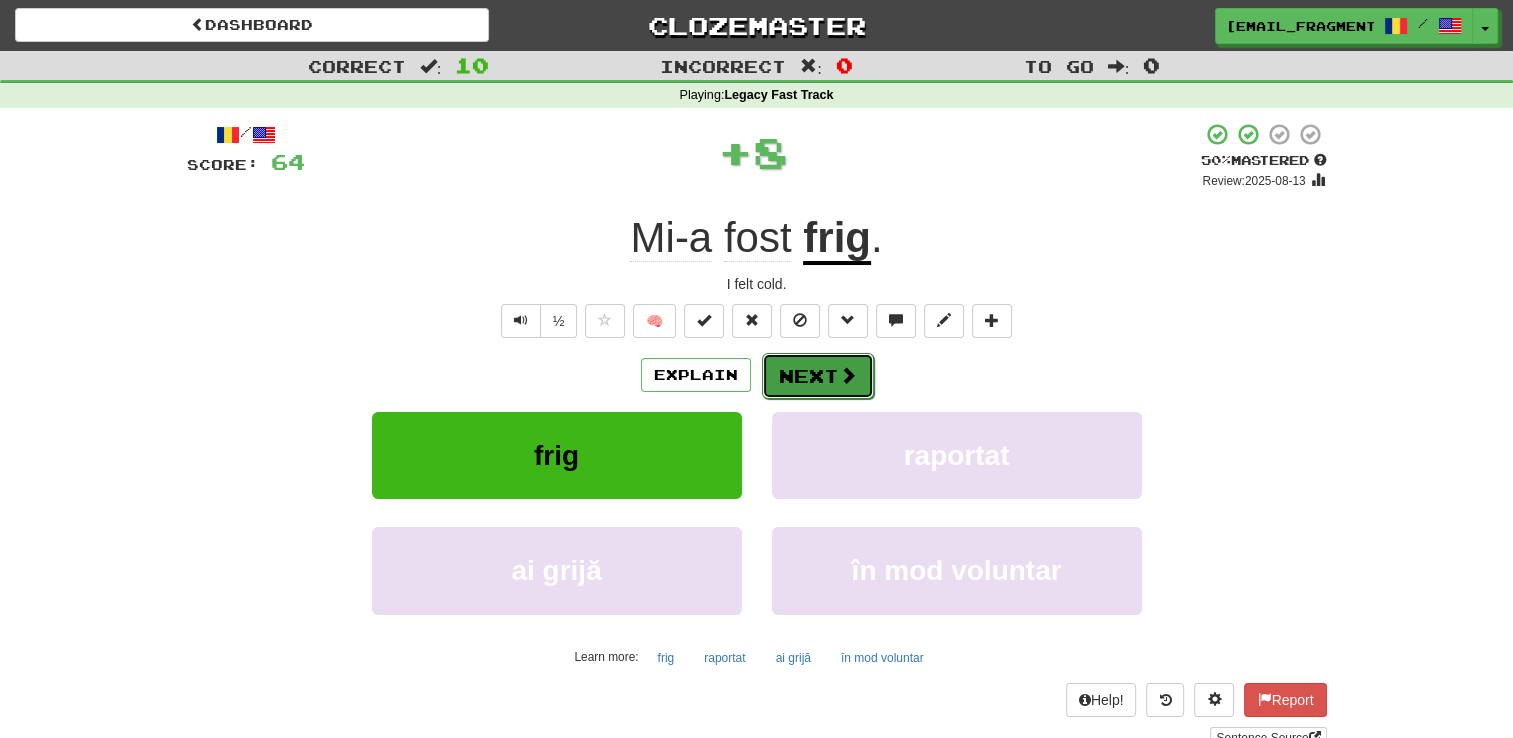 click on "Next" at bounding box center (818, 376) 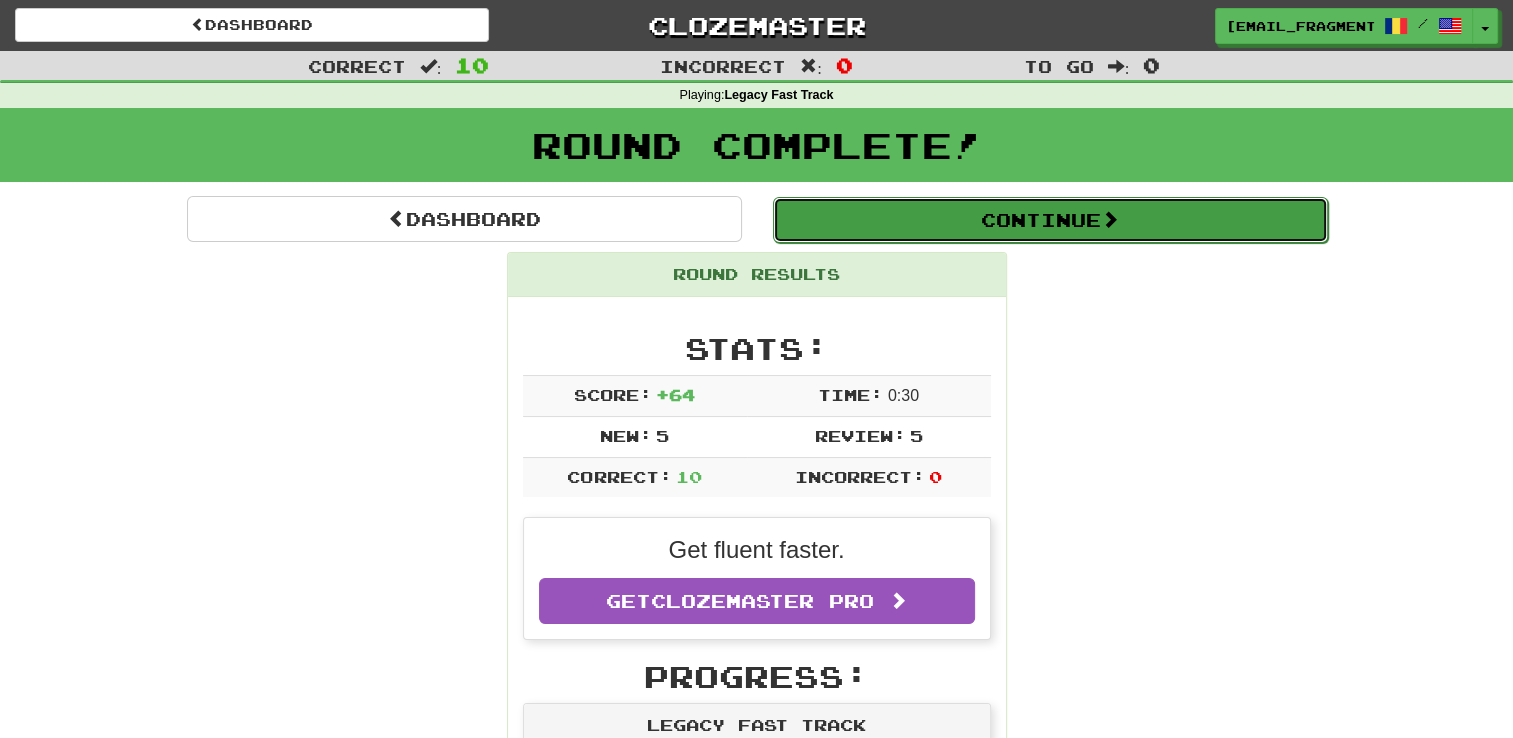 click on "Continue" at bounding box center (1050, 220) 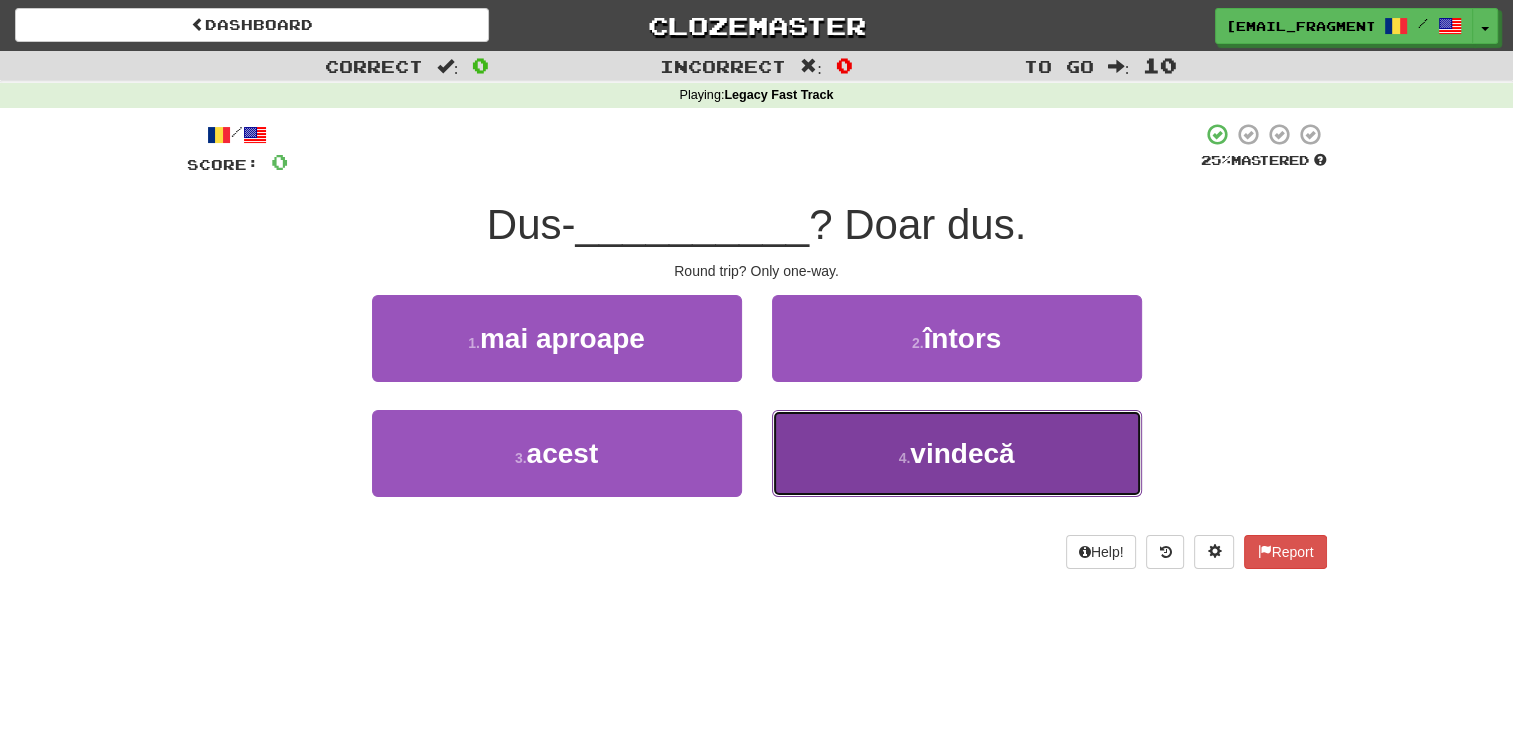 click on "4 .  vindecă" at bounding box center (957, 453) 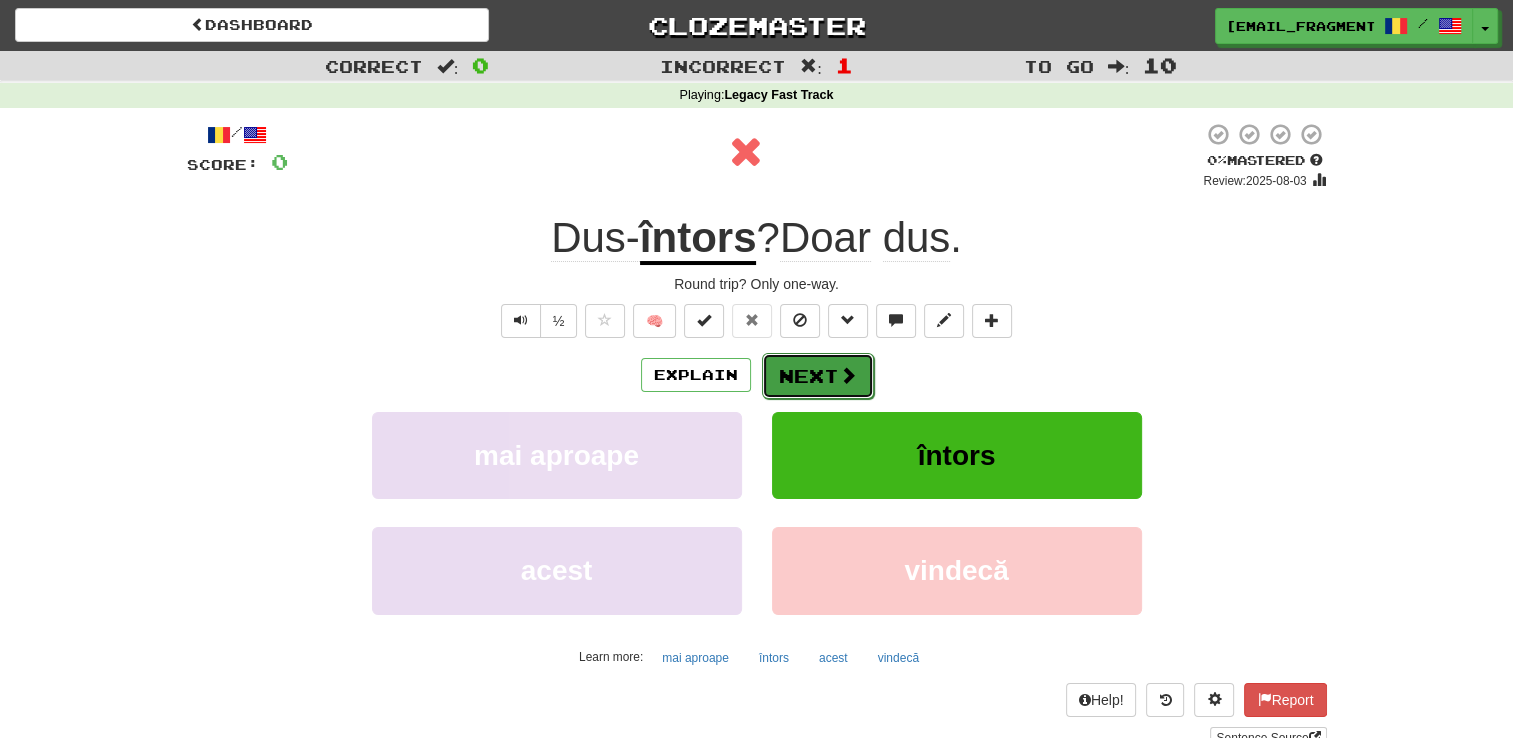 click on "Next" at bounding box center (818, 376) 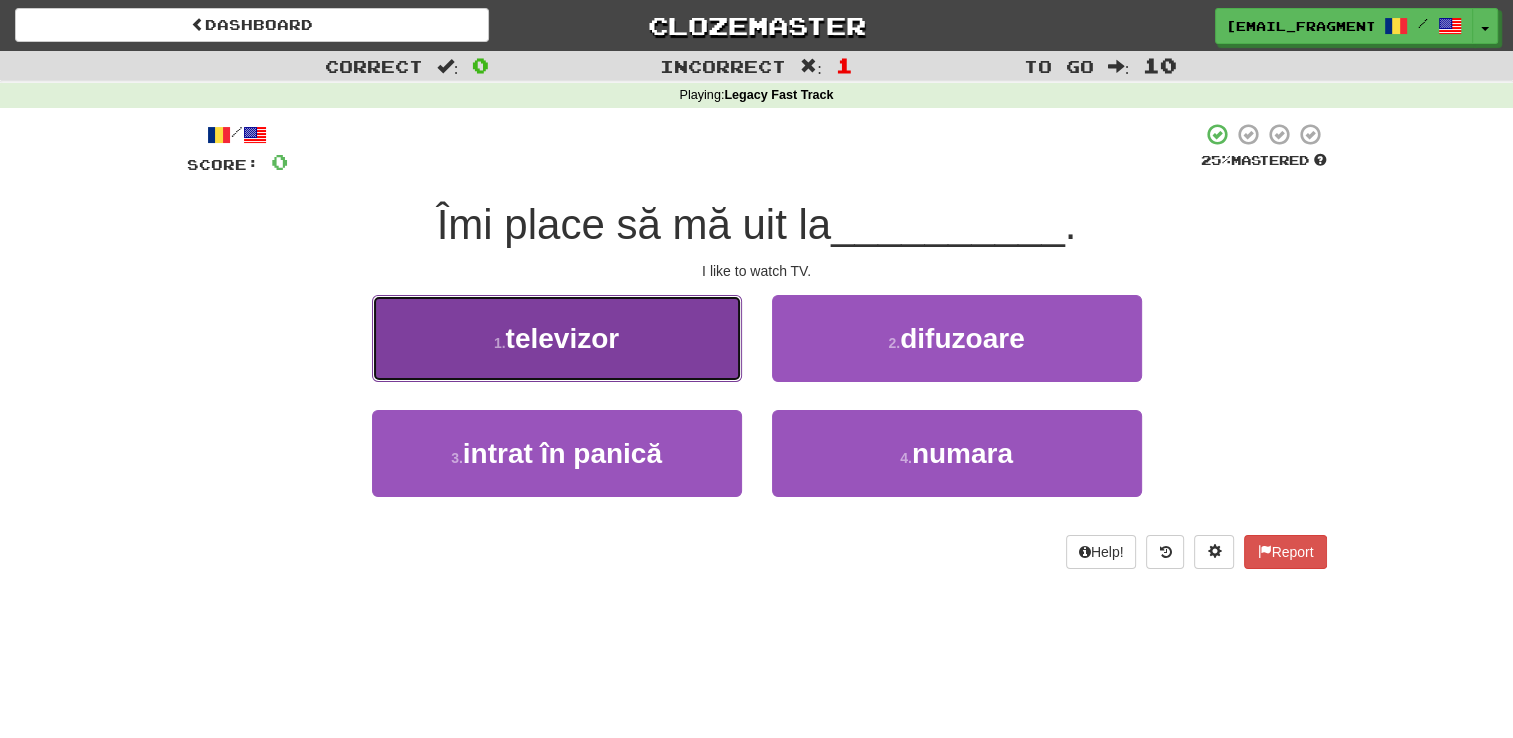 click on "1 .  televizor" at bounding box center [557, 338] 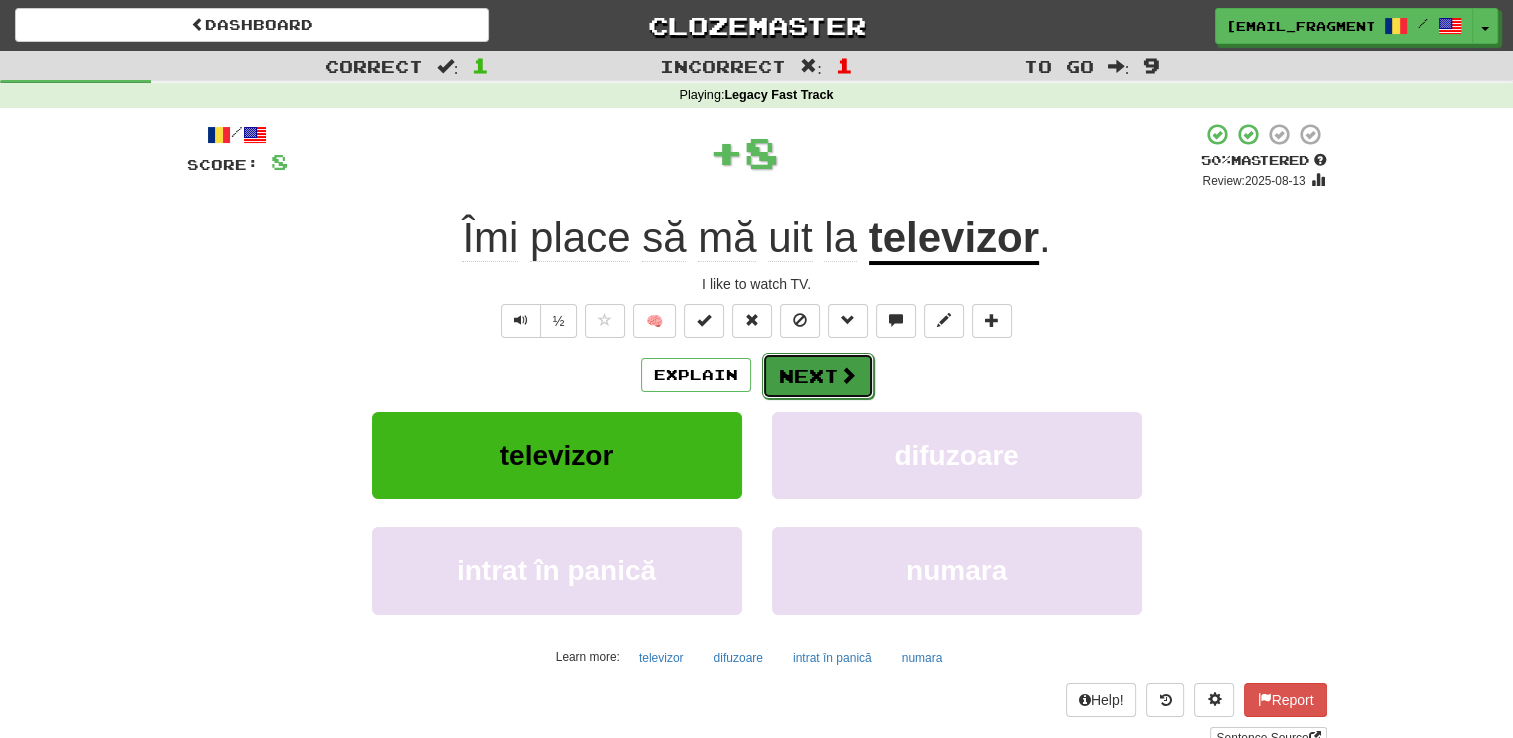 click on "Next" at bounding box center [818, 376] 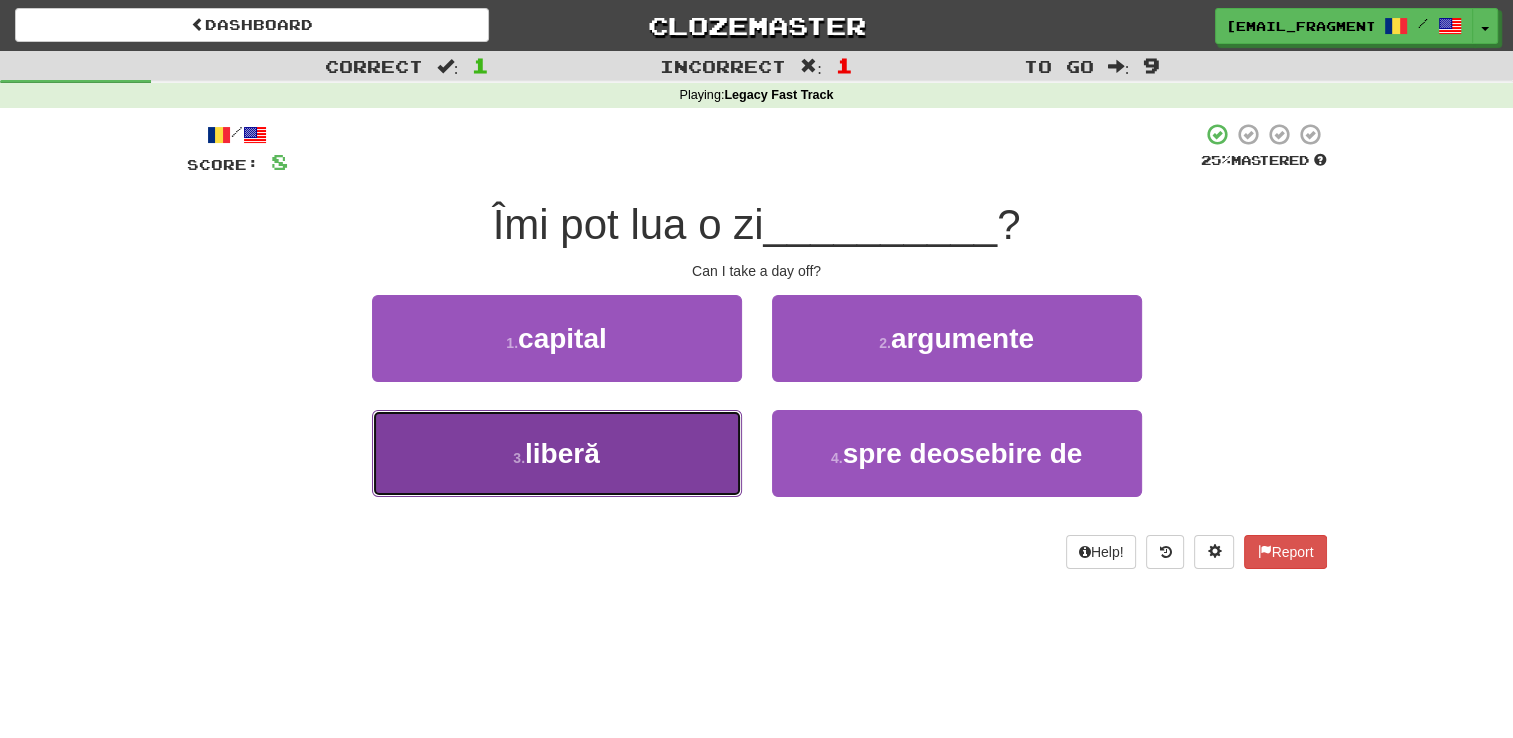 click on "3 .  liberă" at bounding box center [557, 453] 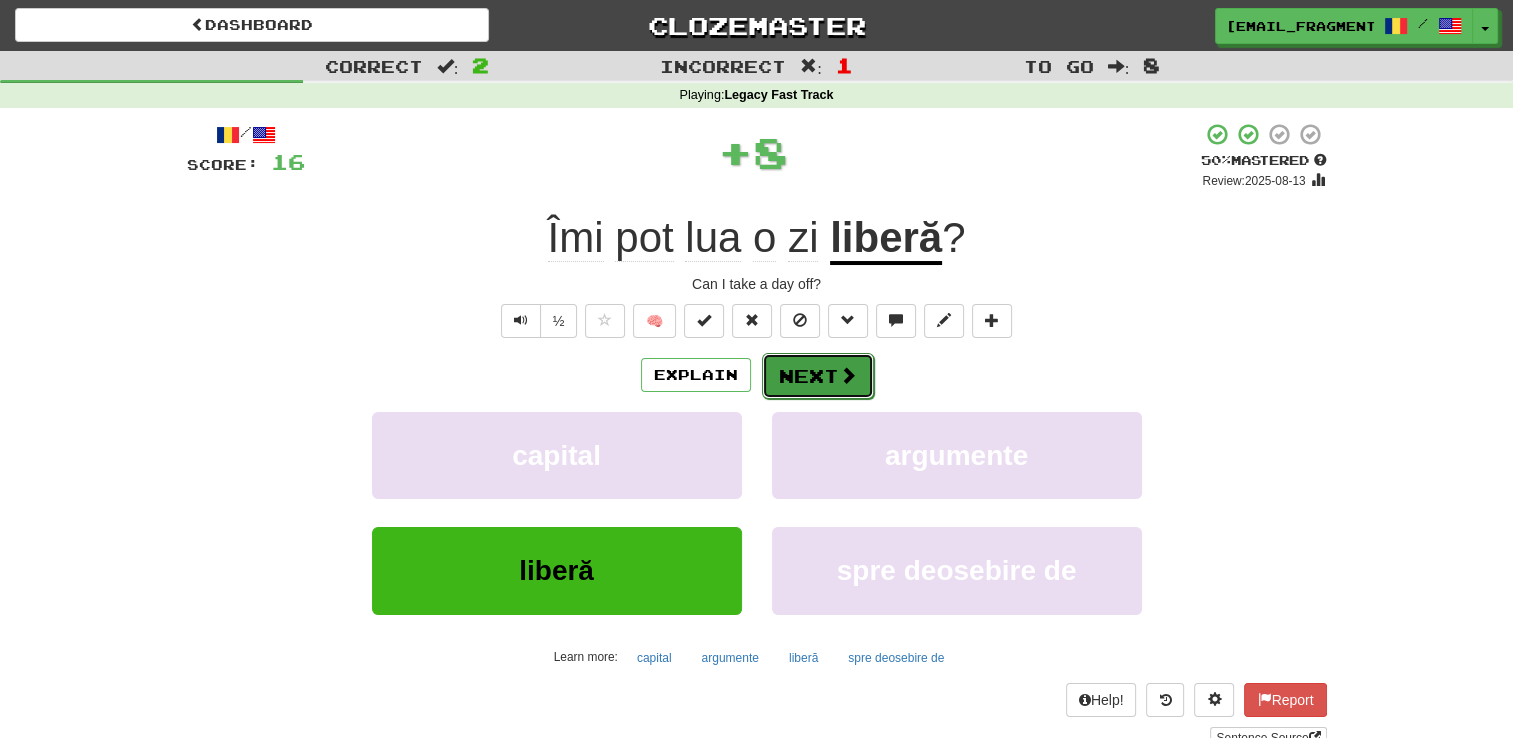 click on "Next" at bounding box center [818, 376] 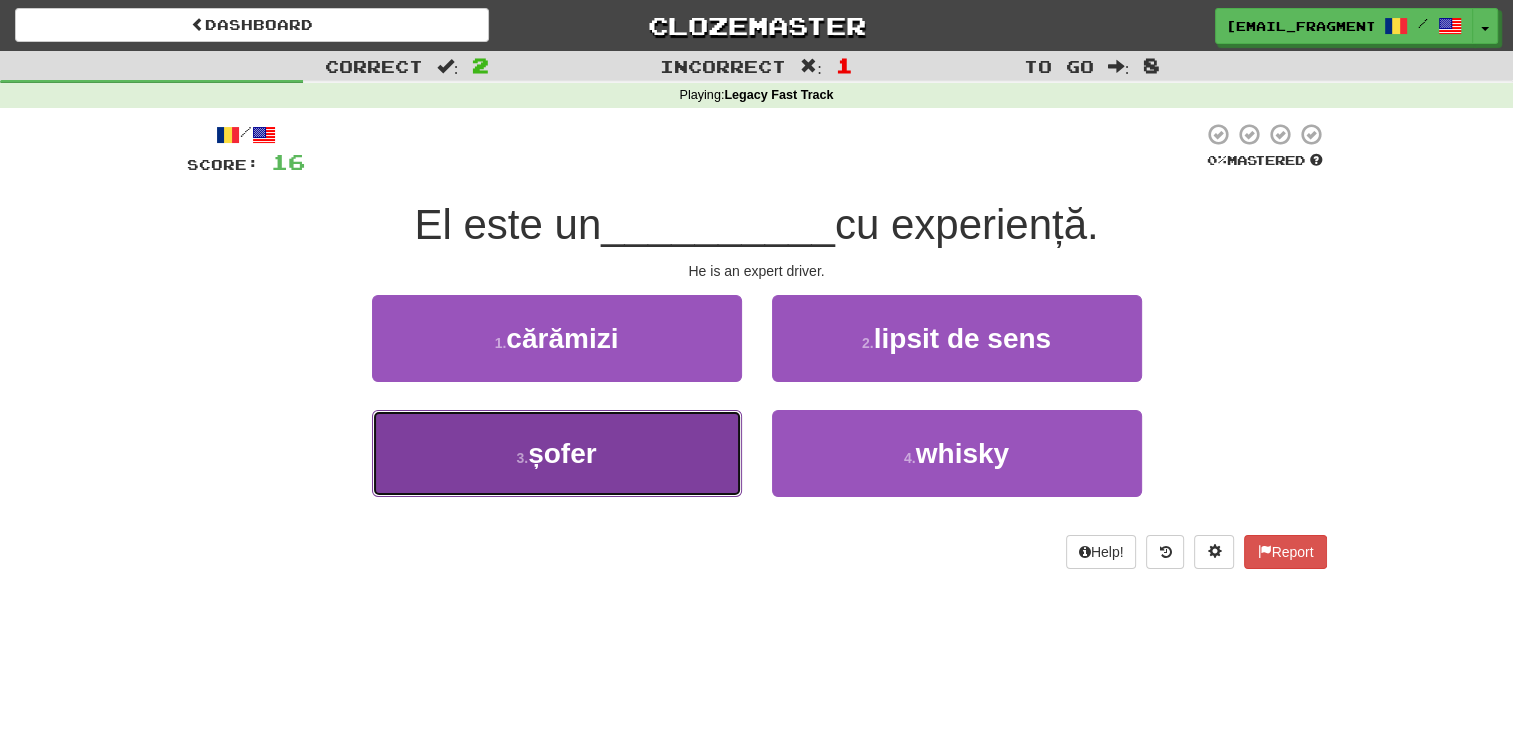 click on "3 .  șofer" at bounding box center [557, 453] 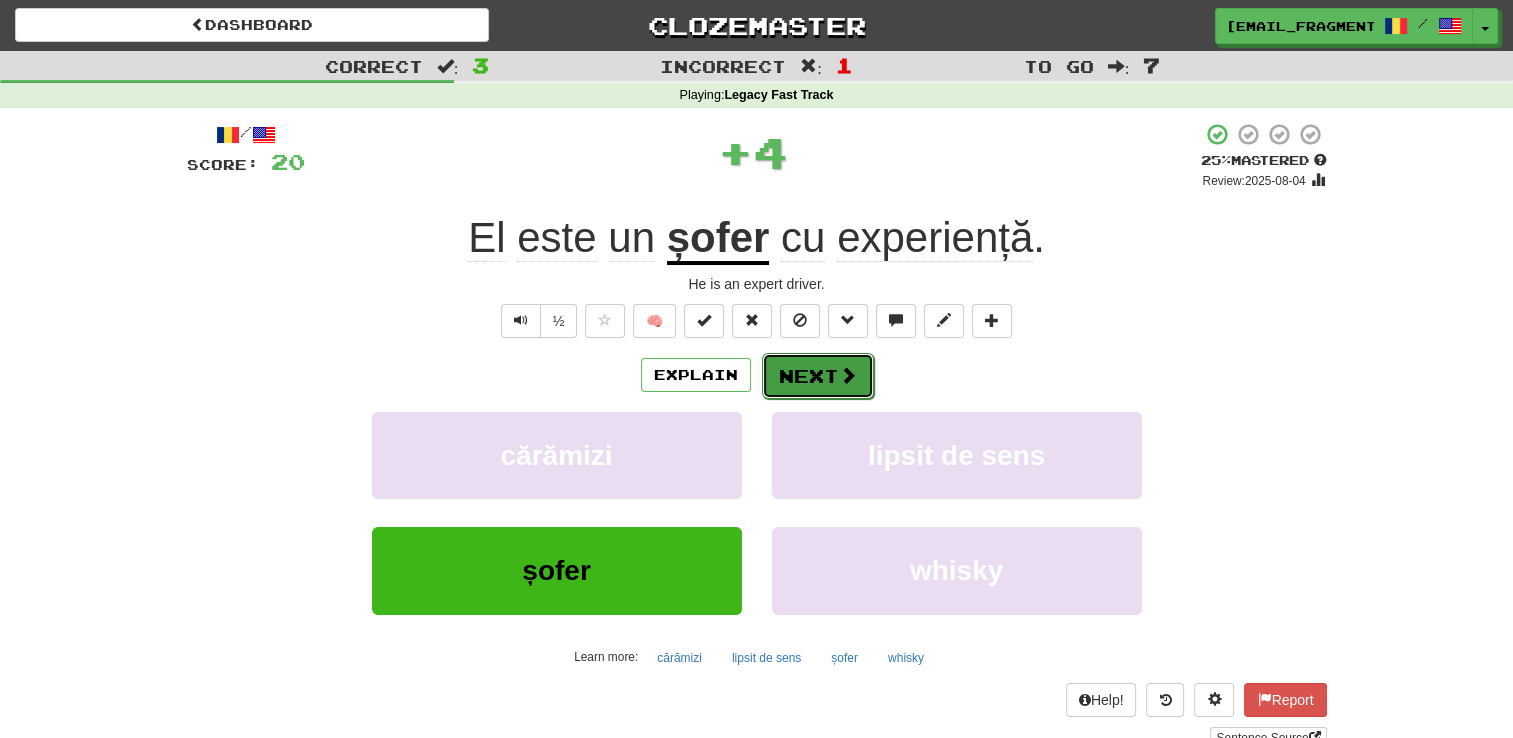 click on "Next" at bounding box center [818, 376] 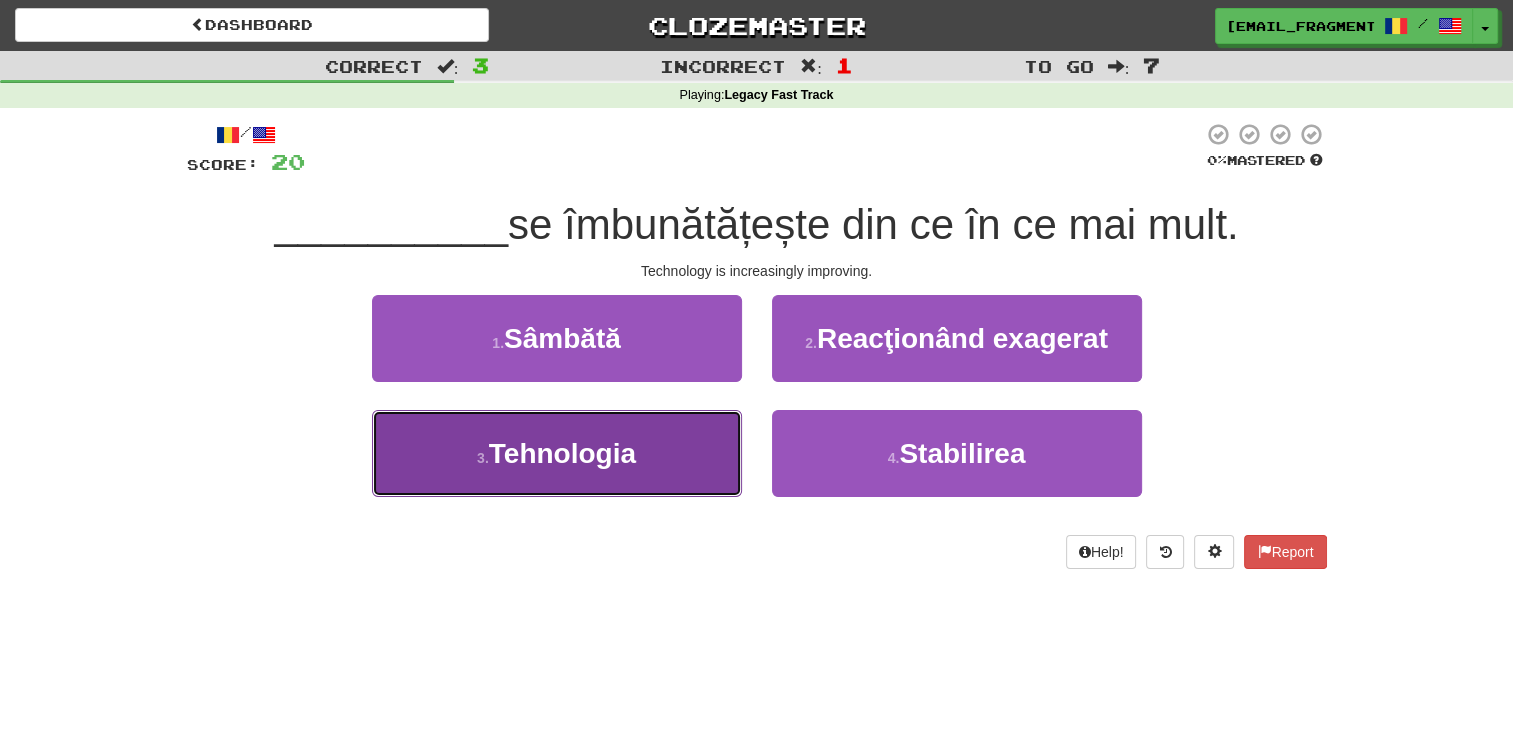 click on "3 .  Tehnologia" at bounding box center (557, 453) 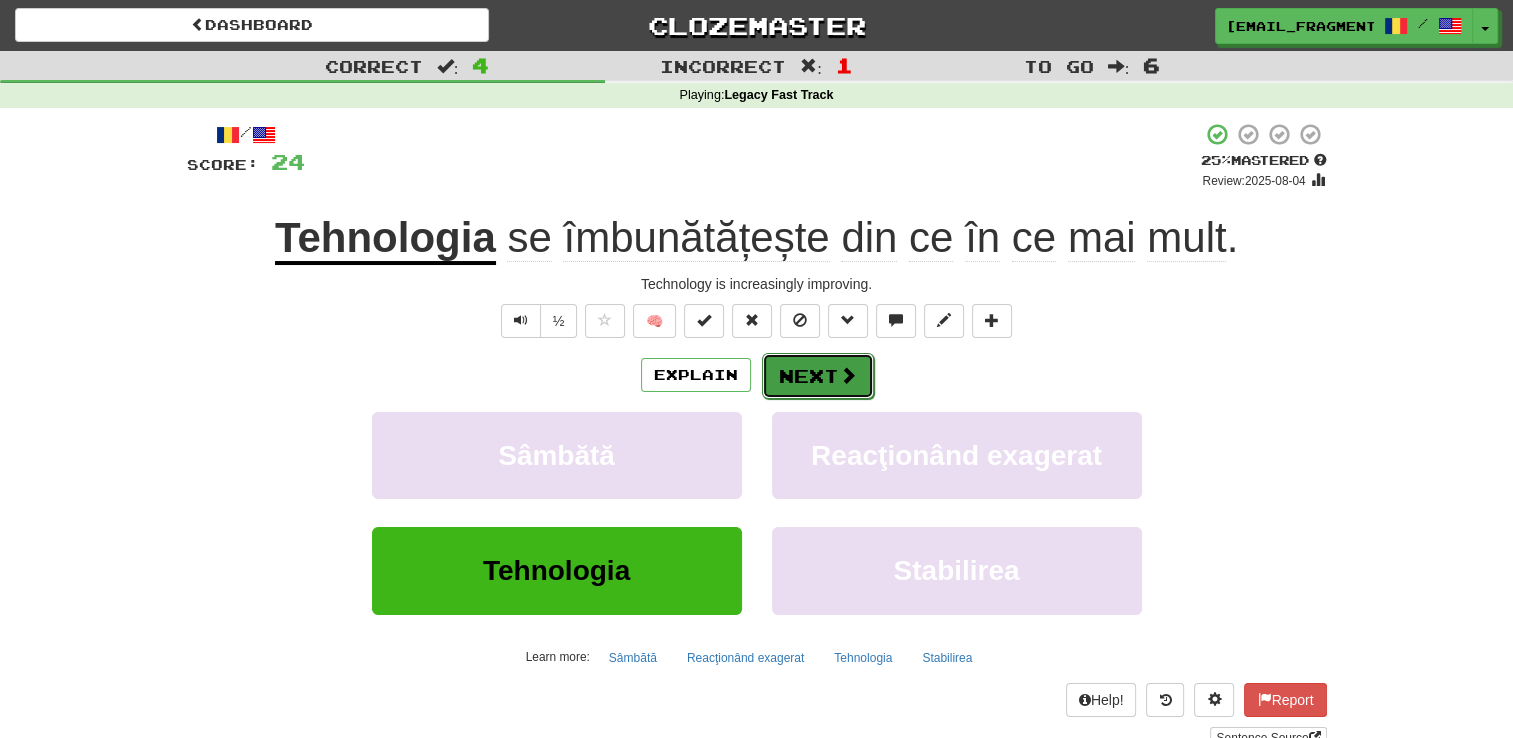 click on "Next" at bounding box center (818, 376) 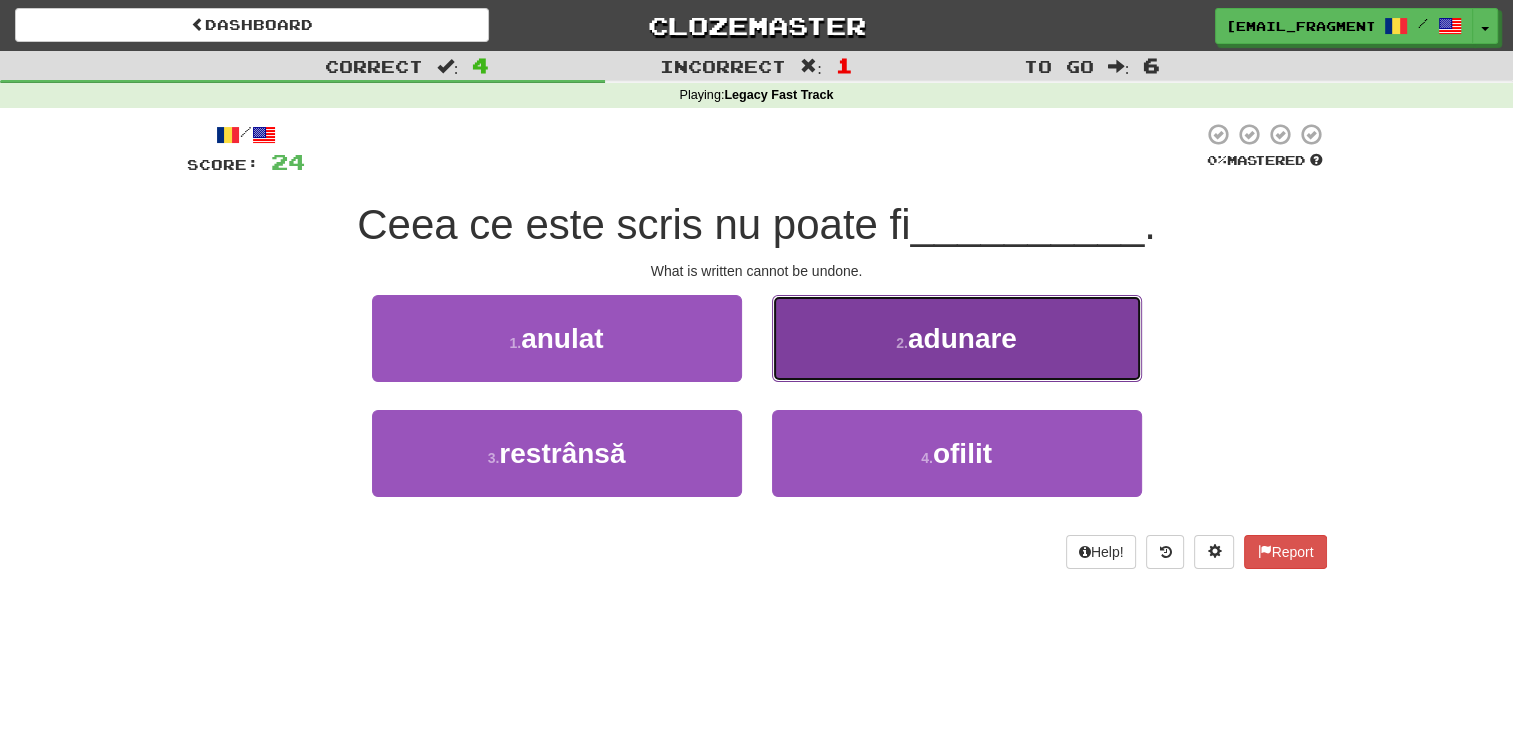 click on "2 .  adunare" at bounding box center (957, 338) 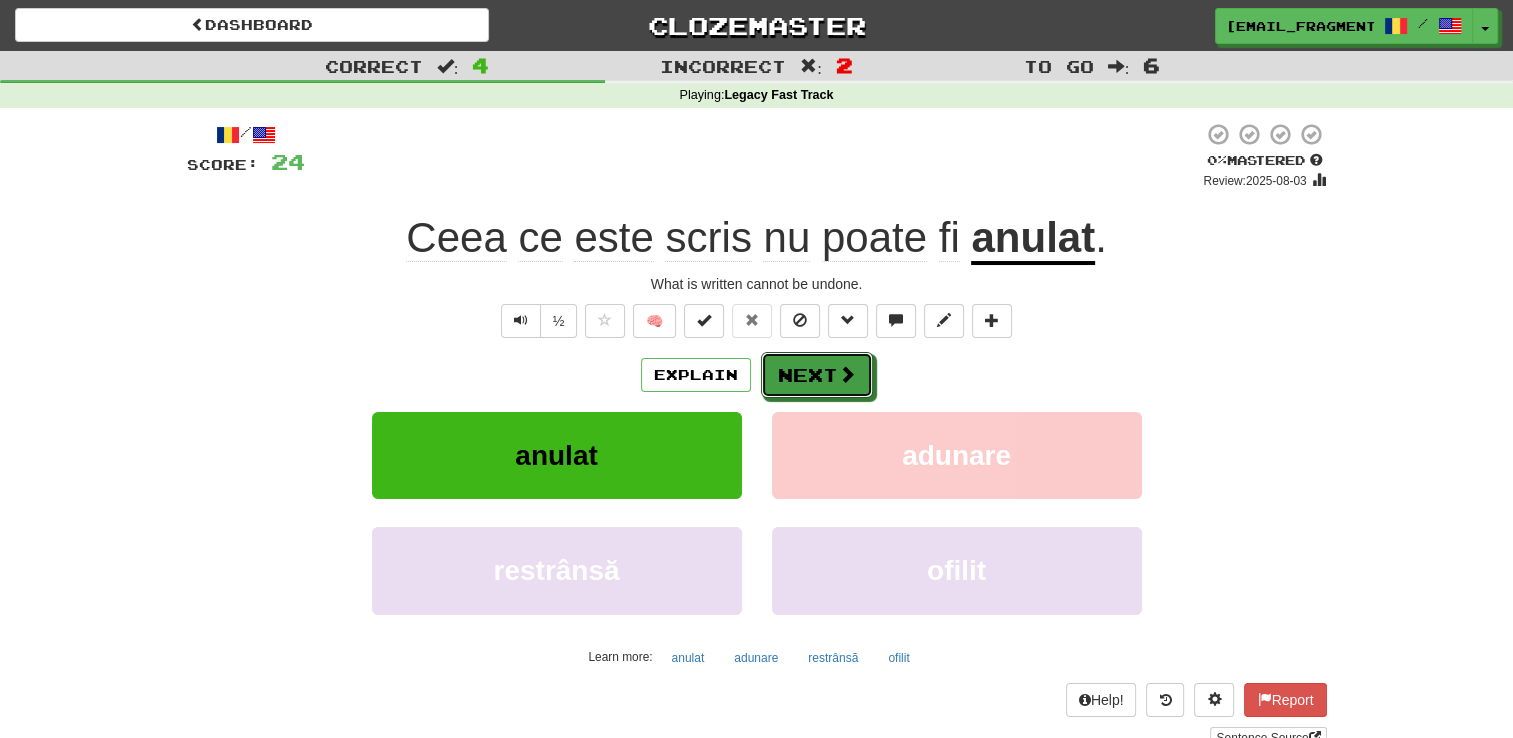 click on "Next" at bounding box center (817, 375) 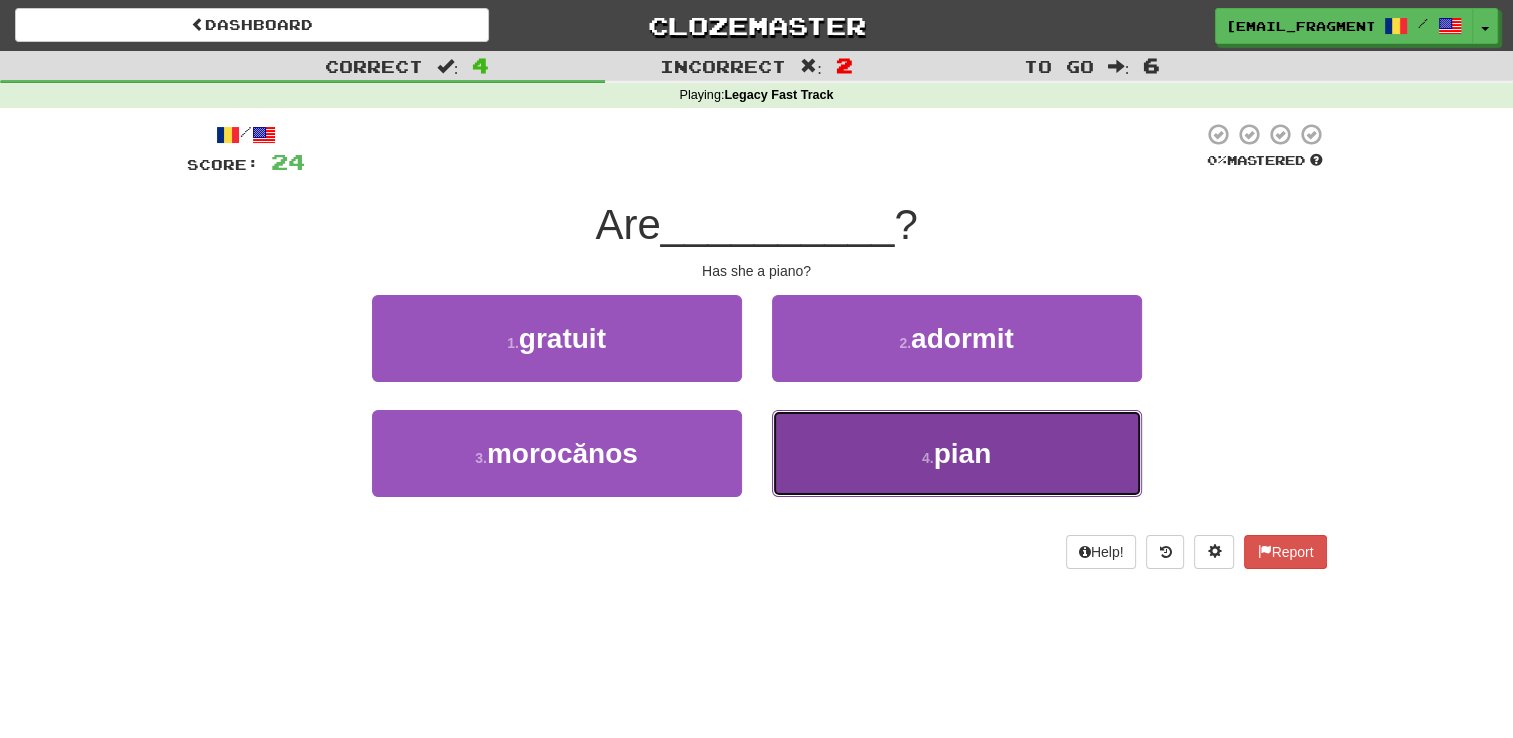 click on "4 .  pian" at bounding box center (957, 453) 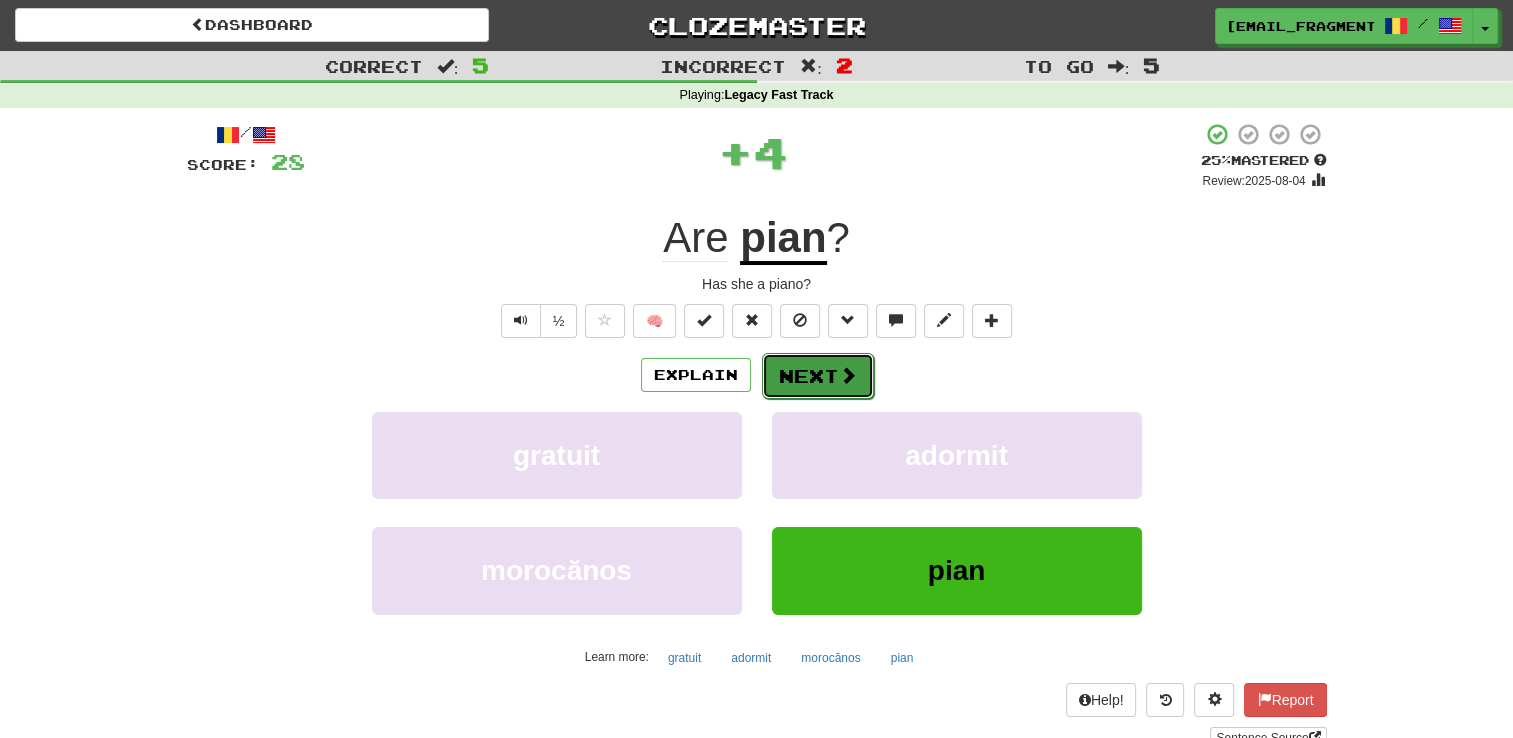 click on "Next" at bounding box center (818, 376) 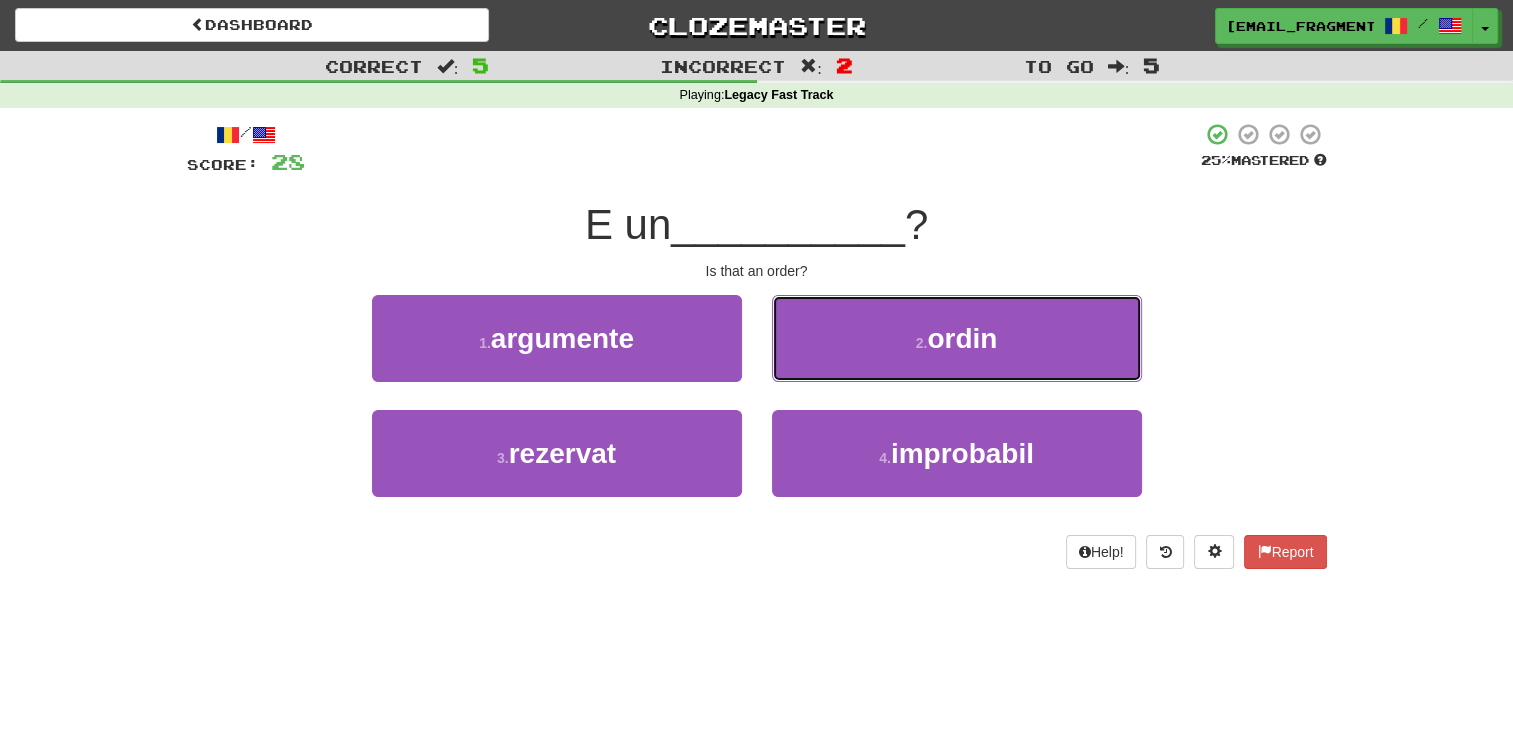 click on "2 .  ordin" at bounding box center [957, 338] 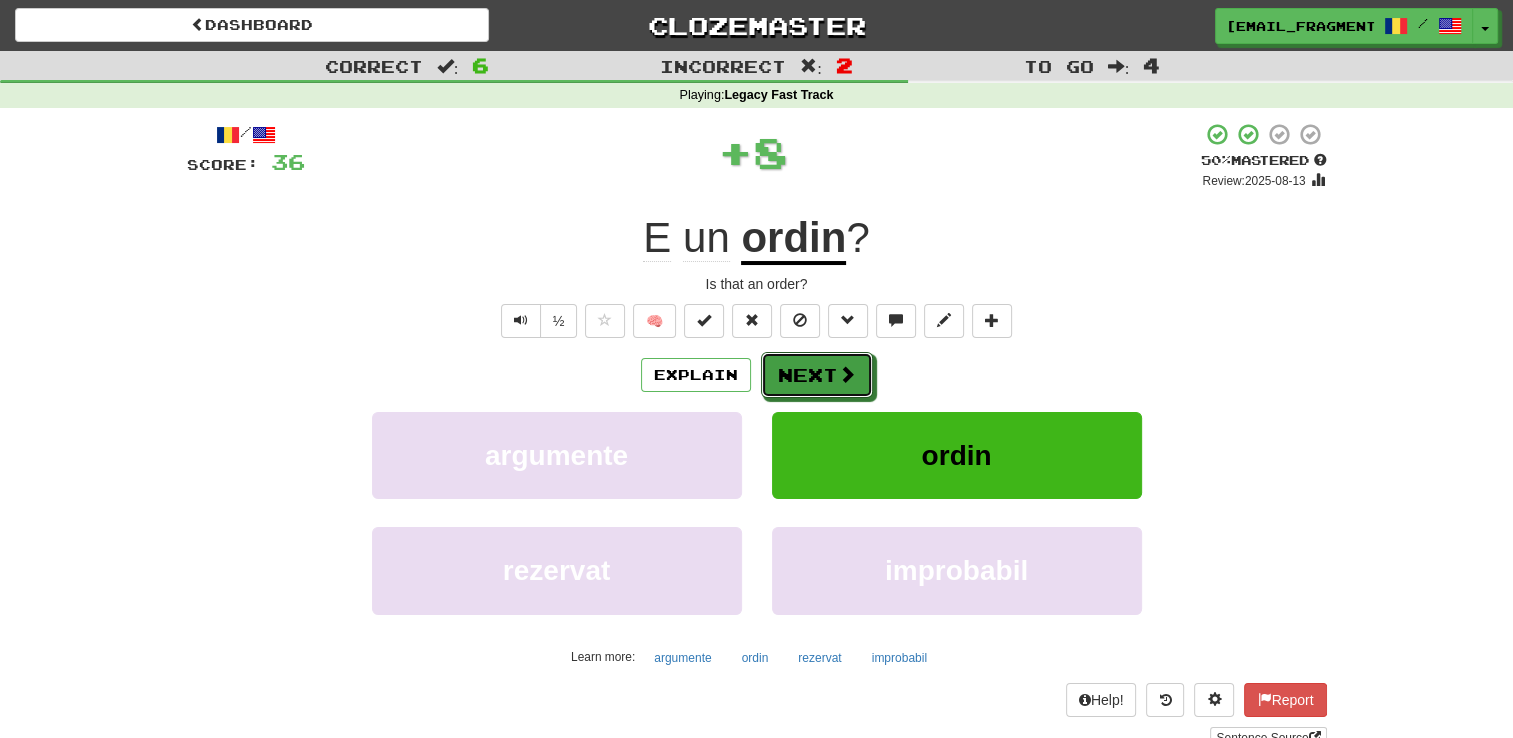 click on "Next" at bounding box center (817, 375) 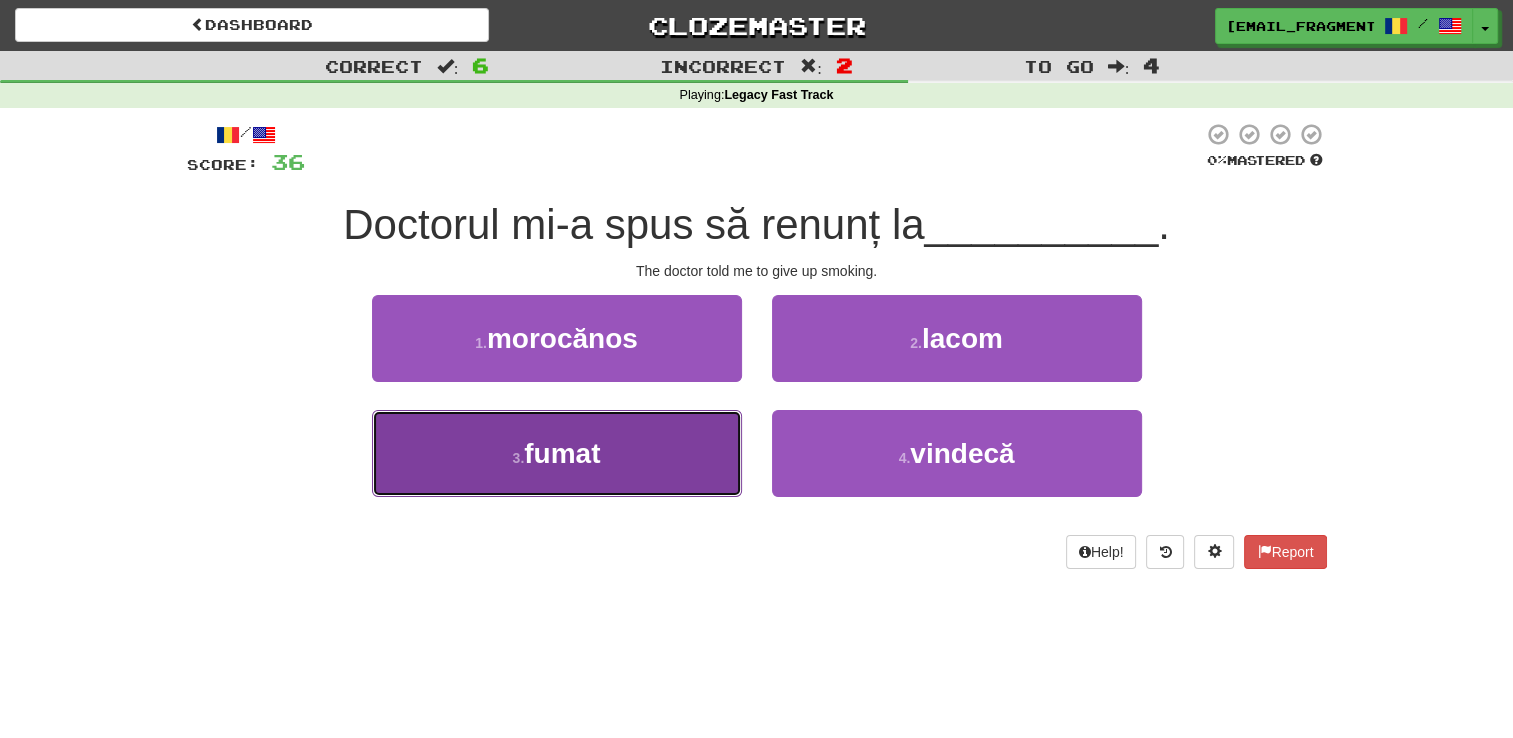 click on "3 .  fumat" at bounding box center [557, 453] 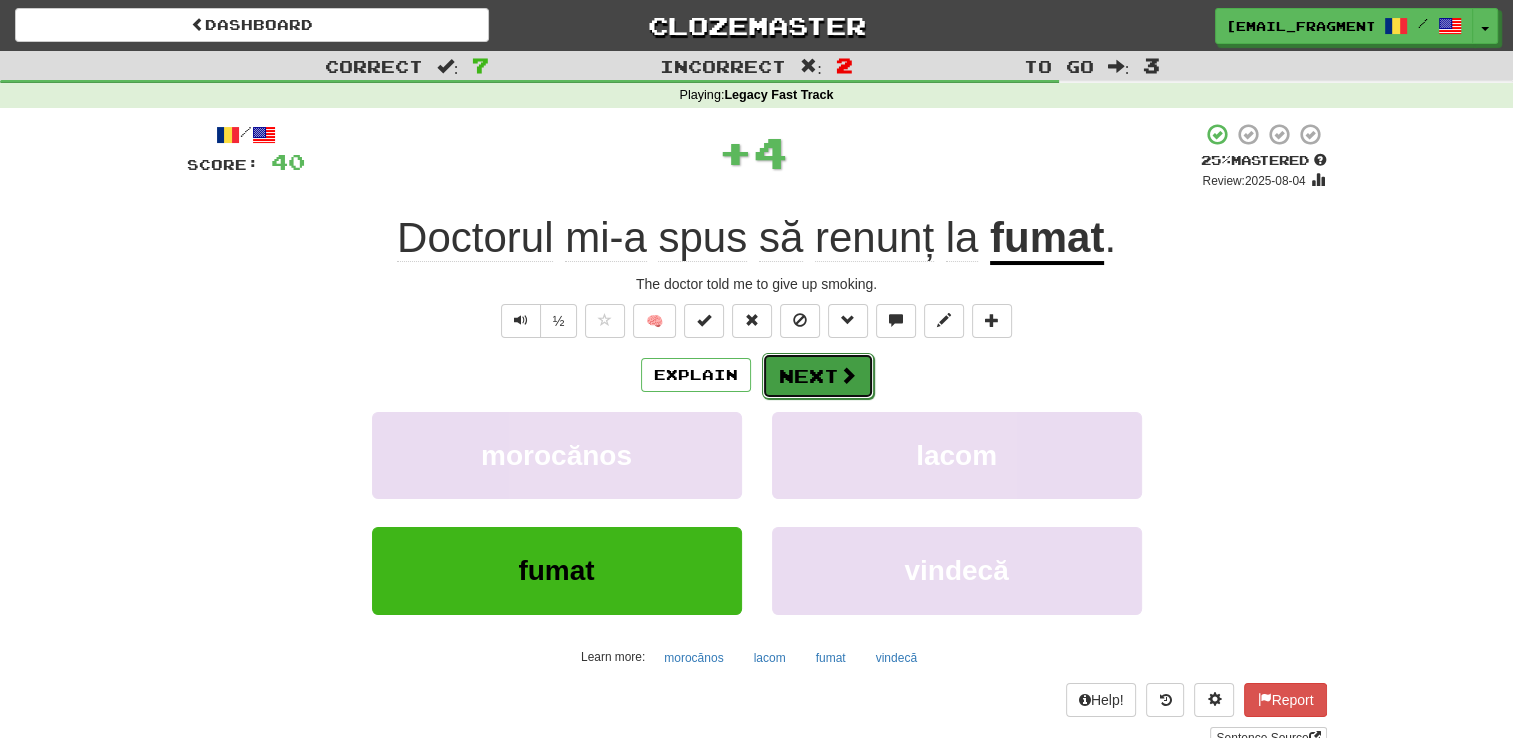 click on "Next" at bounding box center (818, 376) 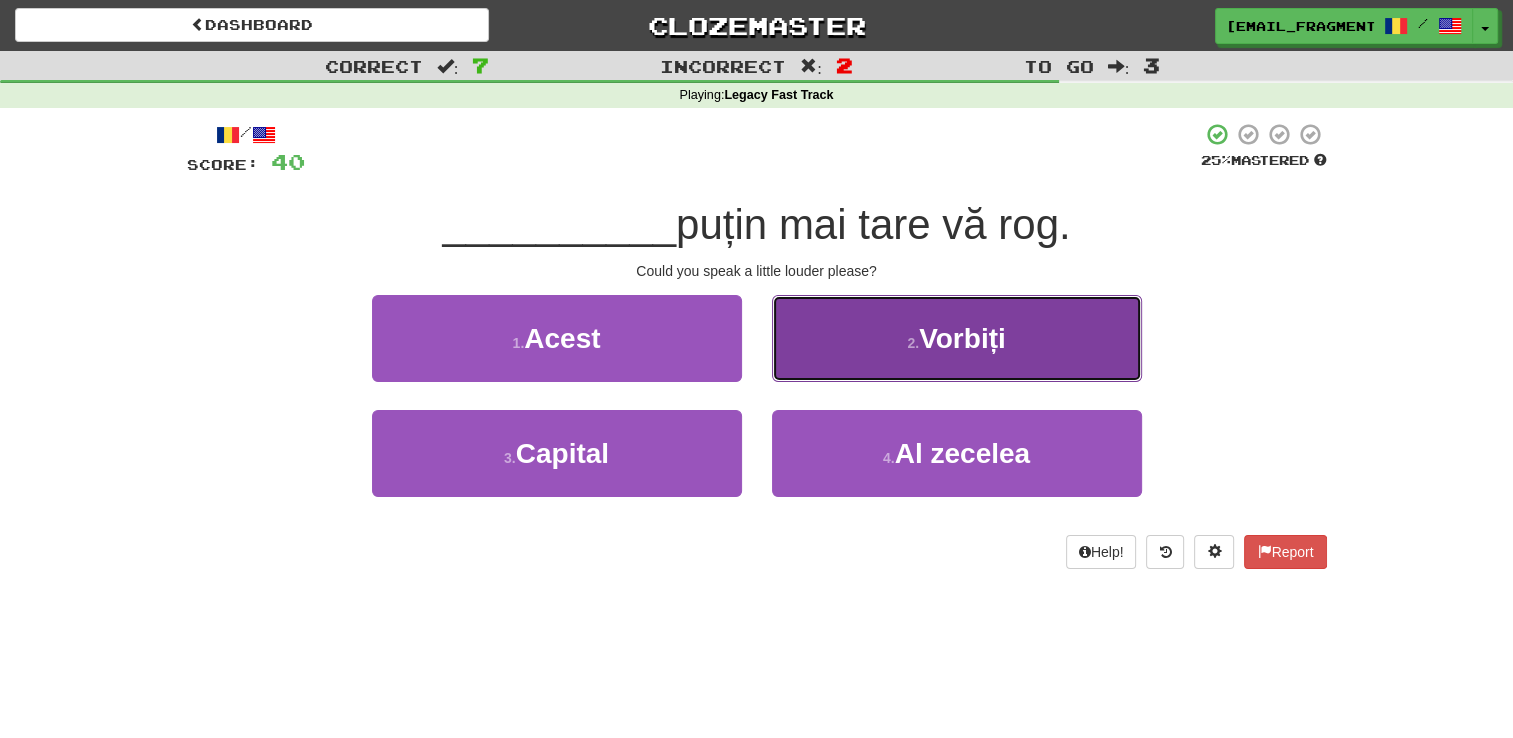 click on "2 .  Vorbiți" at bounding box center (957, 338) 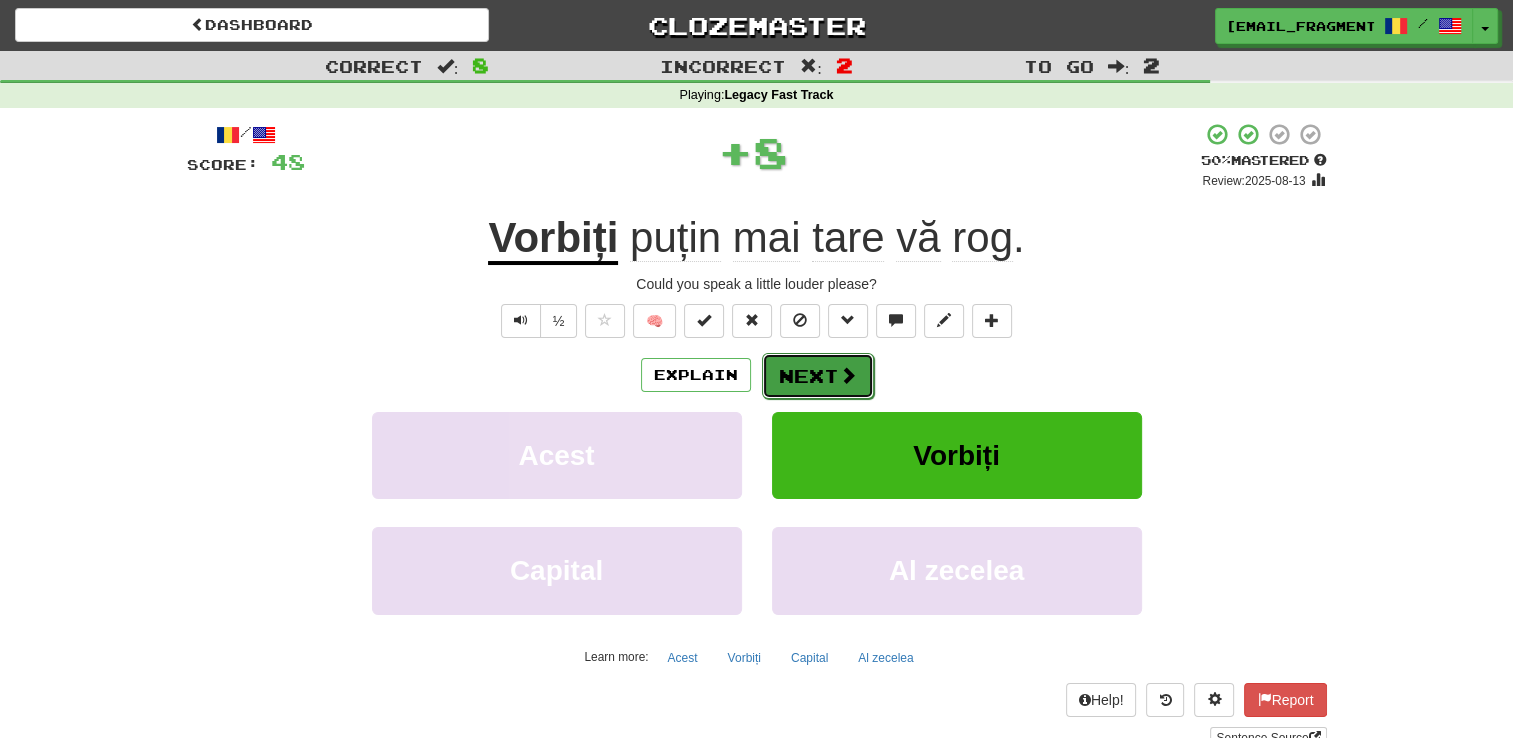 click on "Next" at bounding box center (818, 376) 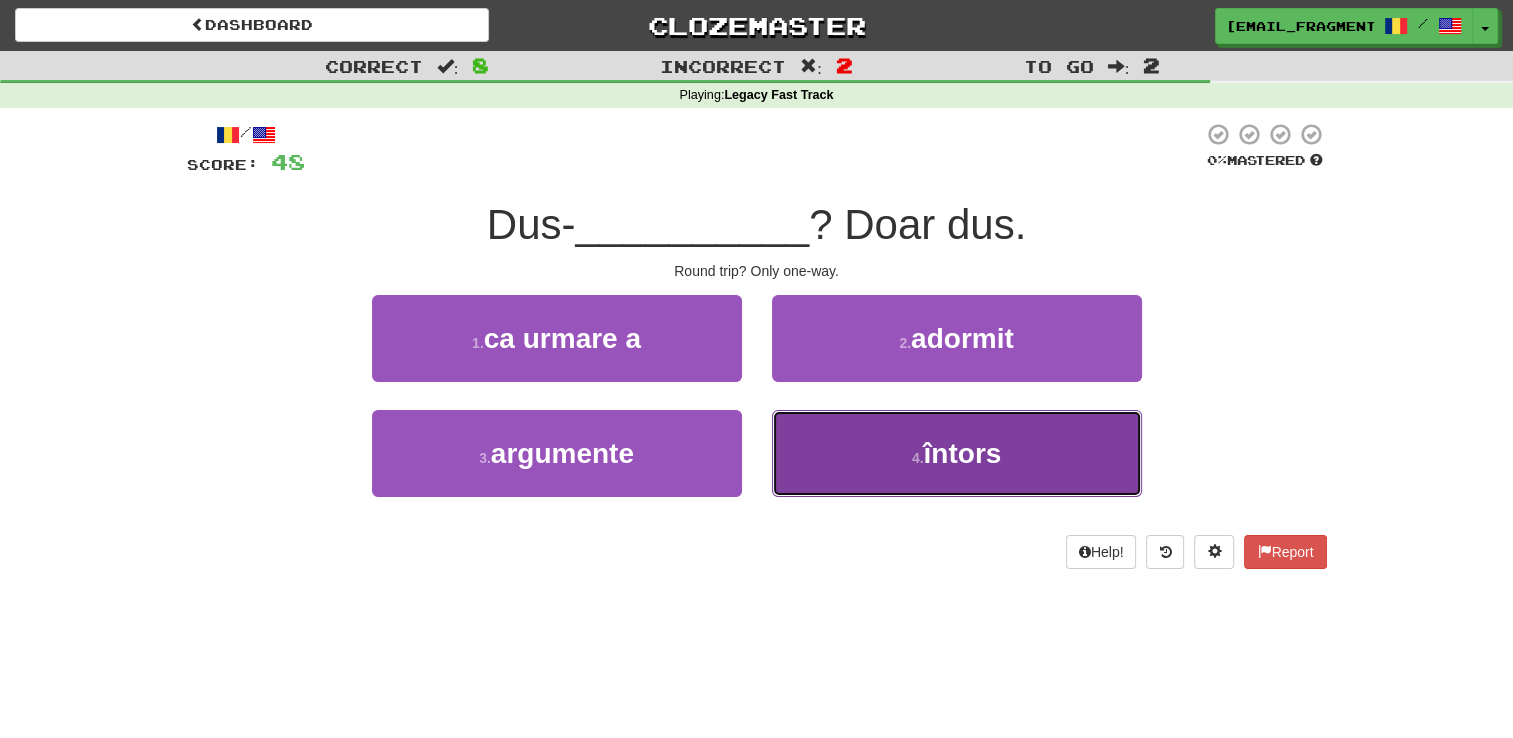 click on "4 .  întors" at bounding box center [957, 453] 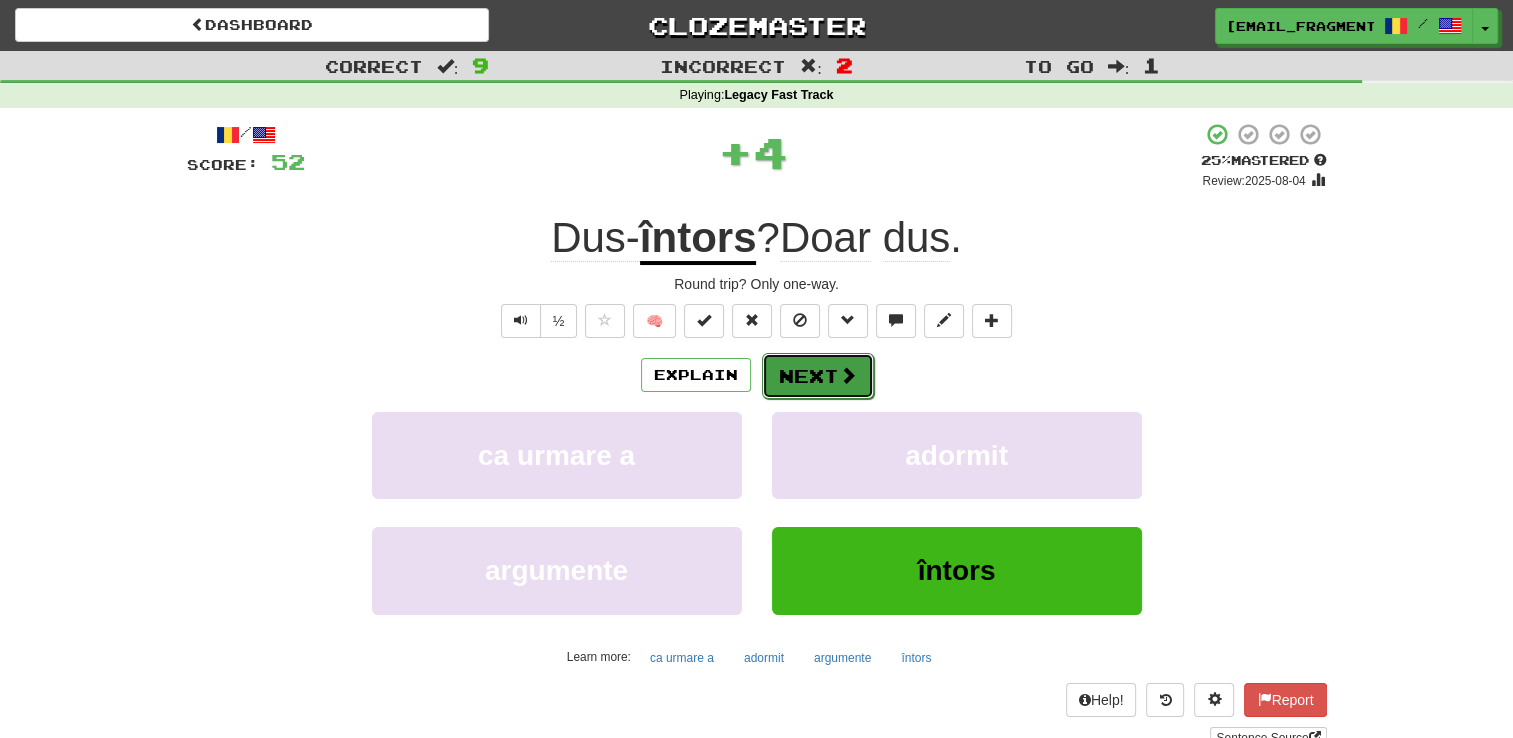 click on "Next" at bounding box center (818, 376) 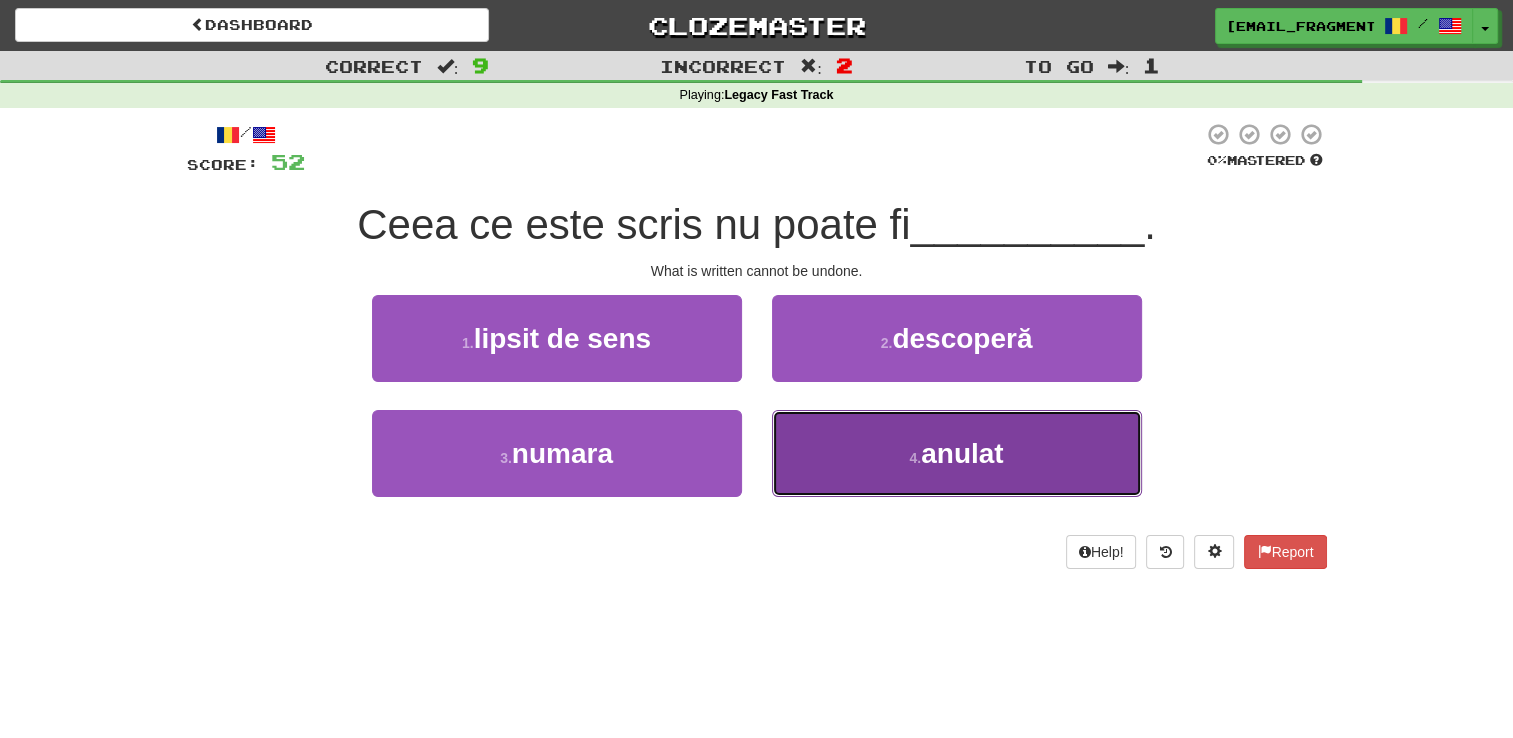 click on "4 .  anulat" at bounding box center [957, 453] 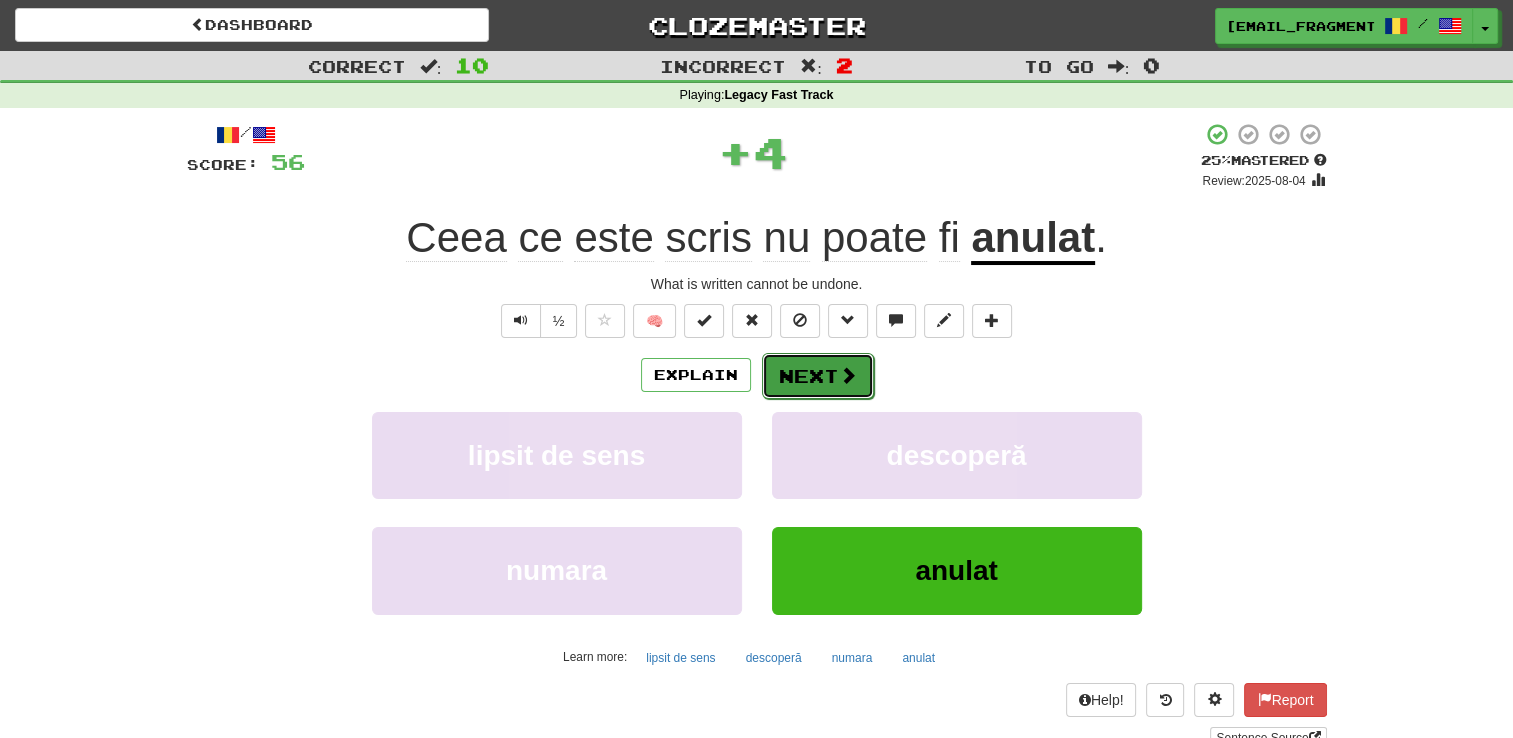 click on "Next" at bounding box center [818, 376] 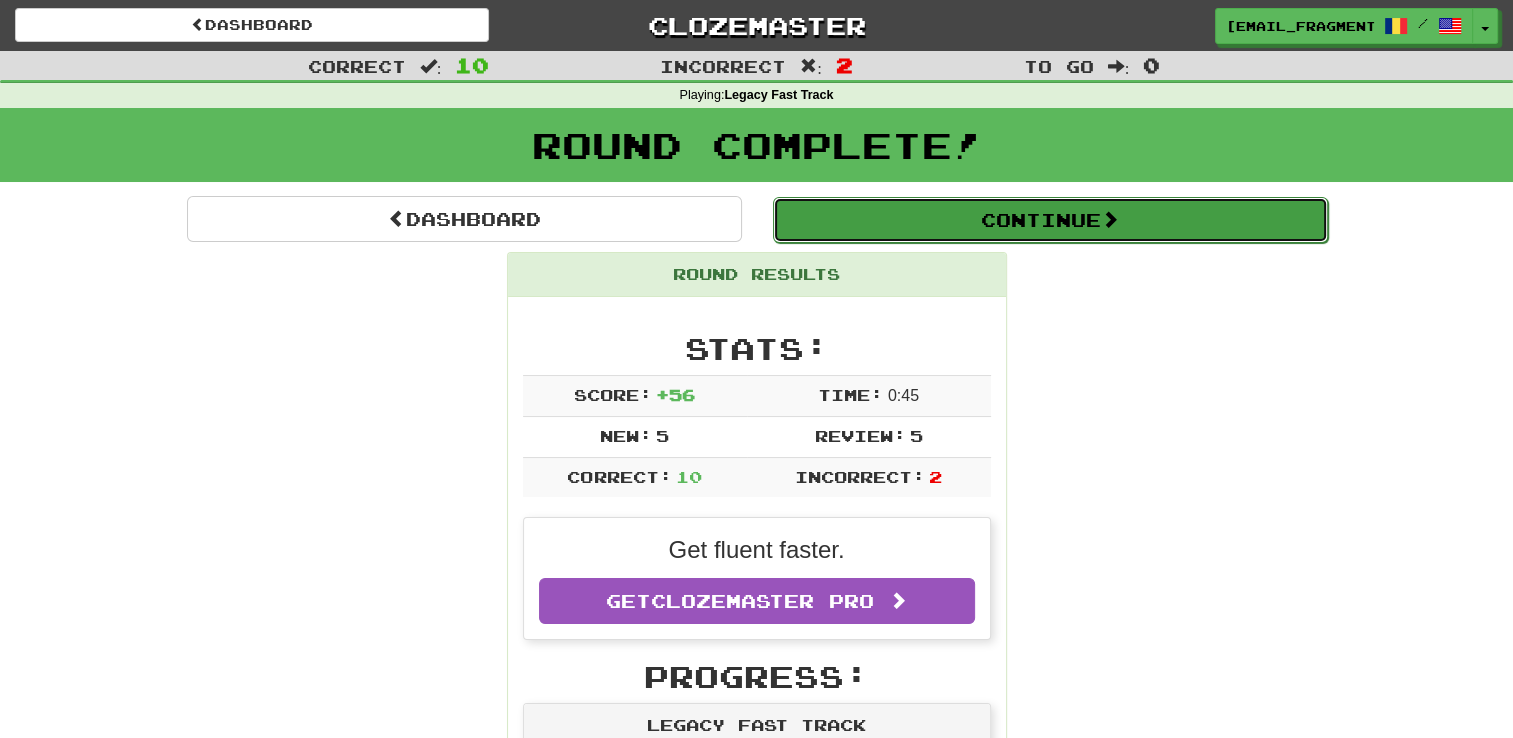 click on "Continue" at bounding box center (1050, 220) 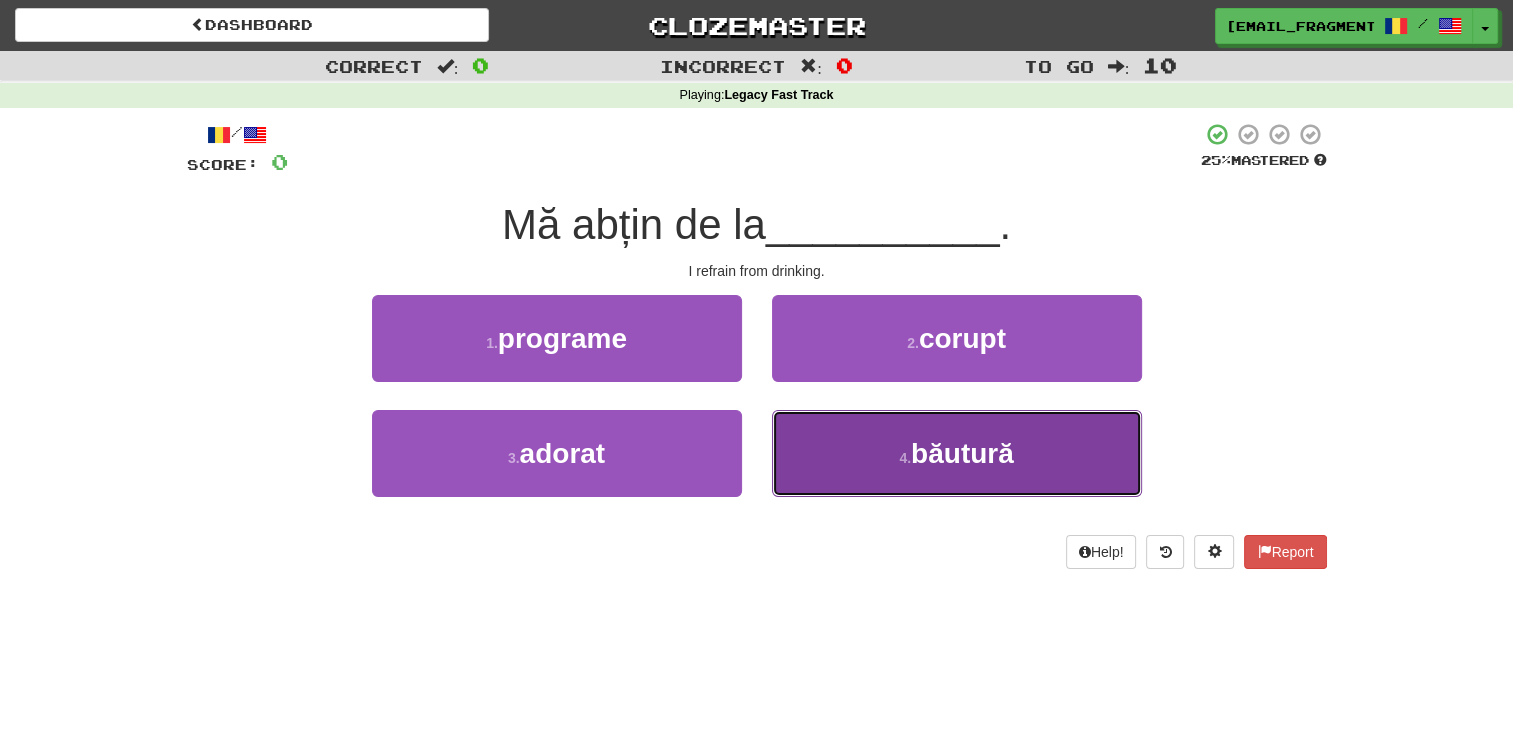 click on "4 .  băutură" at bounding box center [957, 453] 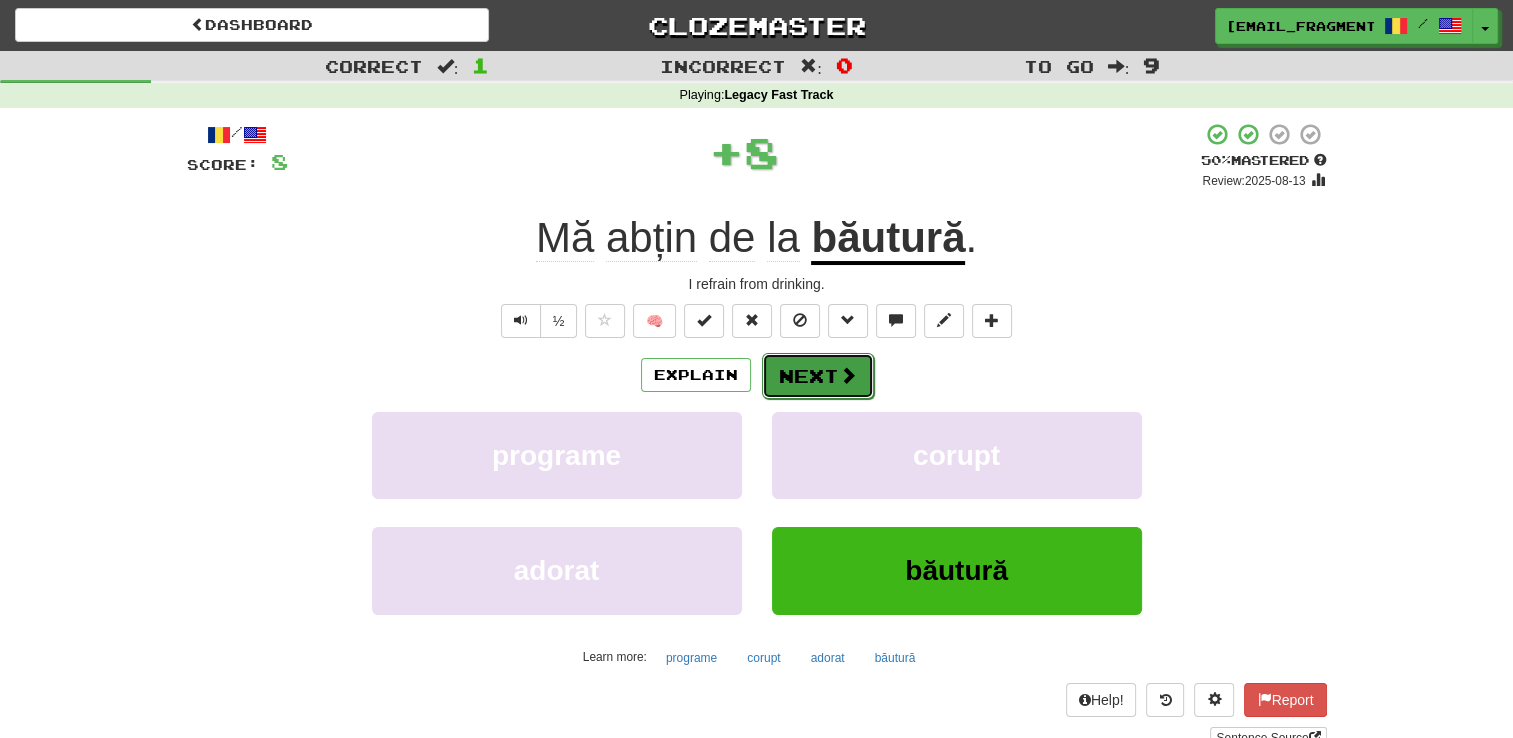 click on "Next" at bounding box center [818, 376] 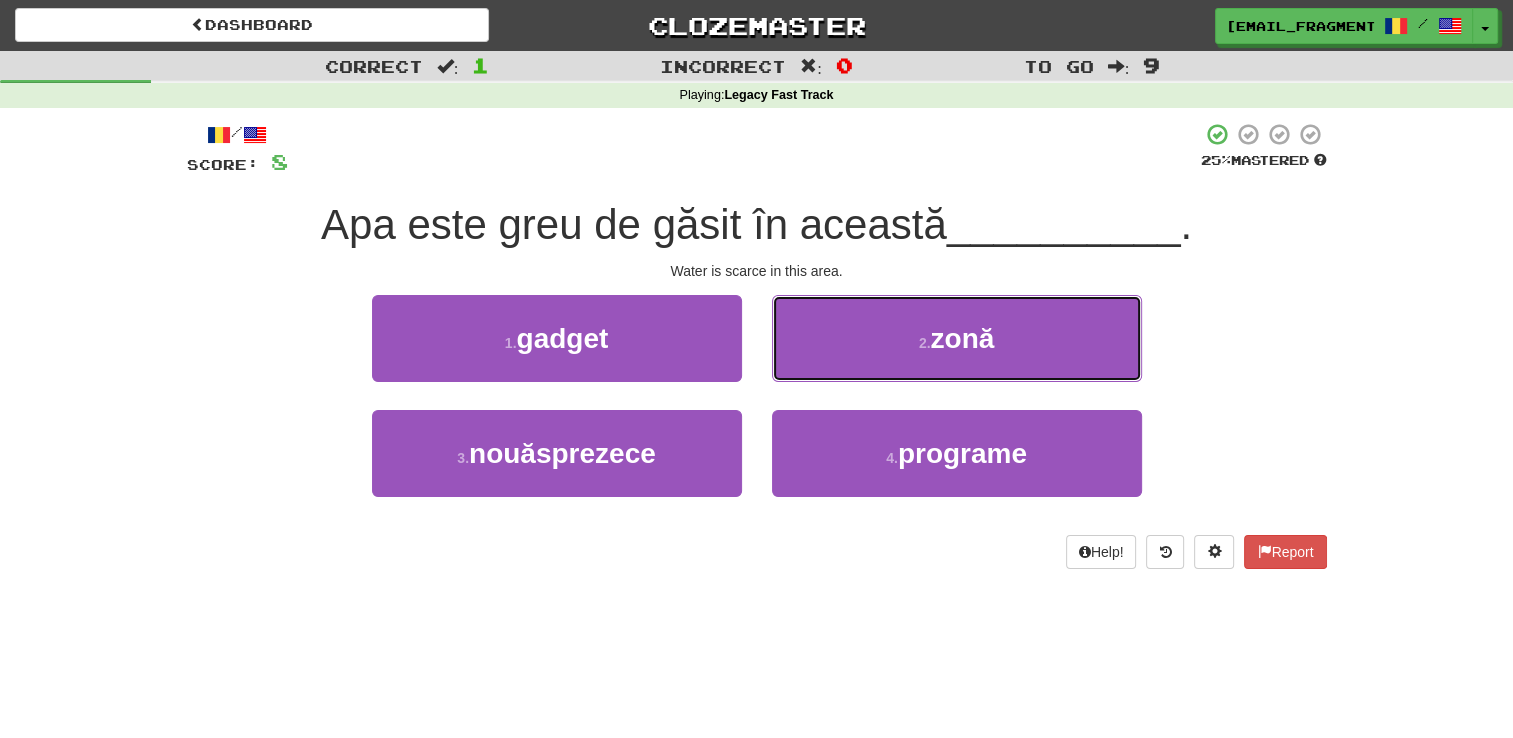 click on "2 .  zonă" at bounding box center (957, 338) 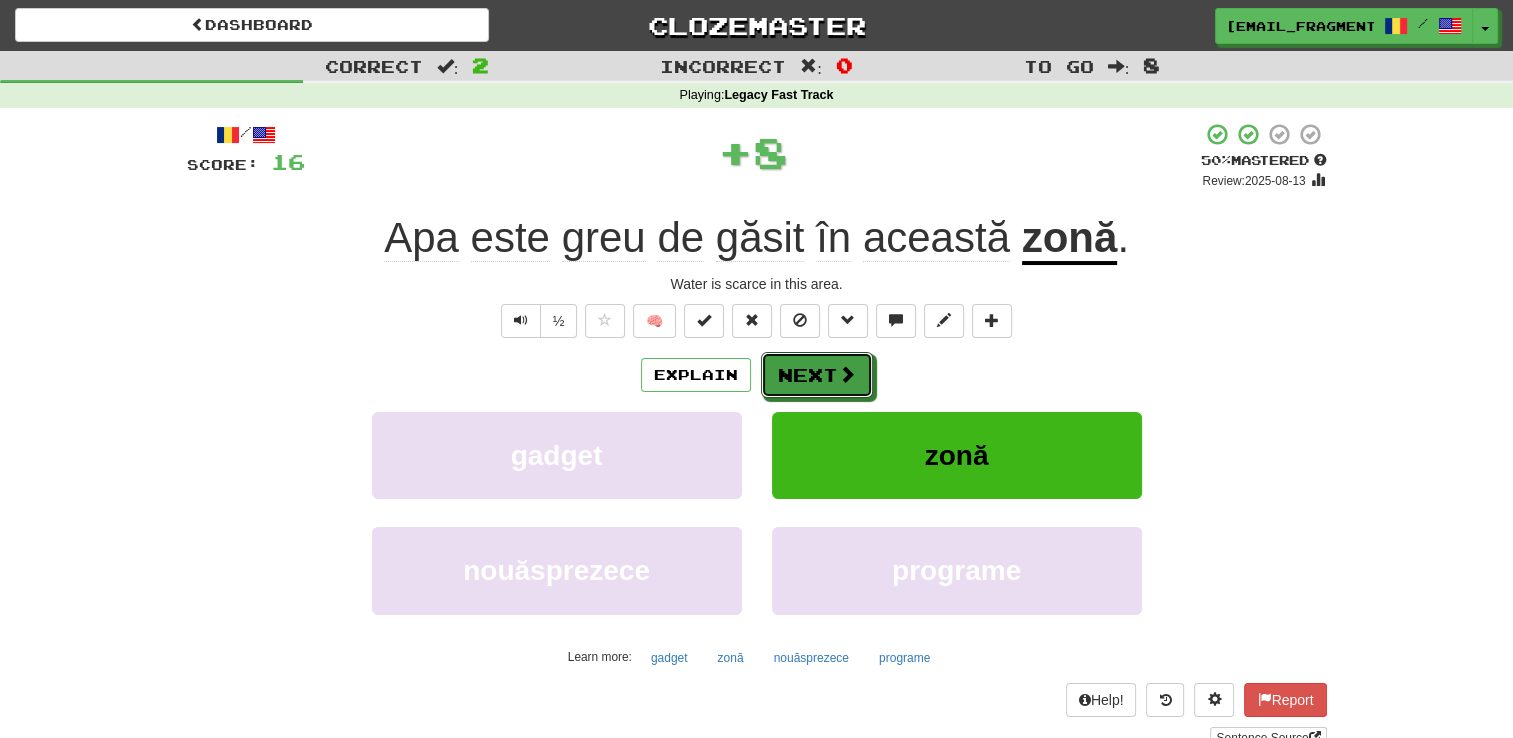 click on "Next" at bounding box center [817, 375] 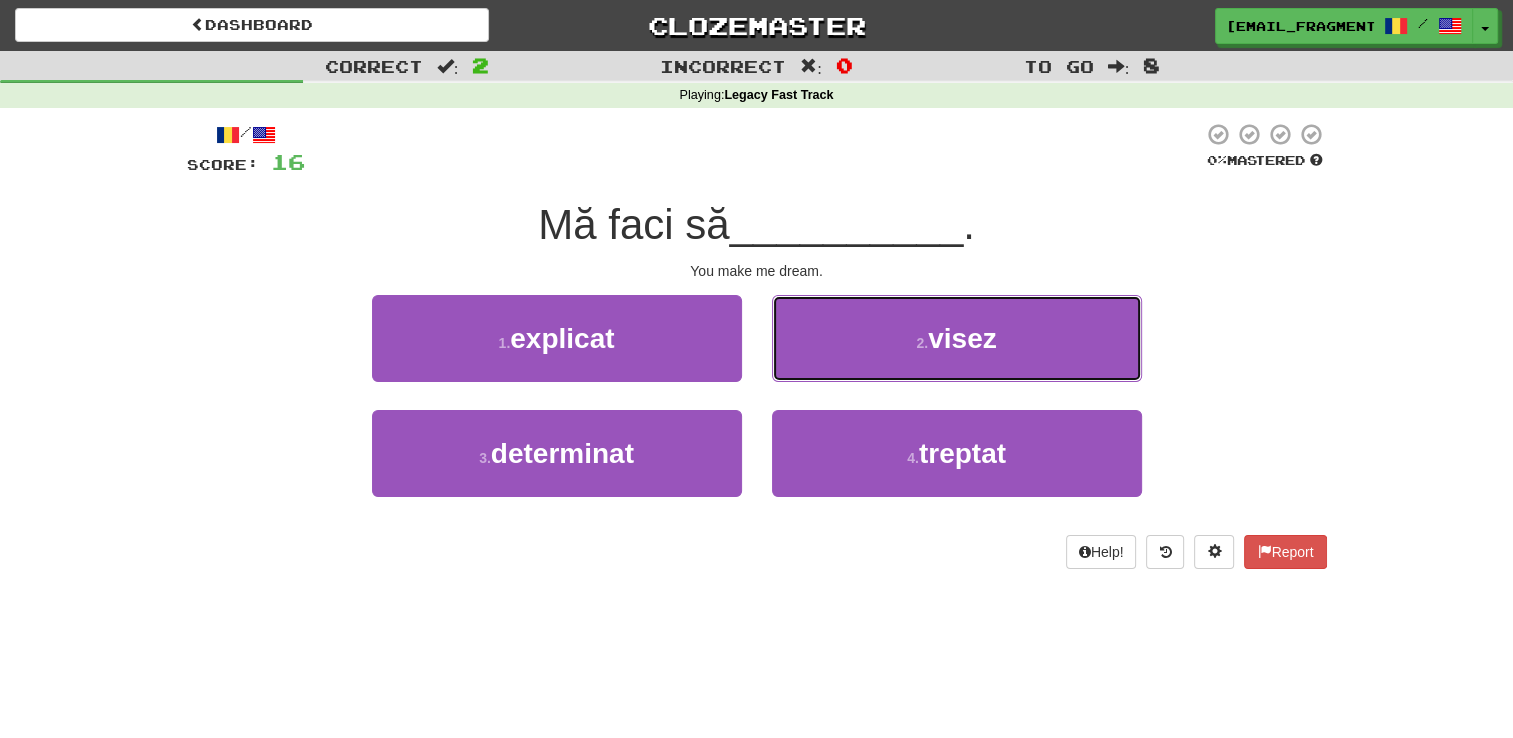 click on "2 .  visez" at bounding box center [957, 338] 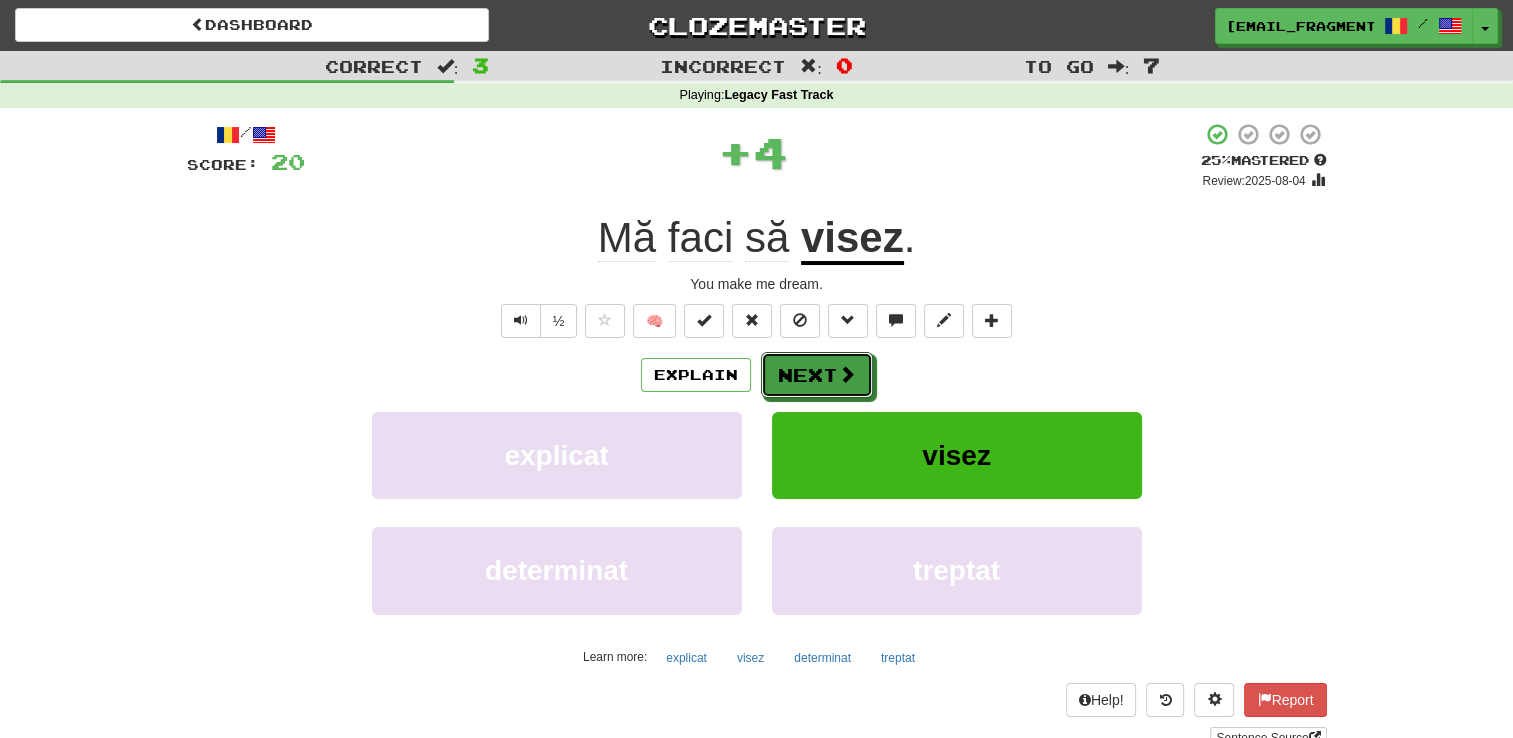 click on "Next" at bounding box center (817, 375) 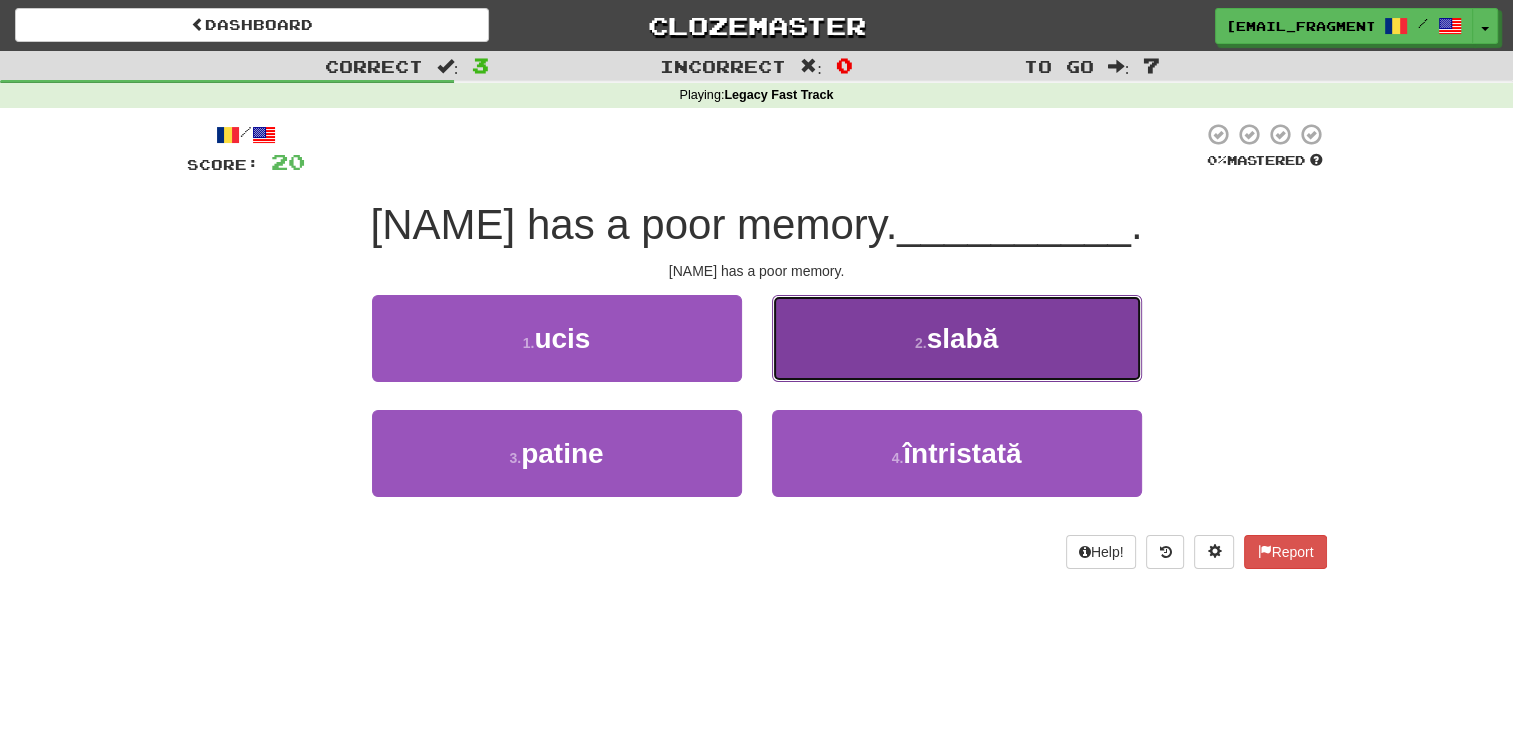 click on "2 .  slabă" at bounding box center [957, 338] 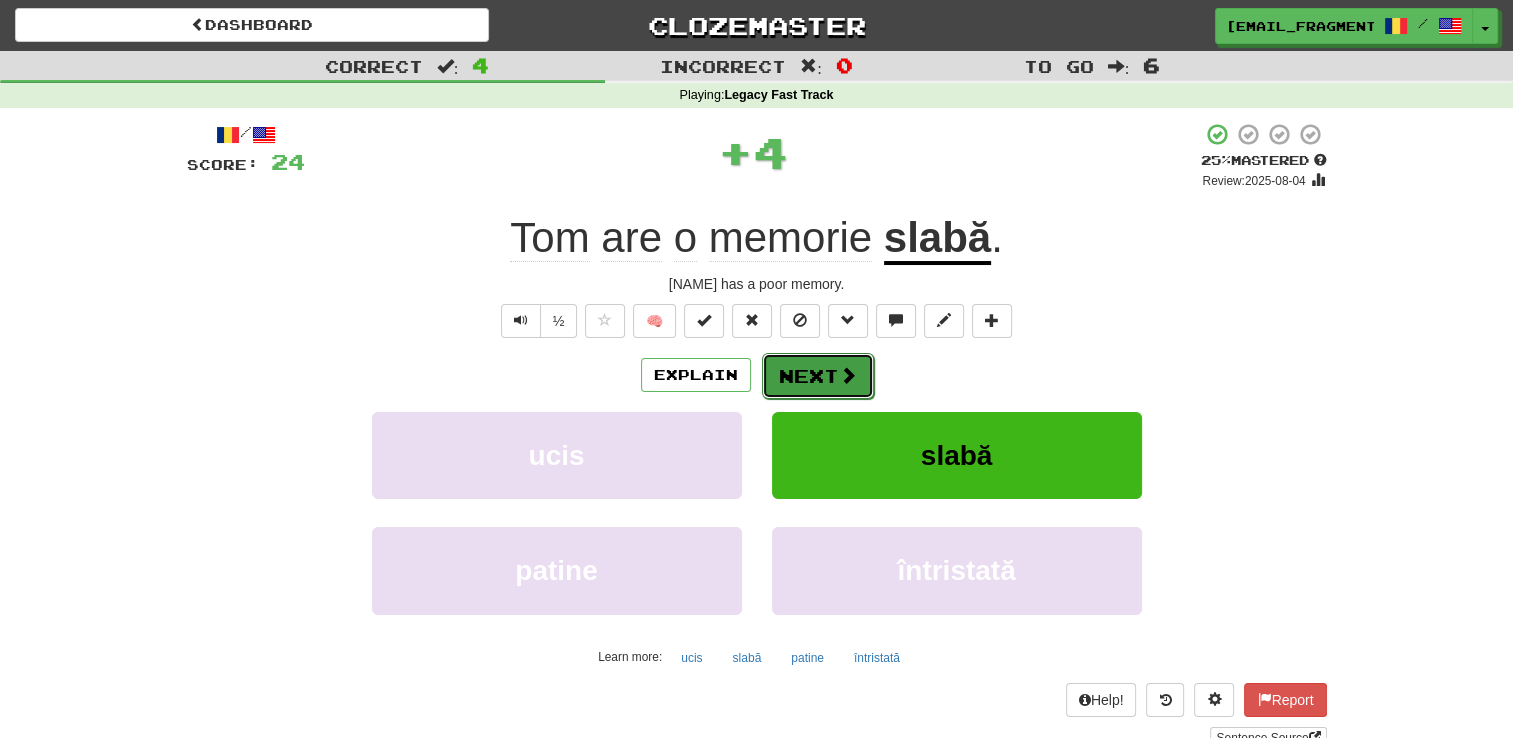 click on "Next" at bounding box center (818, 376) 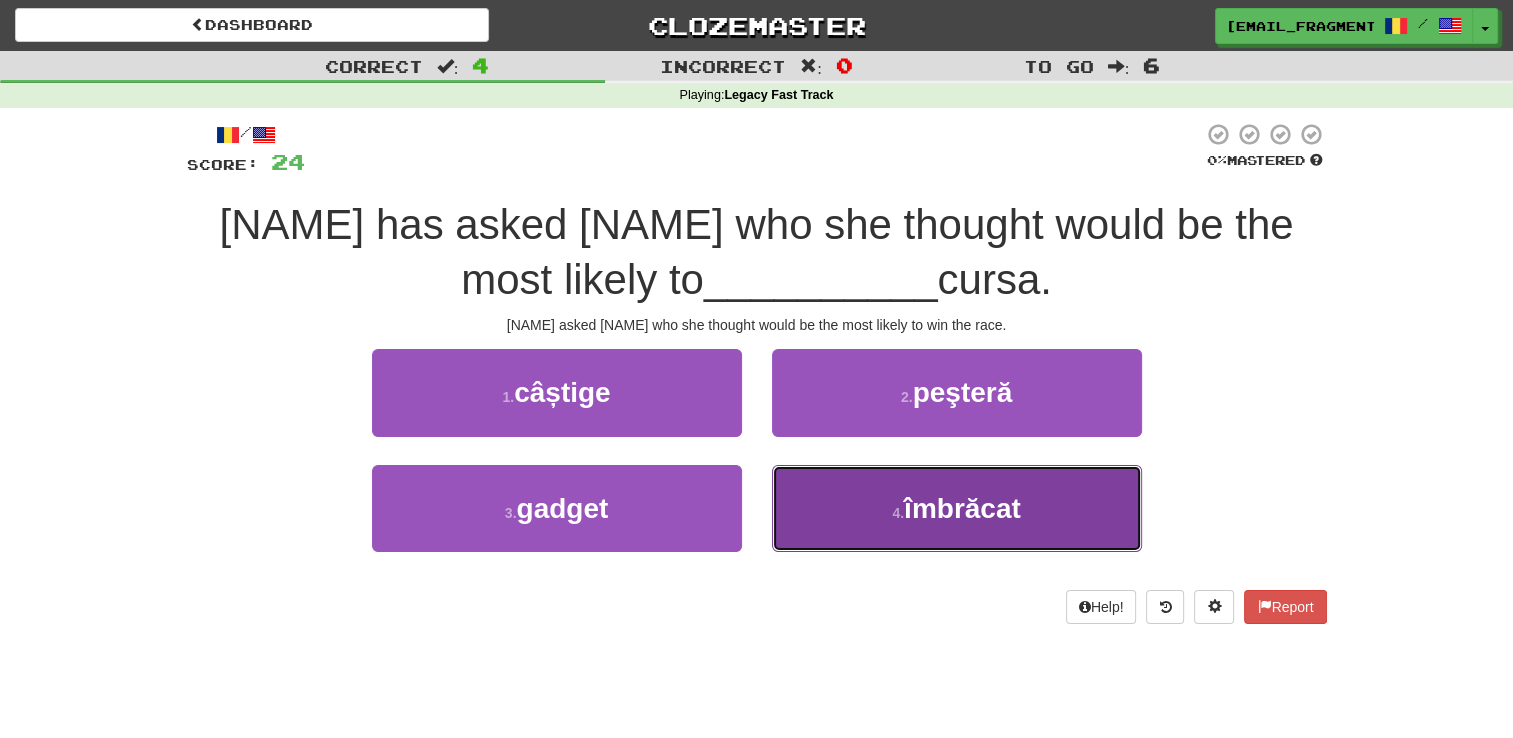 click on "4 .  îmbrăcat" at bounding box center [957, 508] 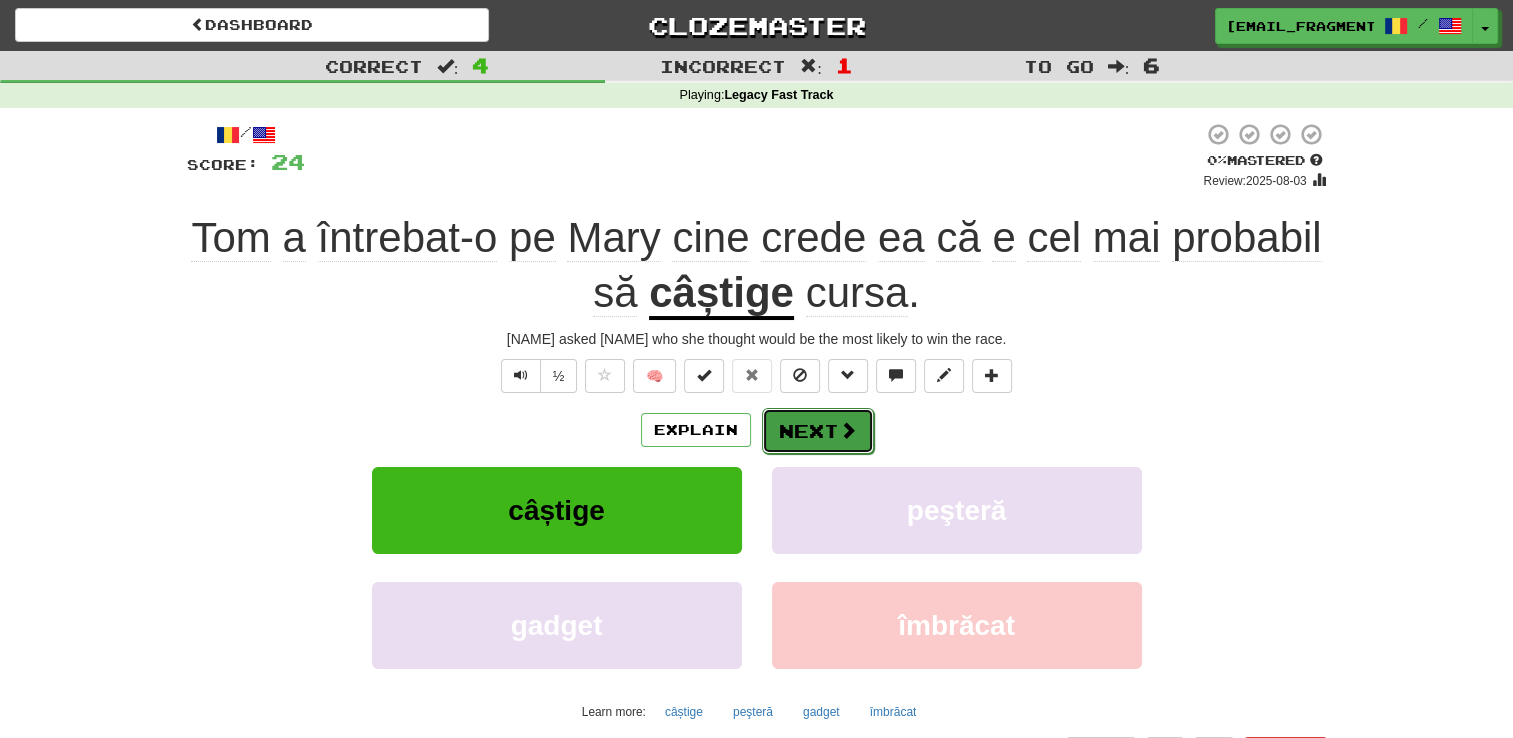 click on "Next" at bounding box center [818, 431] 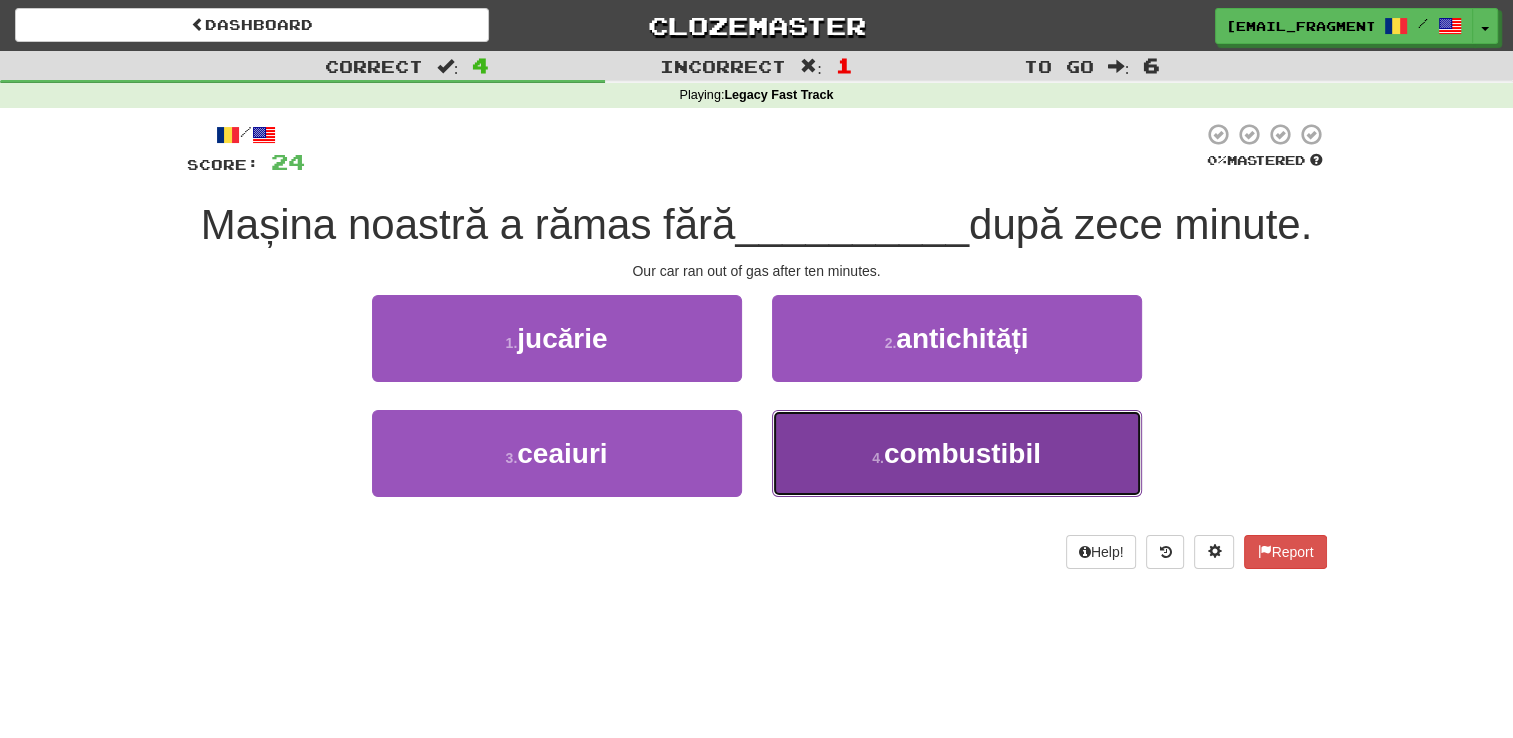 click on "4 .  combustibil" at bounding box center [957, 453] 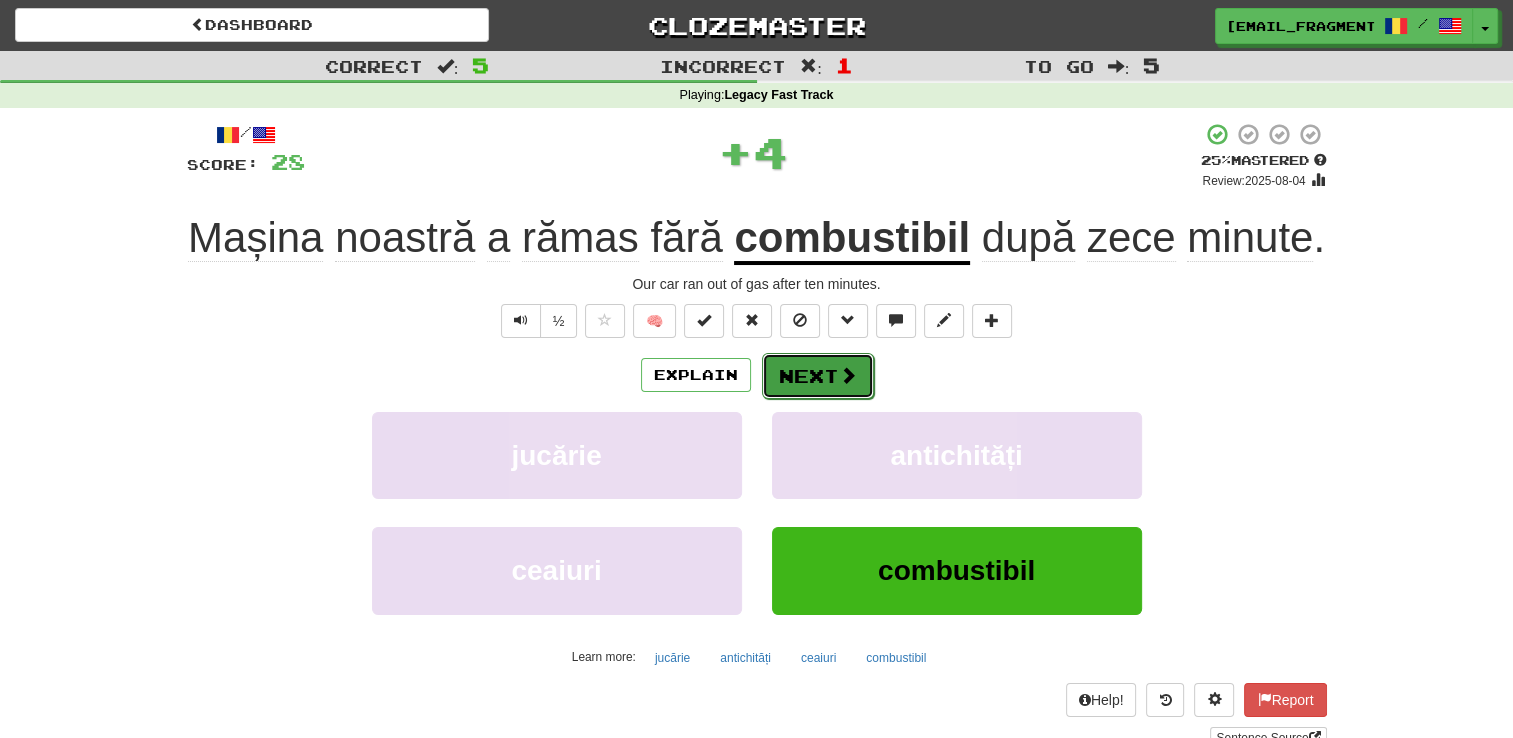 click on "Next" at bounding box center [818, 376] 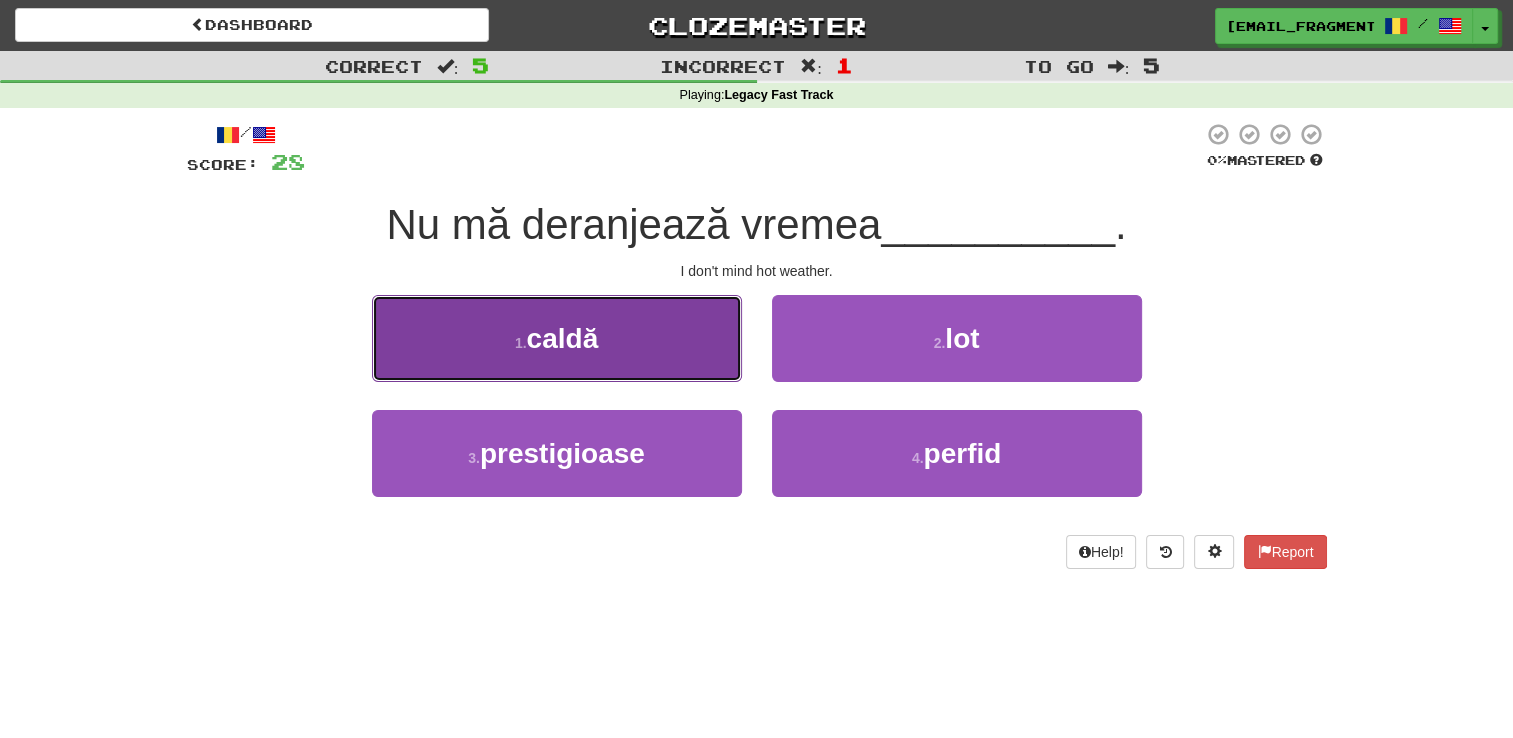 click on "1 .  caldă" at bounding box center (557, 338) 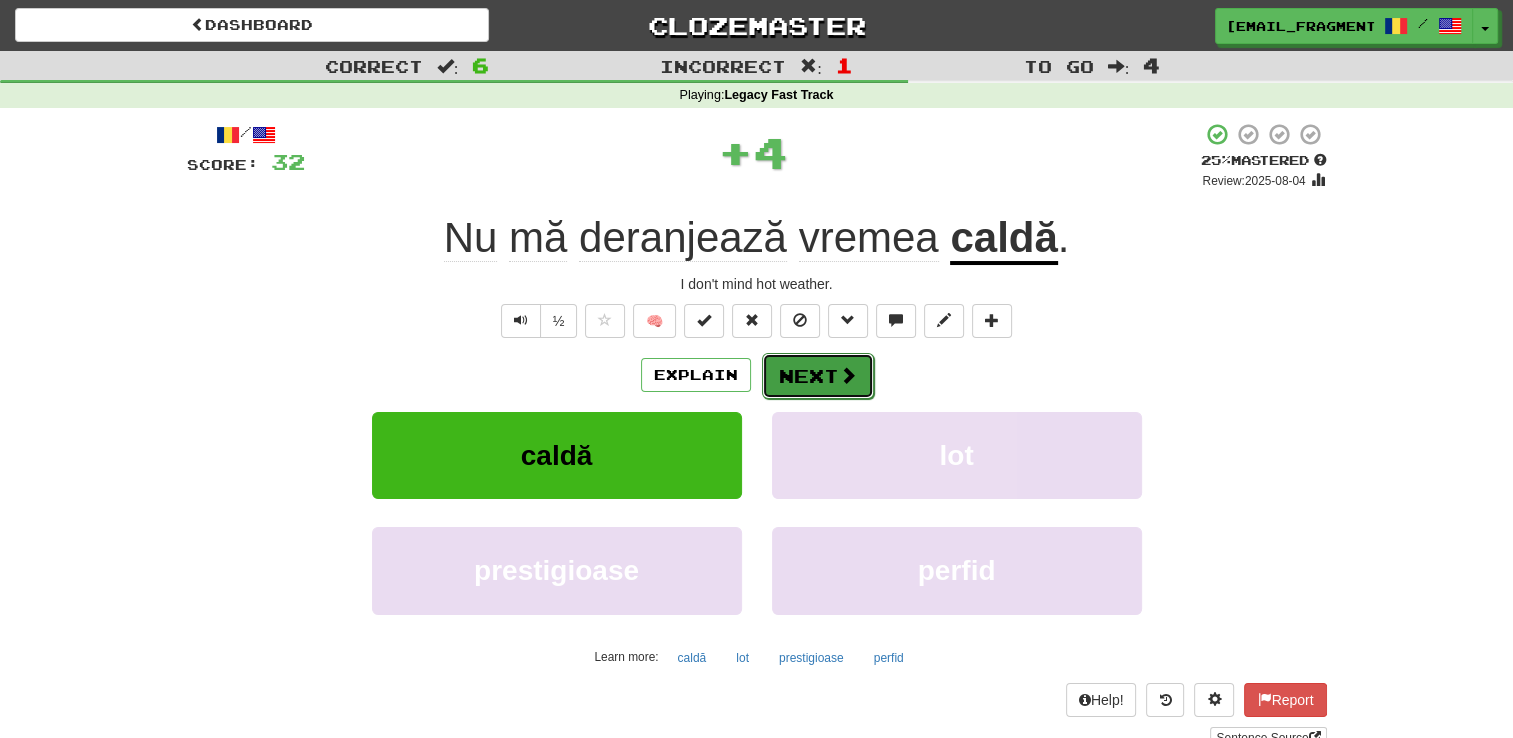 click on "Next" at bounding box center (818, 376) 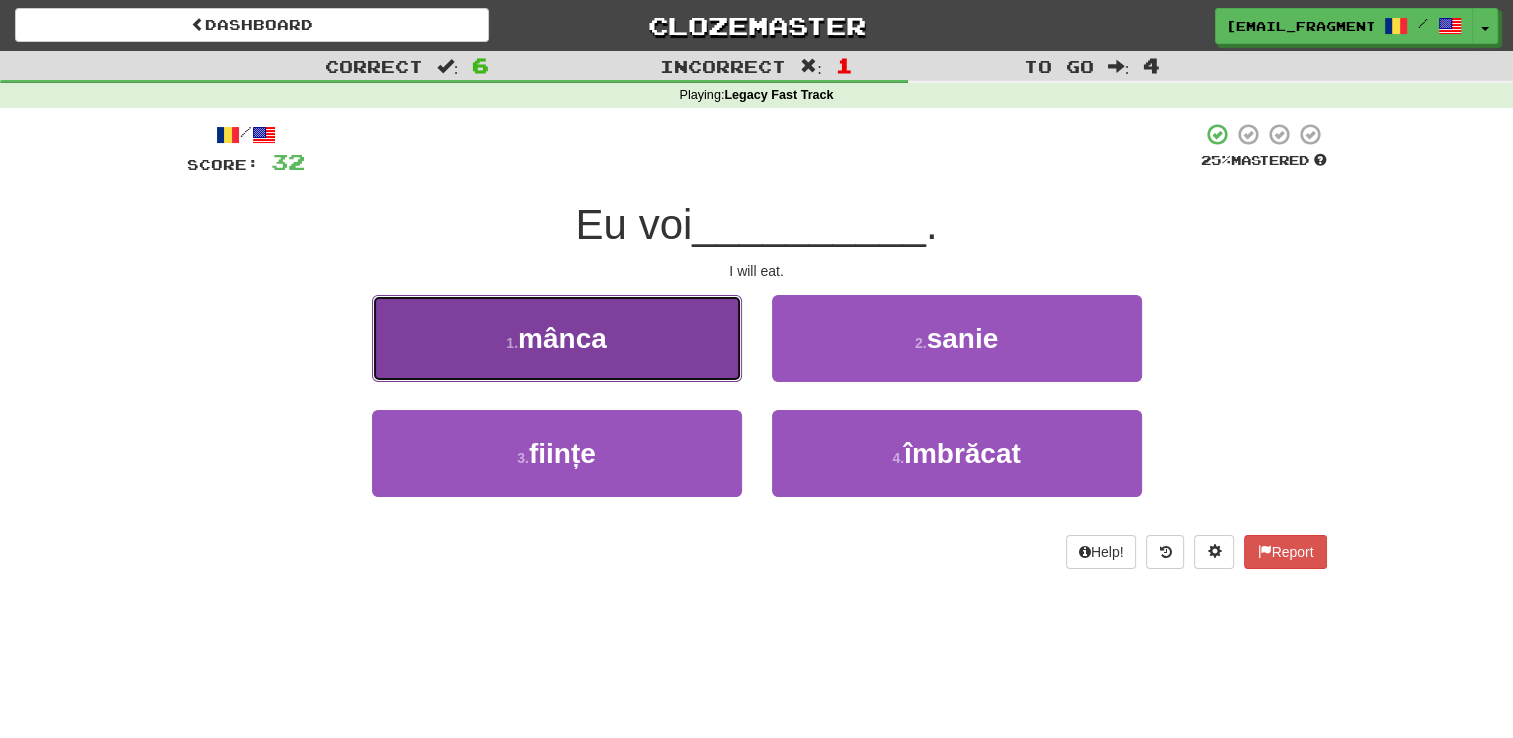 click on "1 .  mânca" at bounding box center [557, 338] 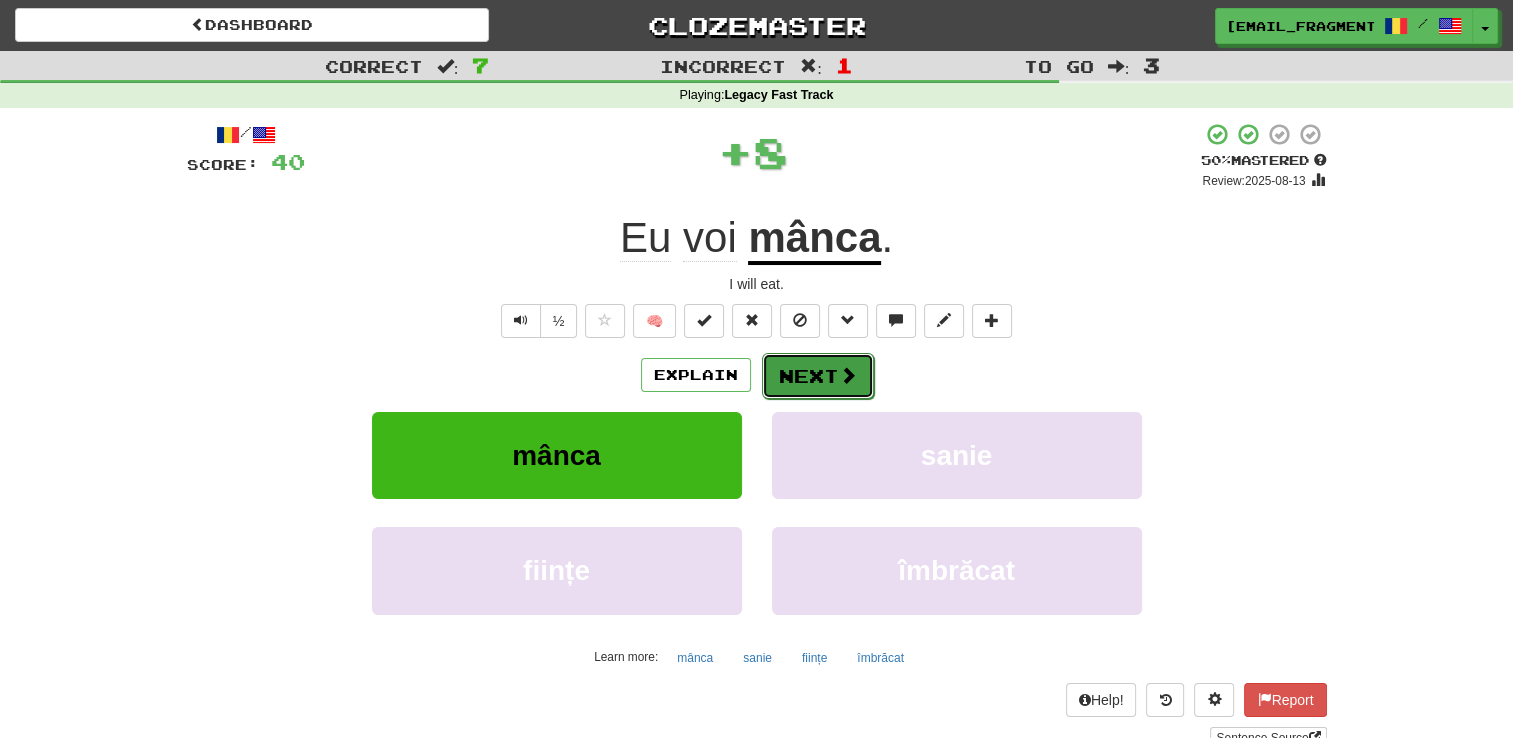 click on "Next" at bounding box center [818, 376] 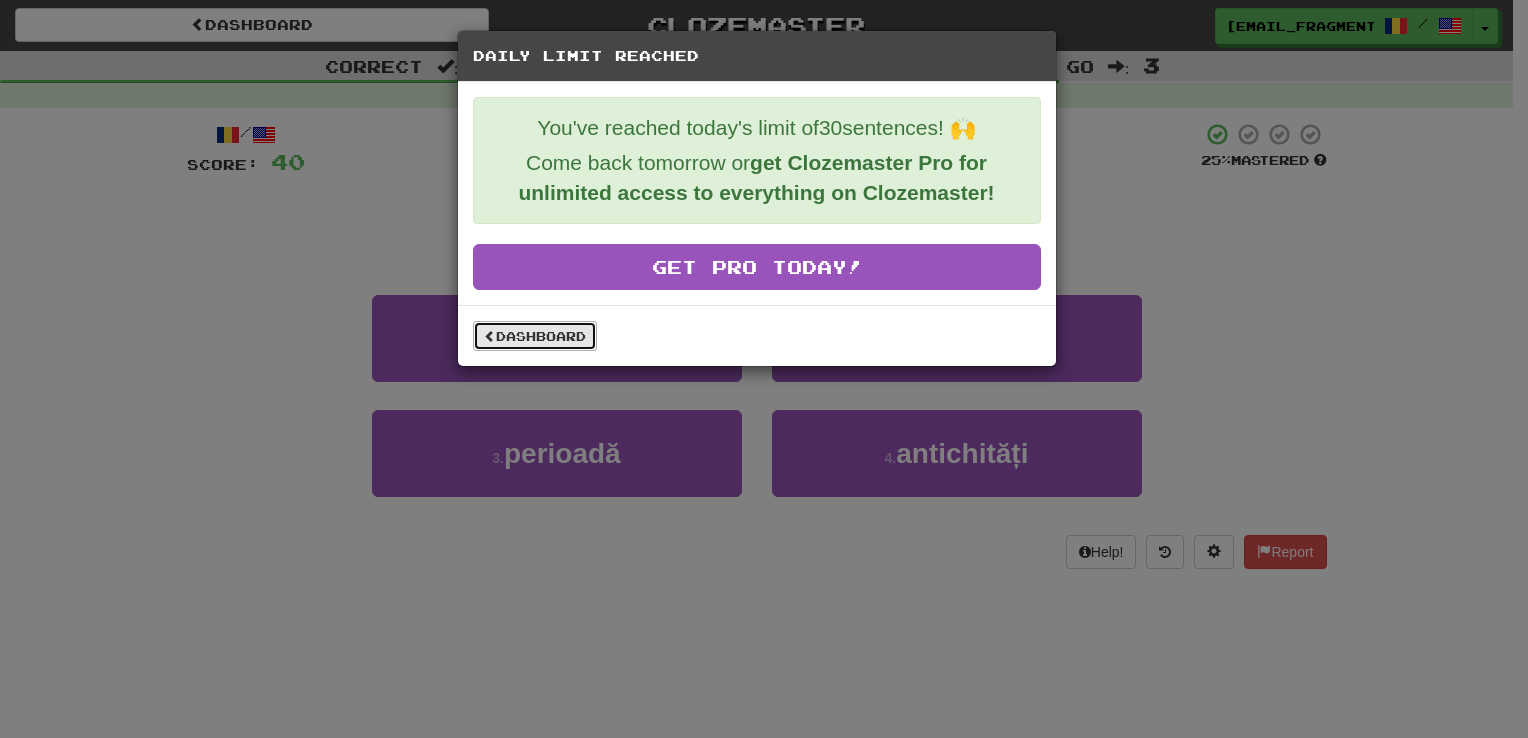 click on "Dashboard" at bounding box center [535, 336] 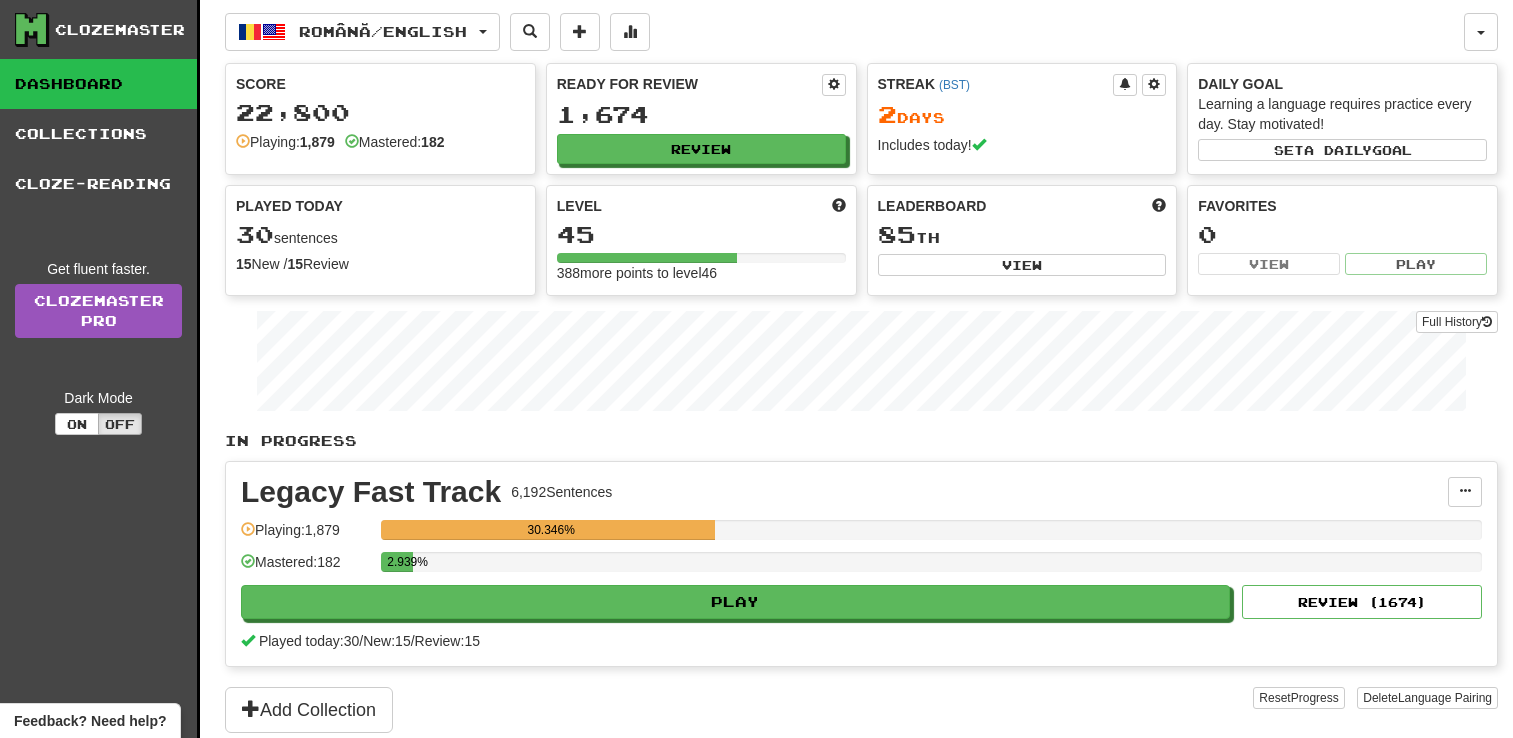 scroll, scrollTop: 0, scrollLeft: 0, axis: both 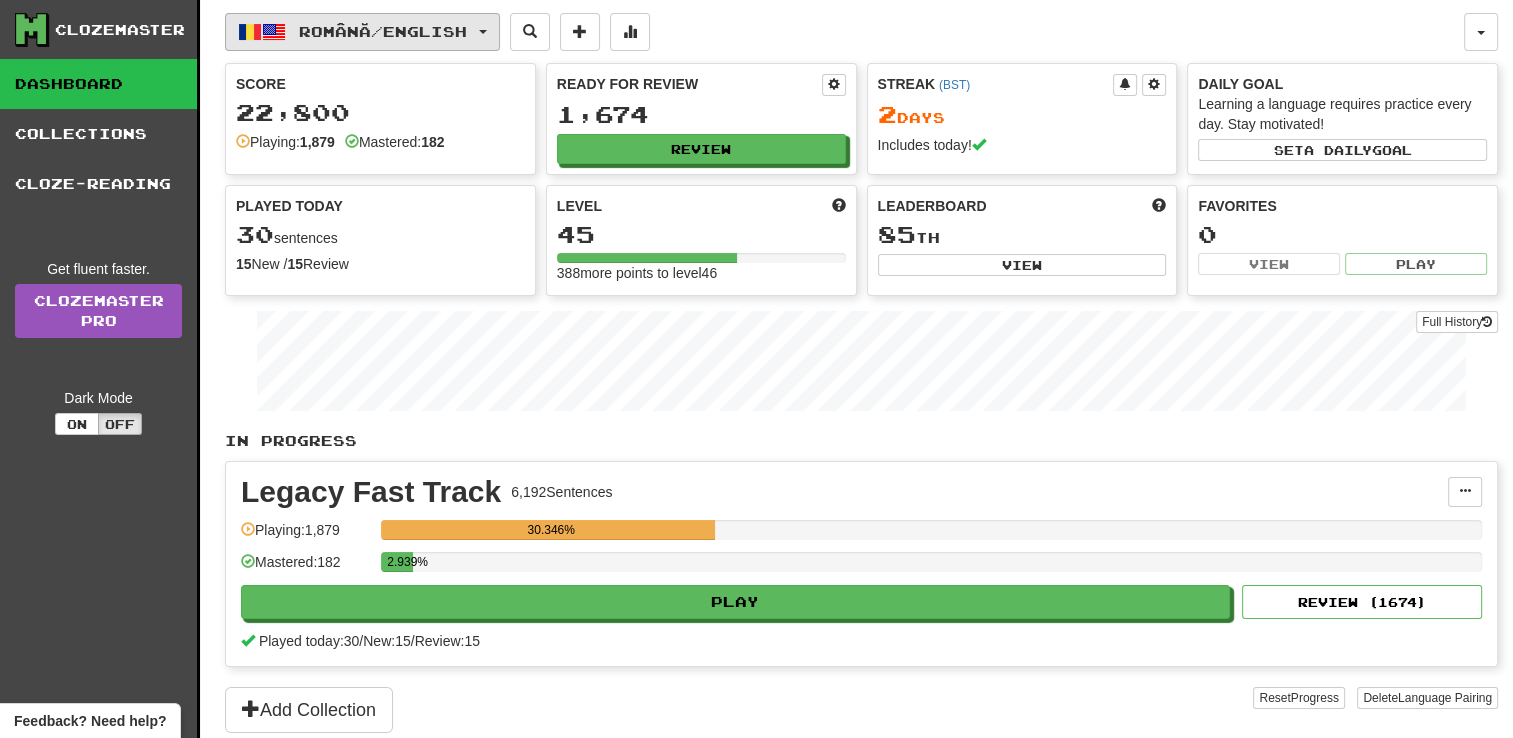 click on "Română  /  English" at bounding box center (362, 32) 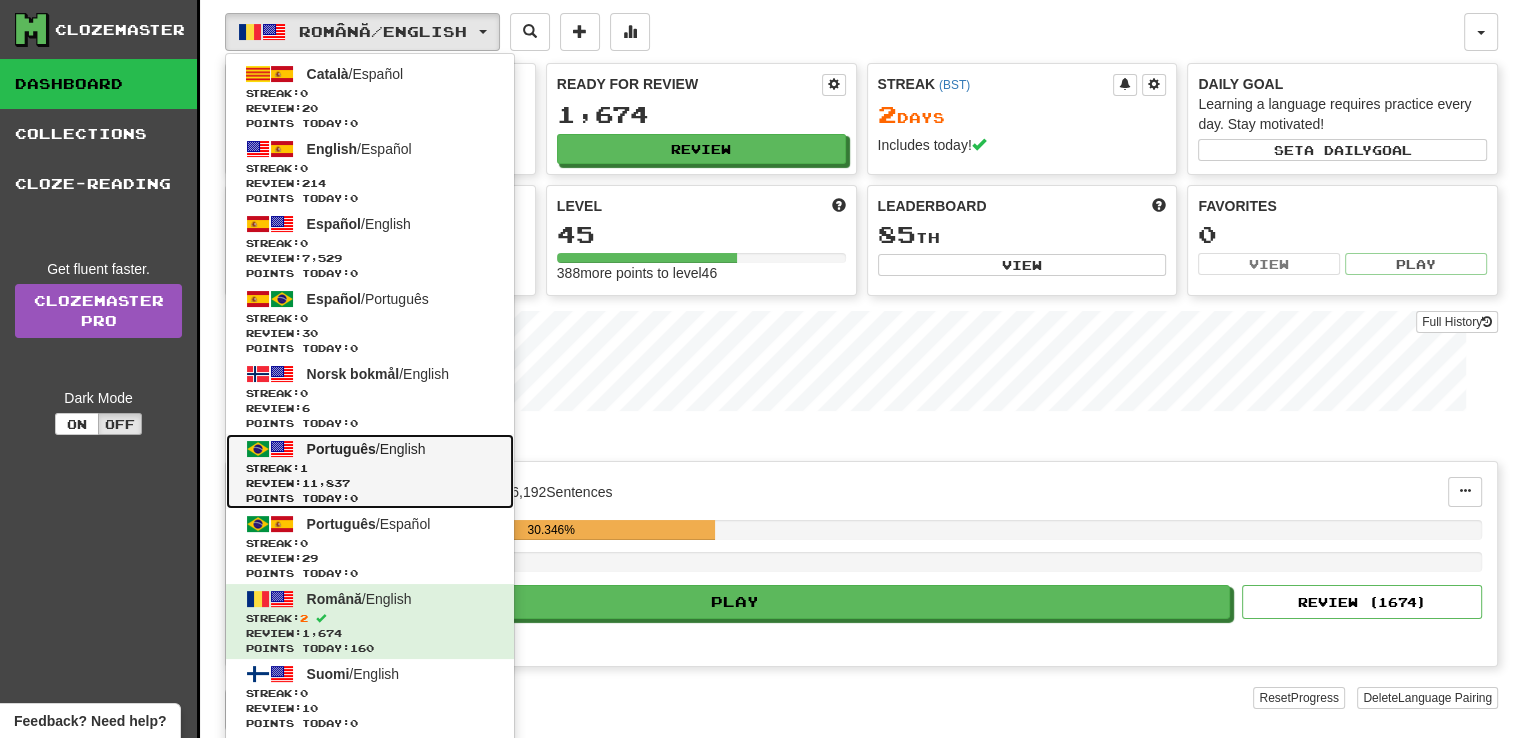 click on "Streak:  1" at bounding box center [370, 468] 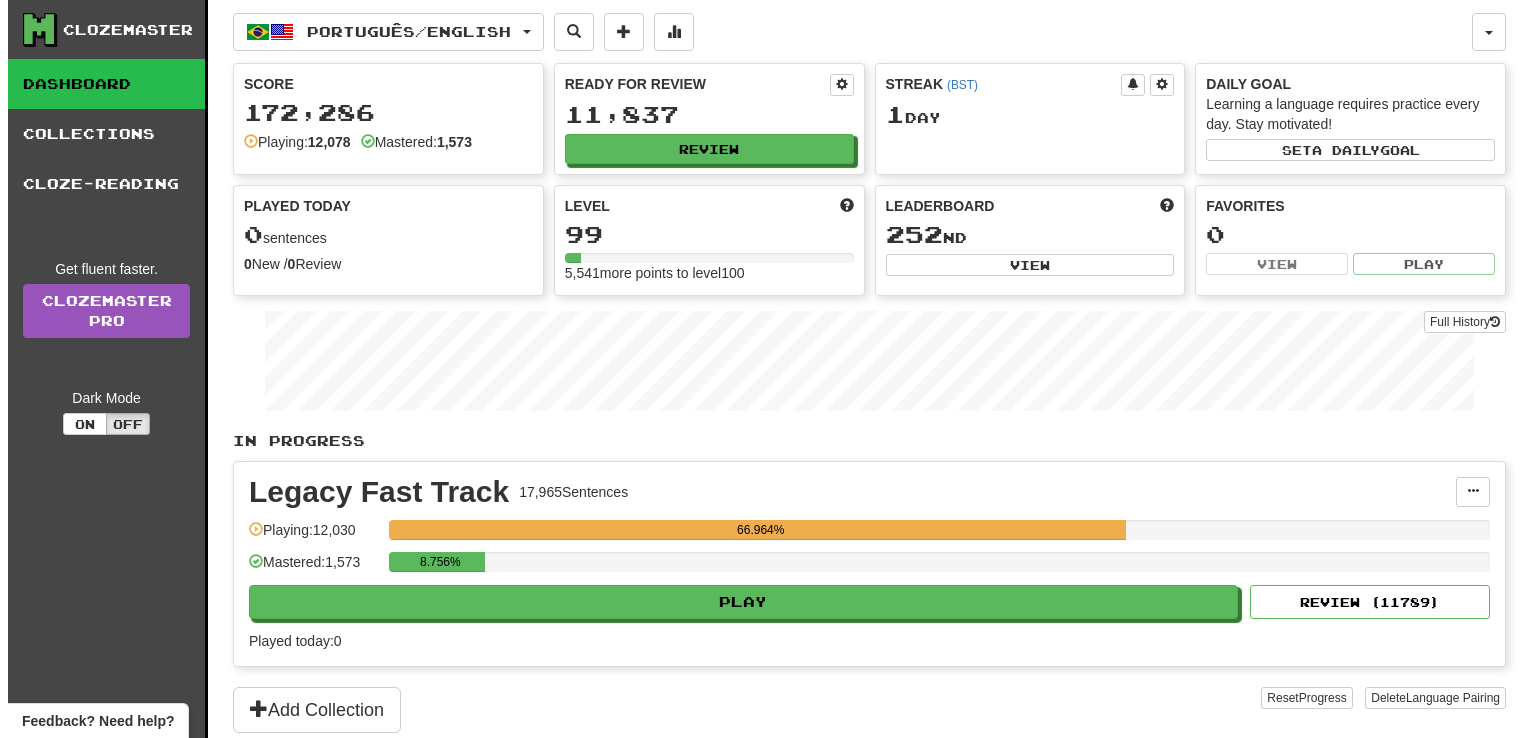 scroll, scrollTop: 0, scrollLeft: 0, axis: both 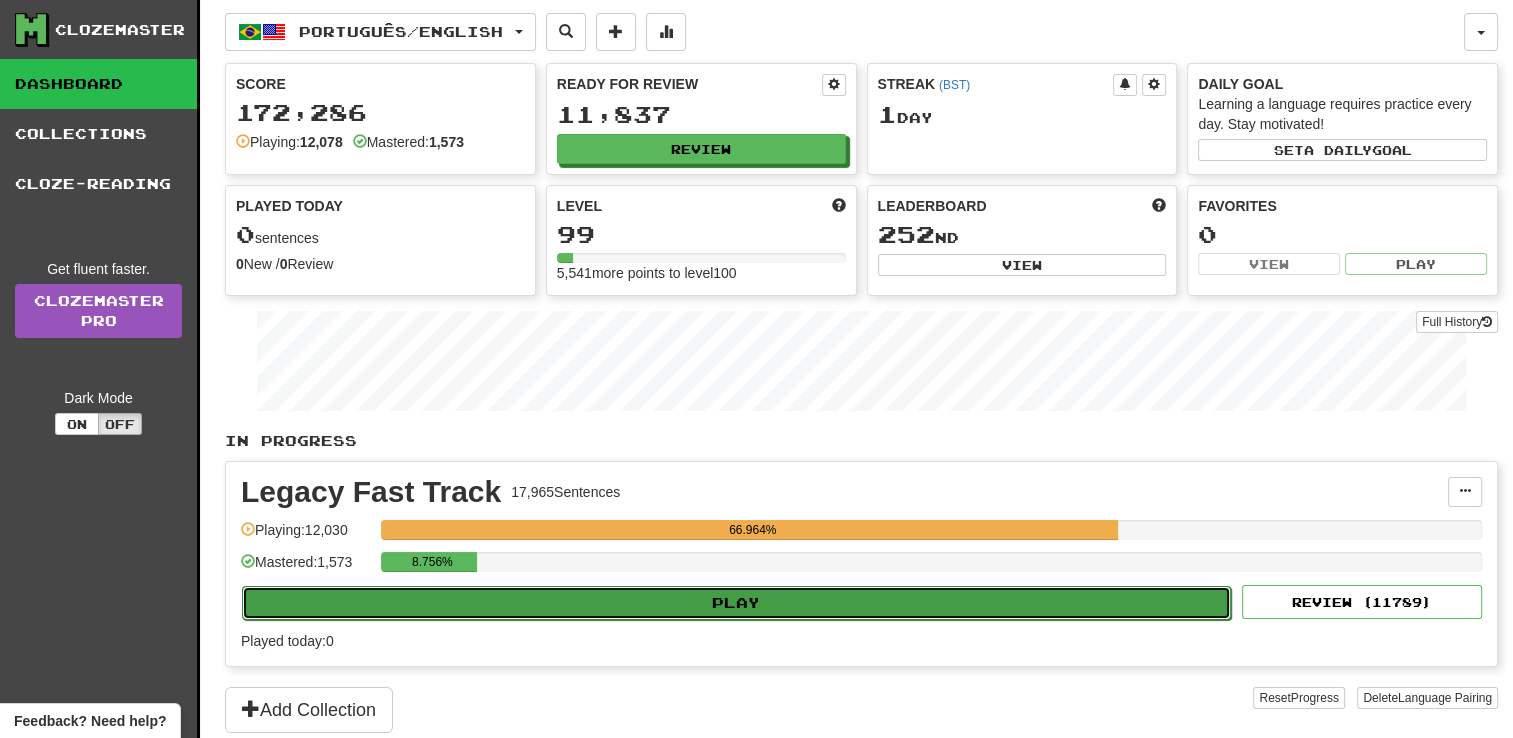 click on "Play" at bounding box center (736, 603) 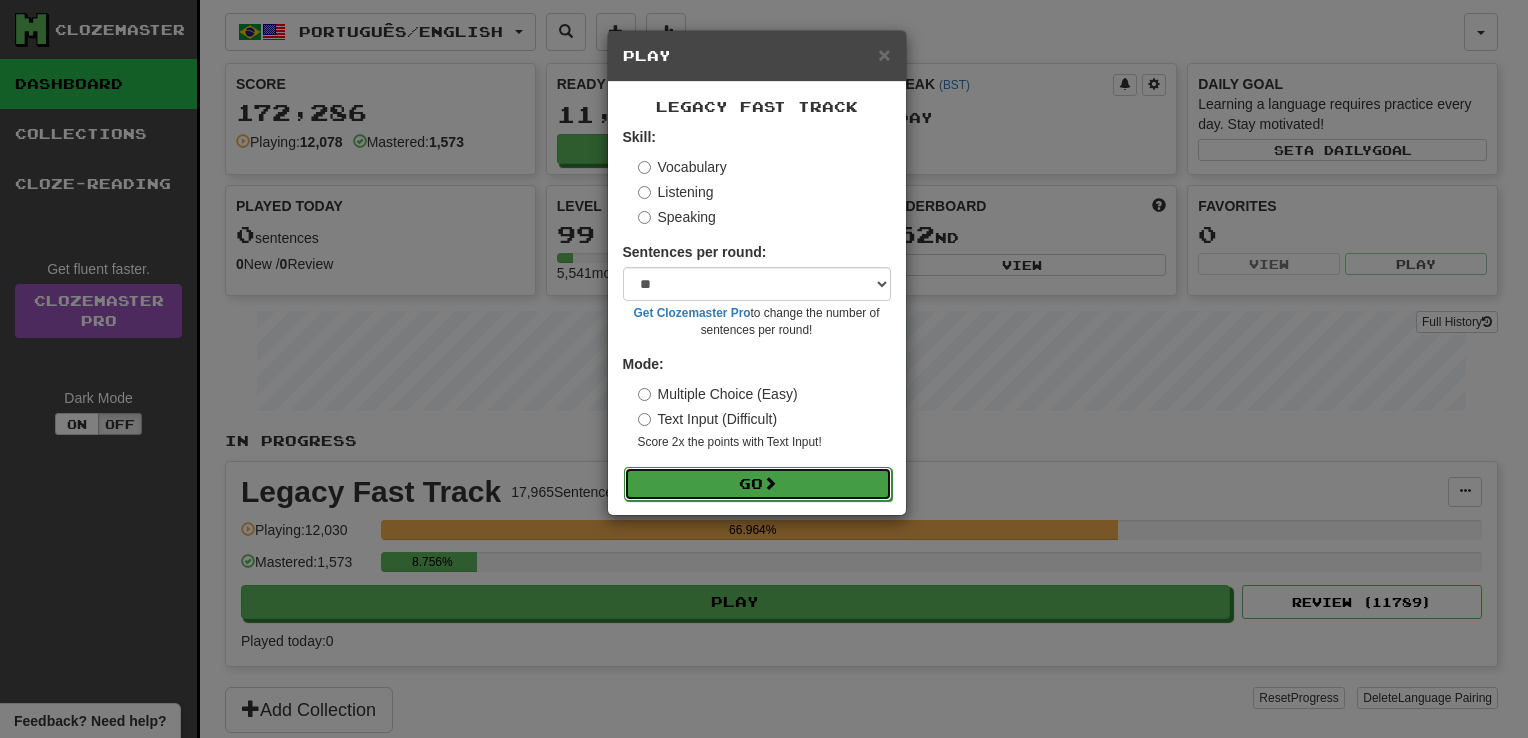 click on "Go" at bounding box center (758, 484) 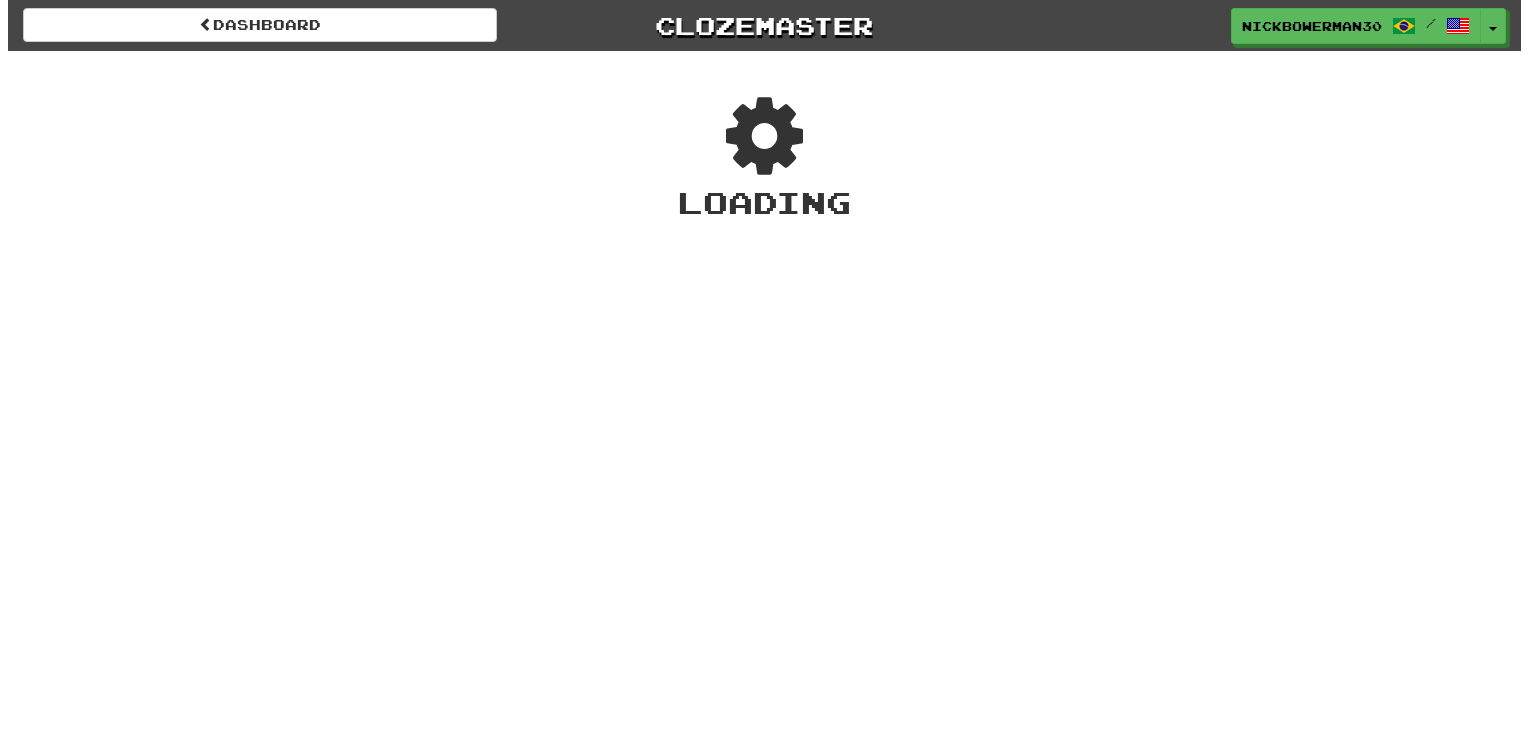 scroll, scrollTop: 0, scrollLeft: 0, axis: both 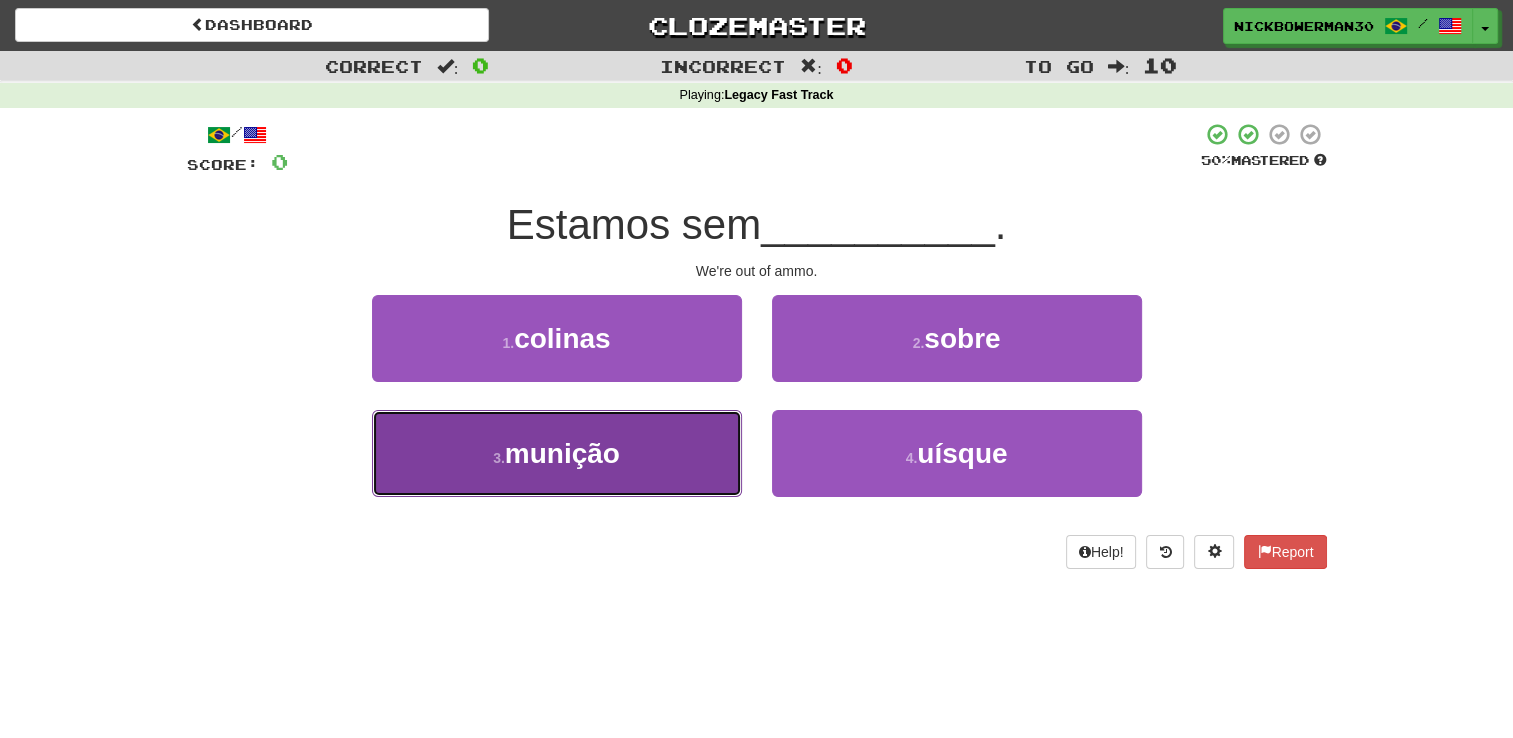 click on "3 .  munição" at bounding box center (557, 453) 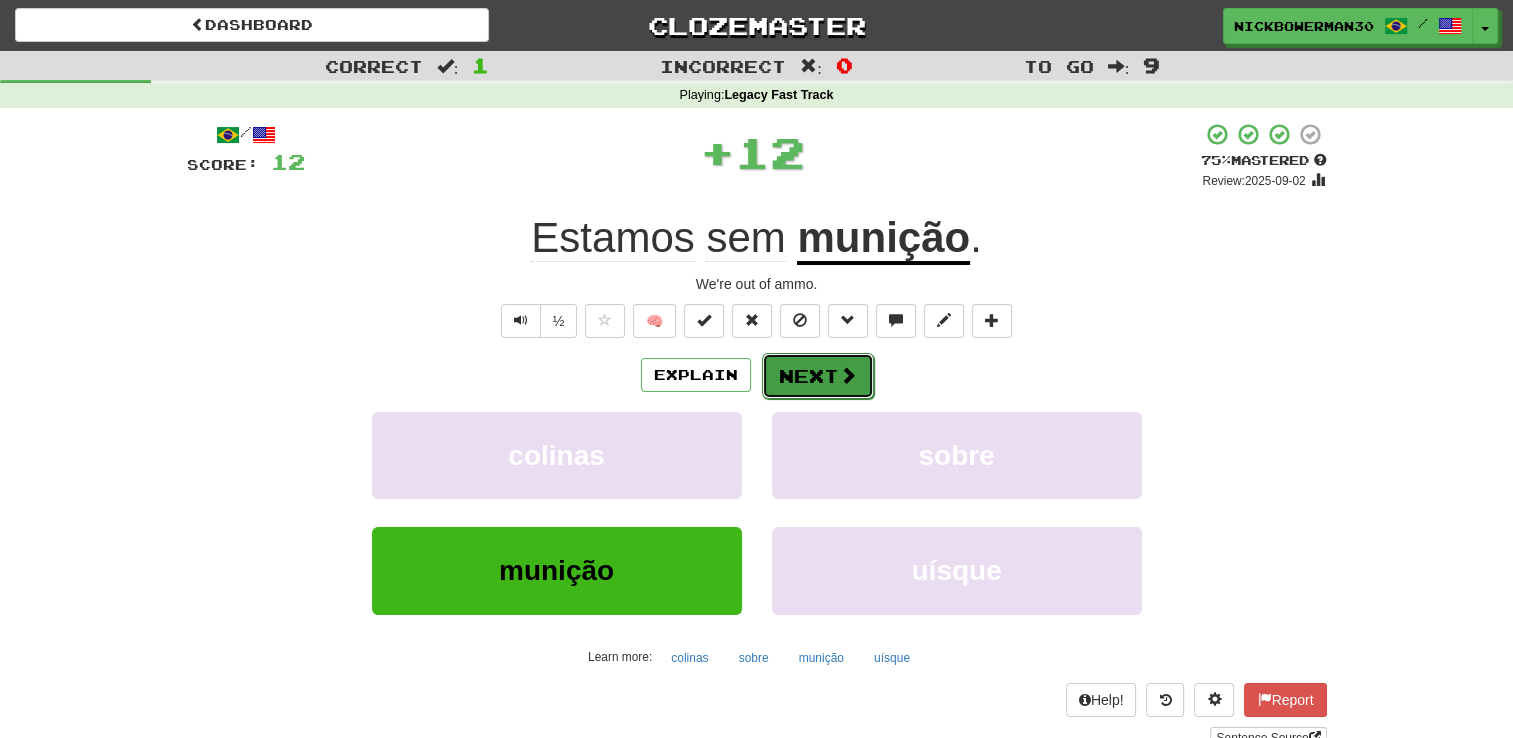 click on "Next" at bounding box center (818, 376) 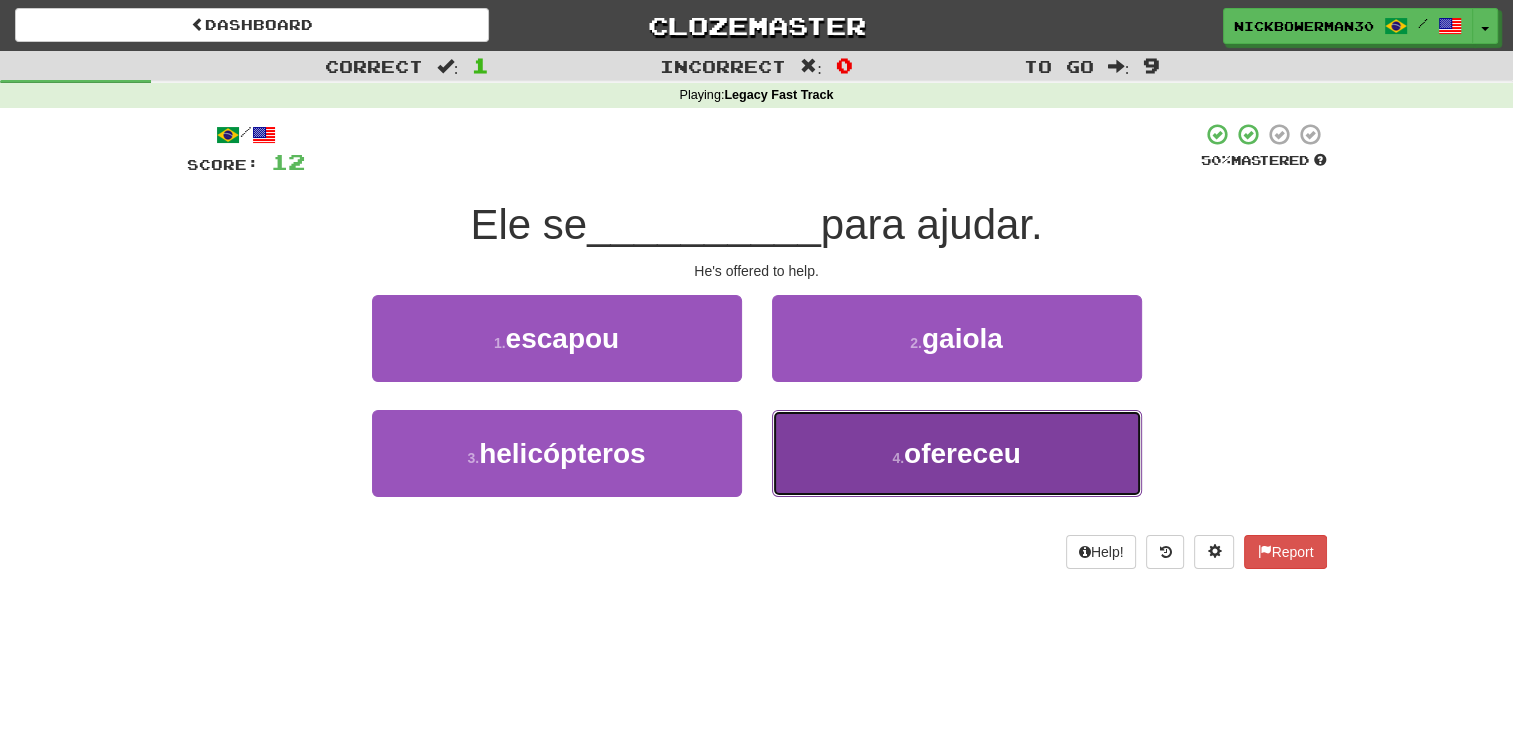 click on "4 .  ofereceu" at bounding box center [957, 453] 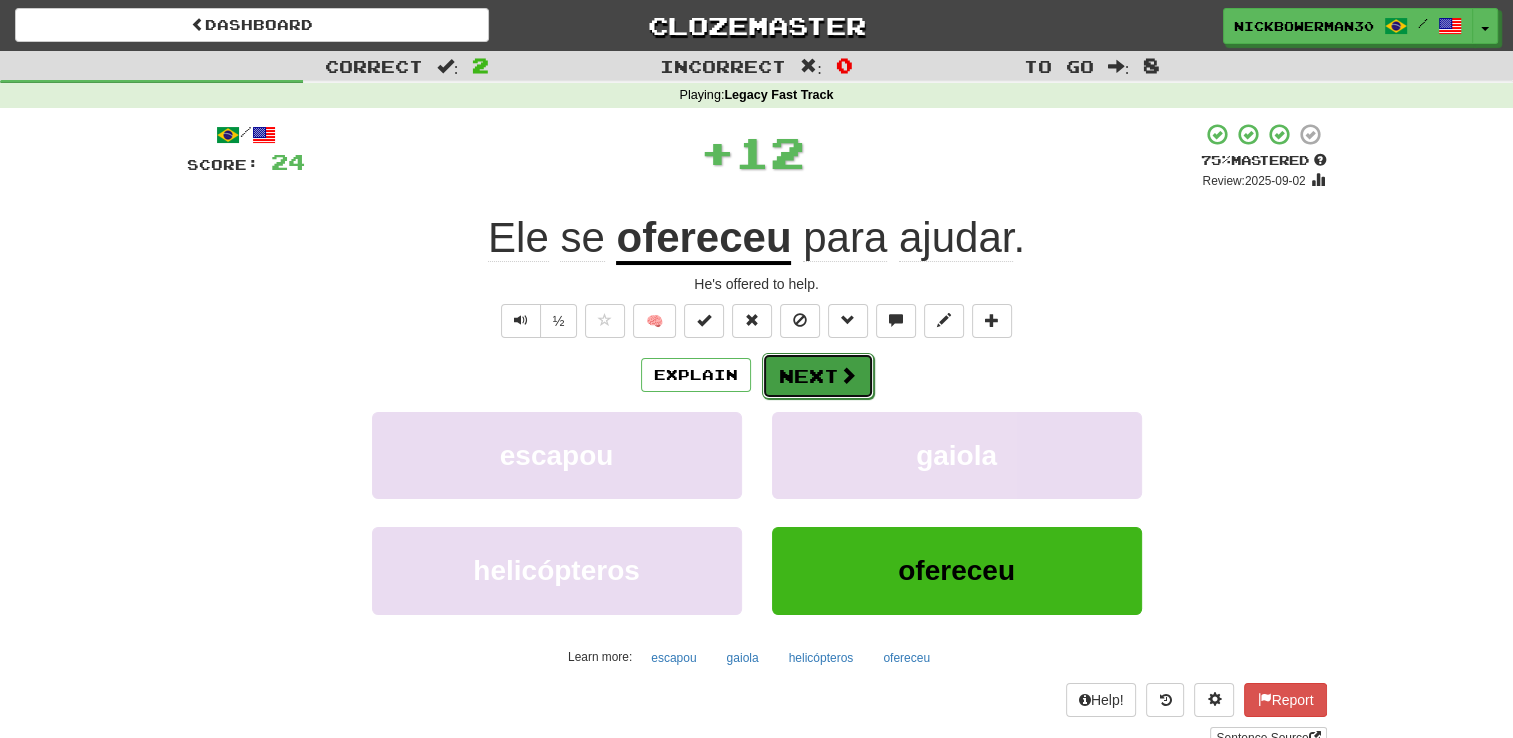 click on "Next" at bounding box center (818, 376) 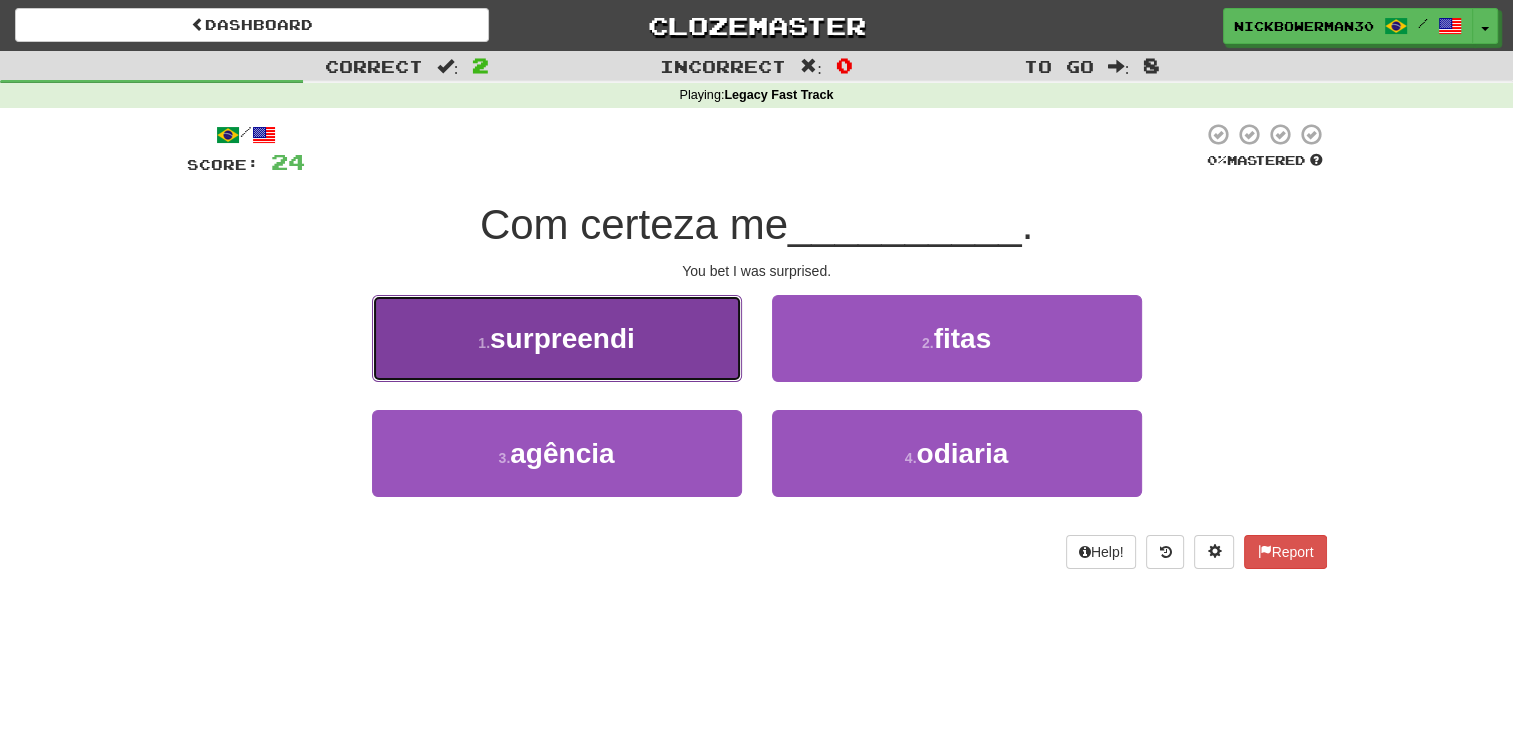 click on "1 .  surpreendi" at bounding box center (557, 338) 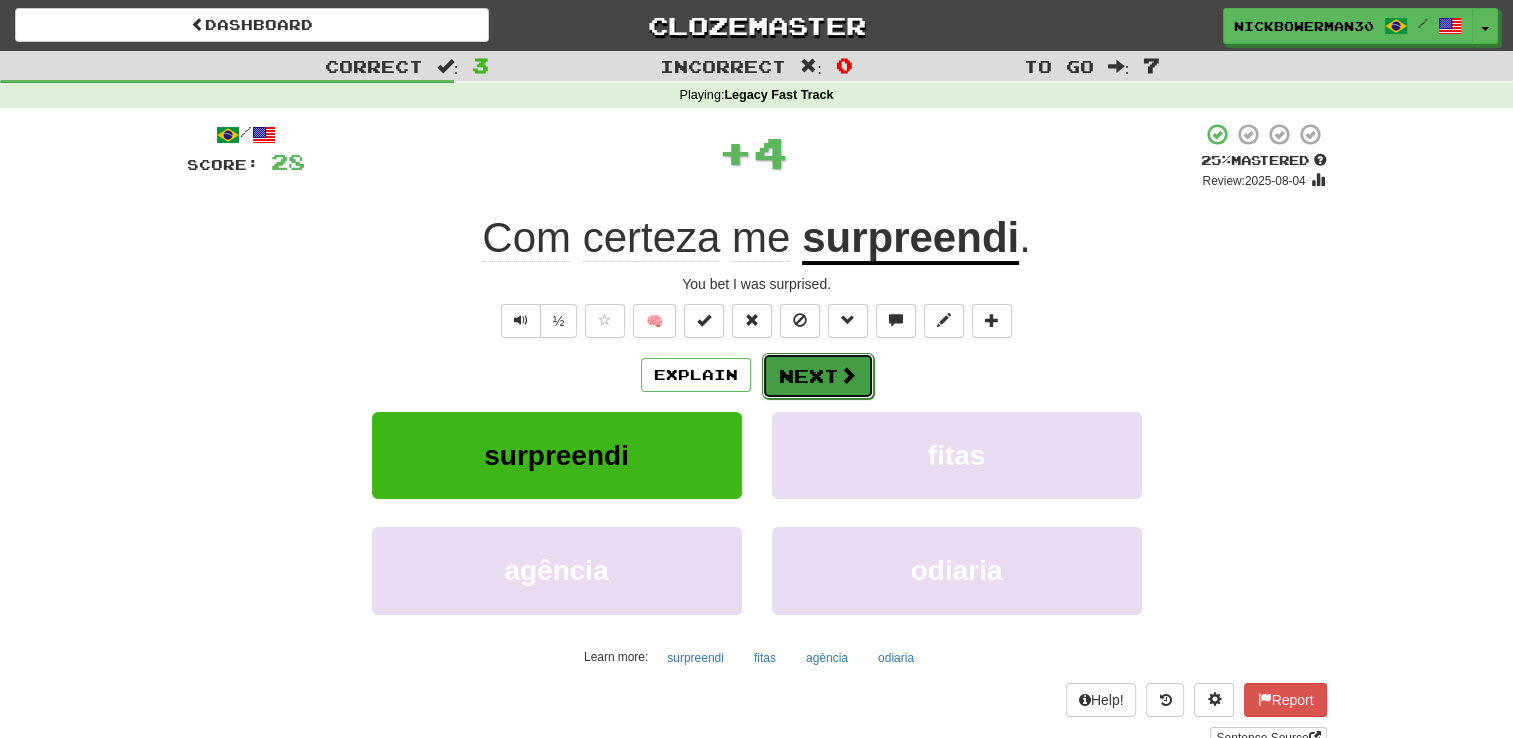 click on "Next" at bounding box center (818, 376) 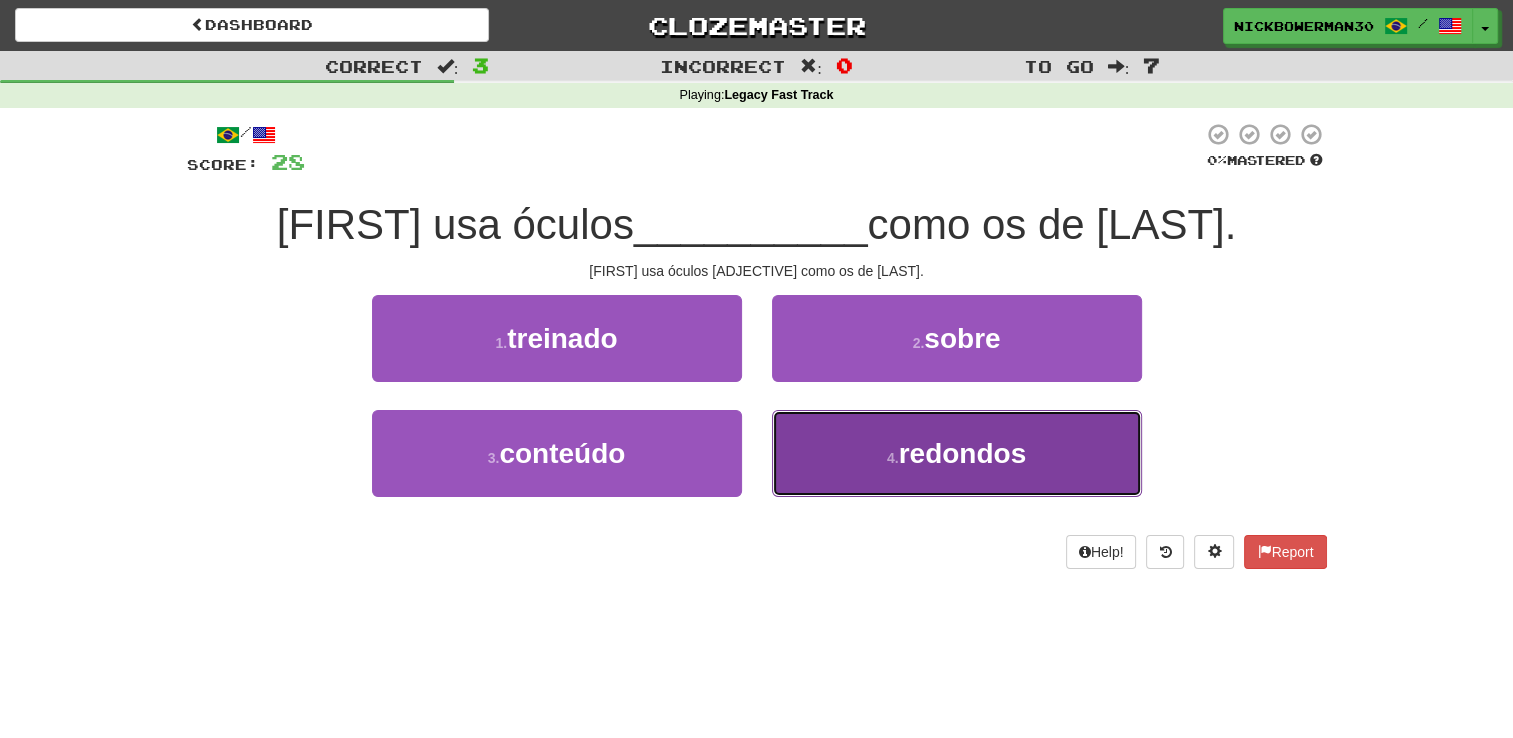 click on "4 .  redondos" at bounding box center [957, 453] 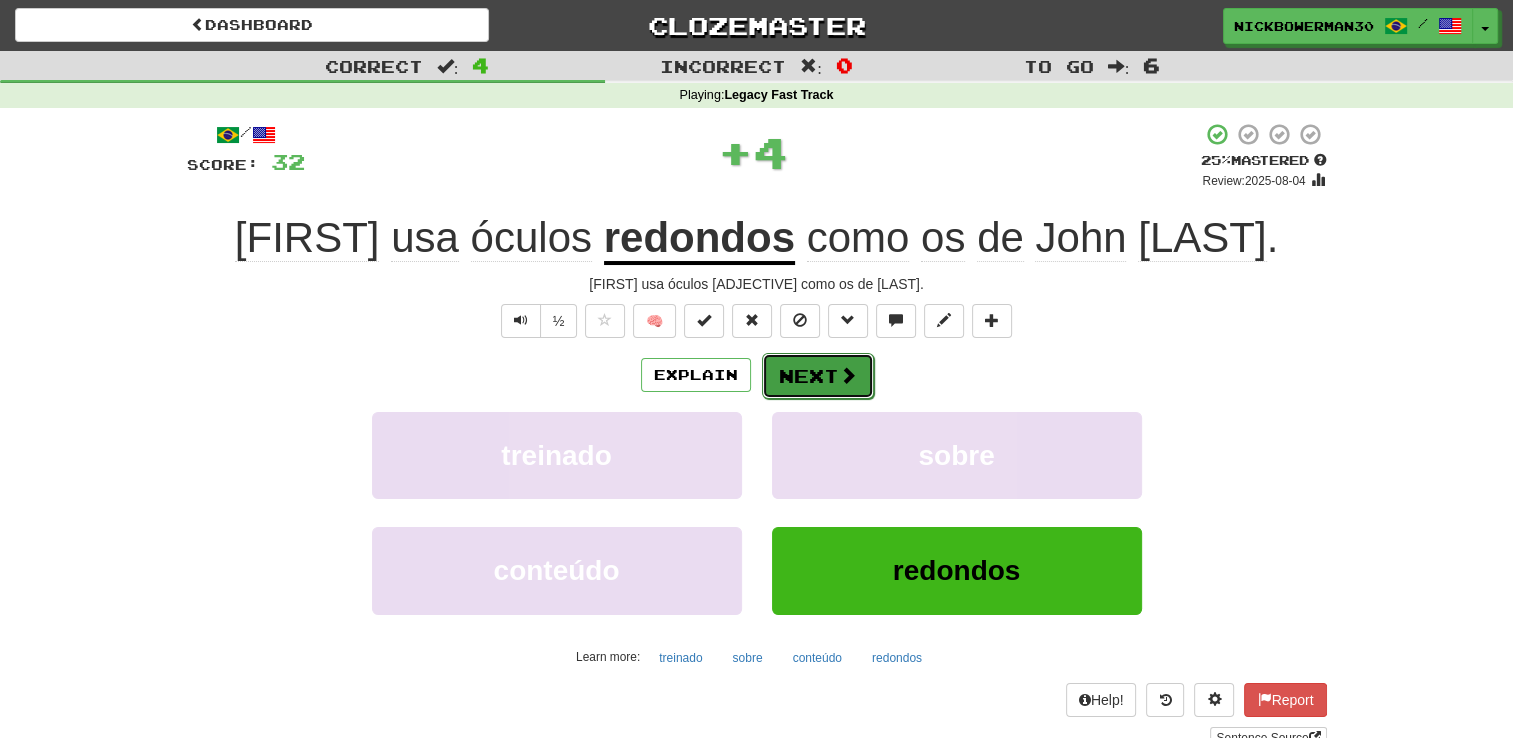 click on "Next" at bounding box center (818, 376) 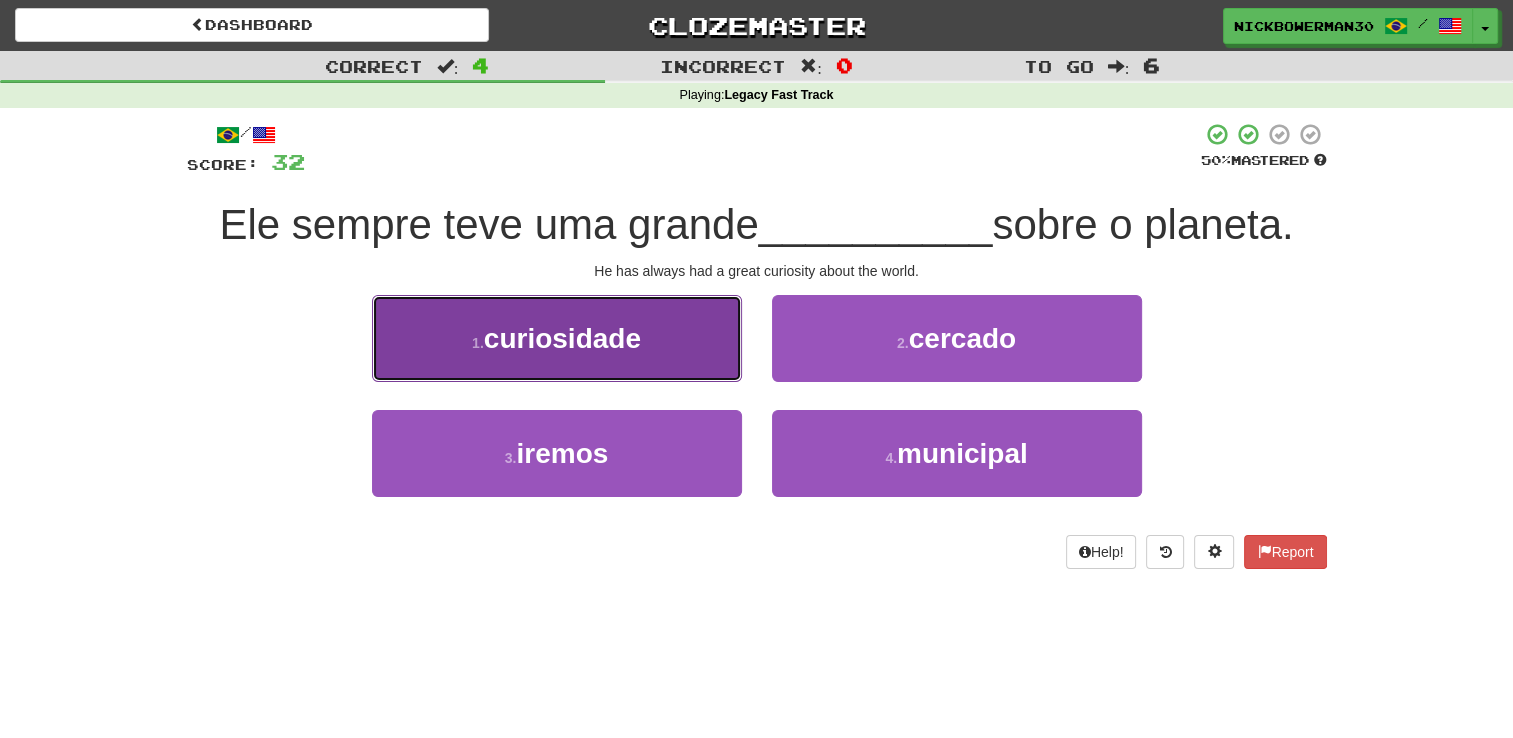 click on "1 .  curiosidade" at bounding box center (557, 338) 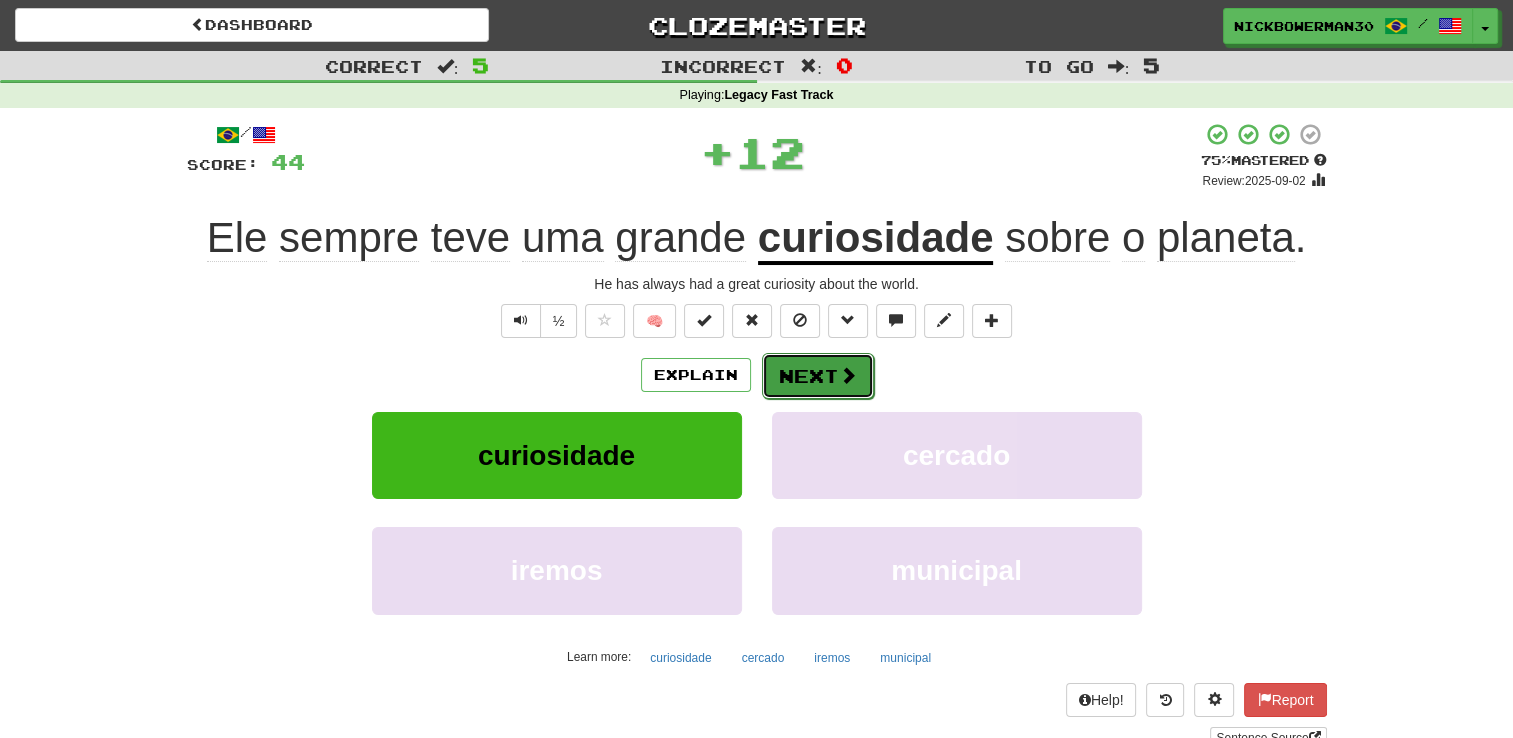 click on "Next" at bounding box center (818, 376) 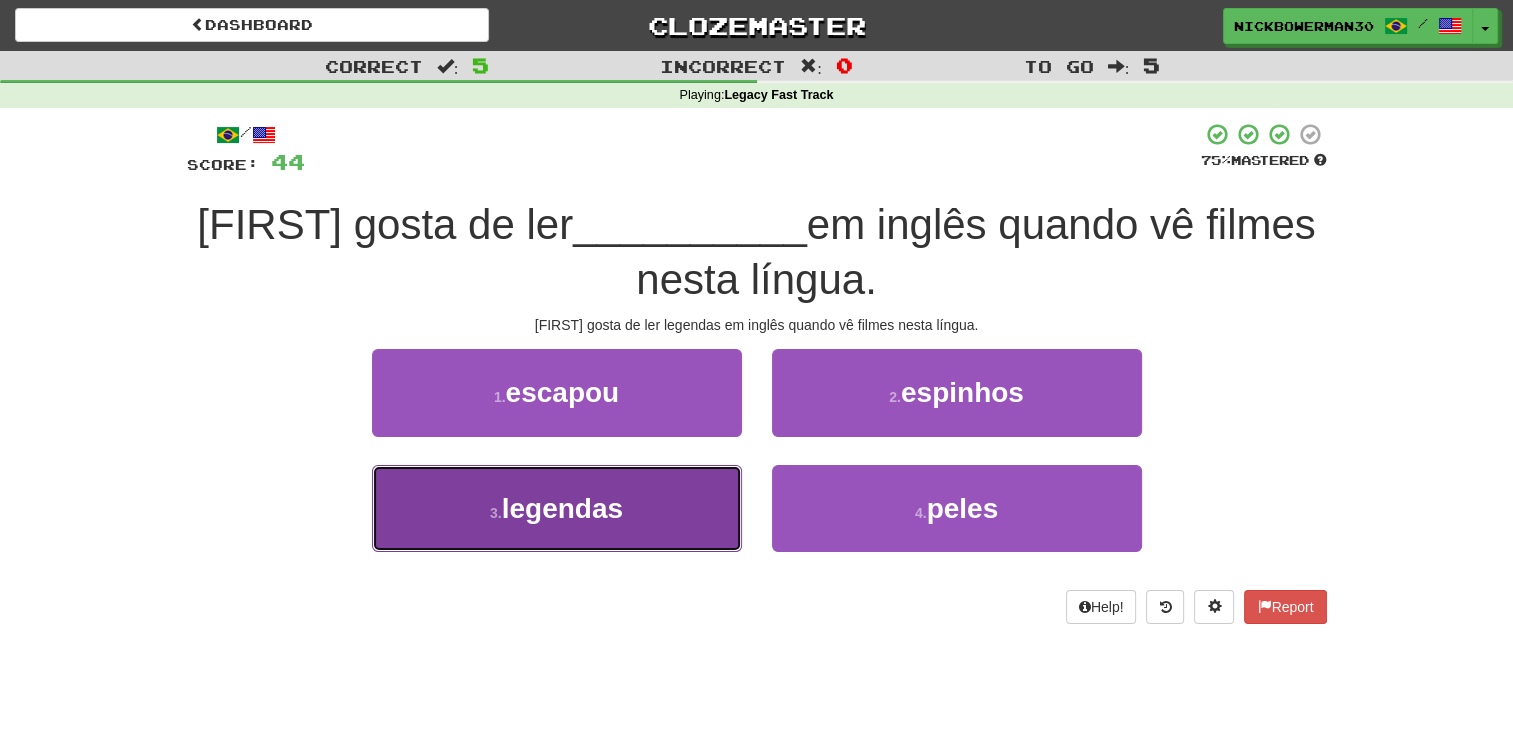 click on "3 .  legendas" at bounding box center [557, 508] 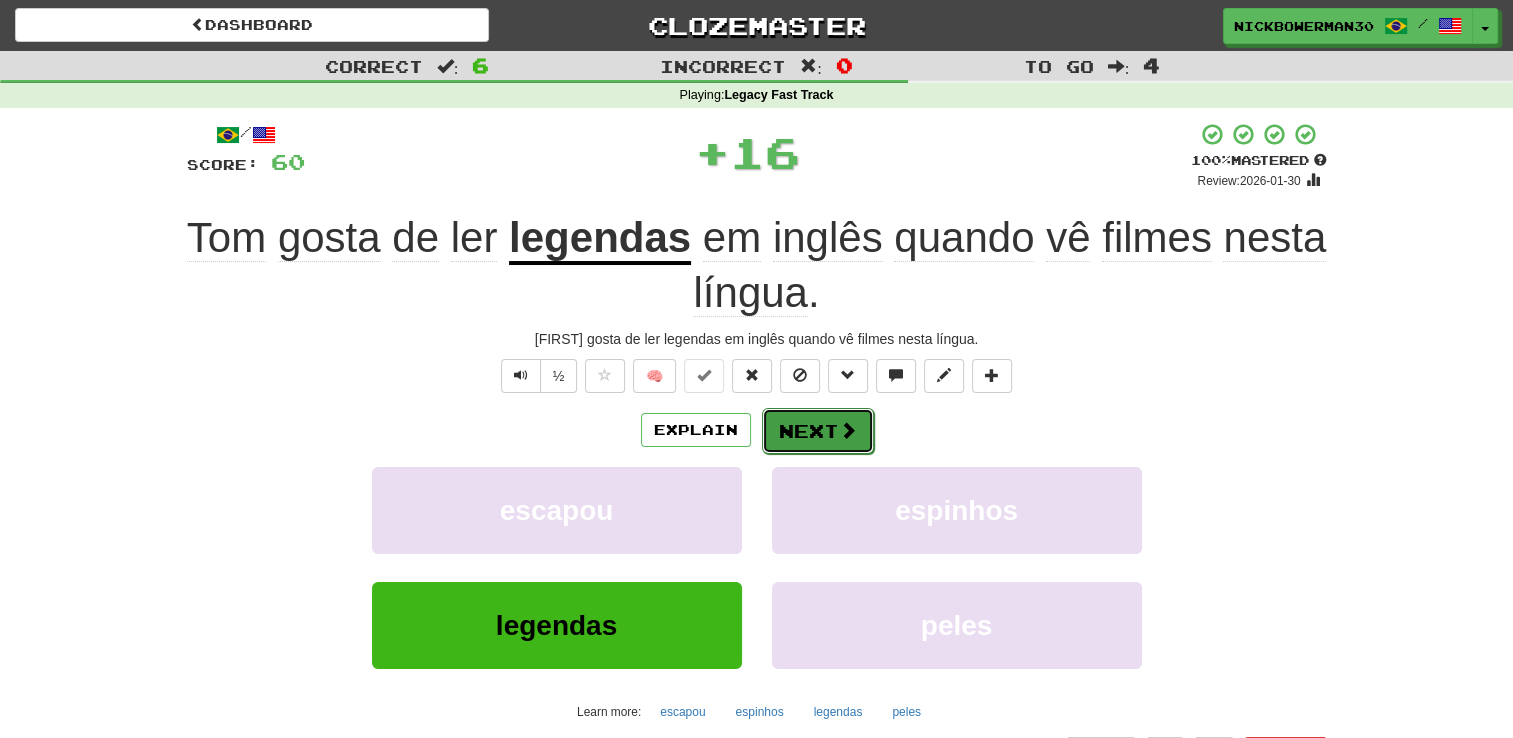 click on "Next" at bounding box center [818, 431] 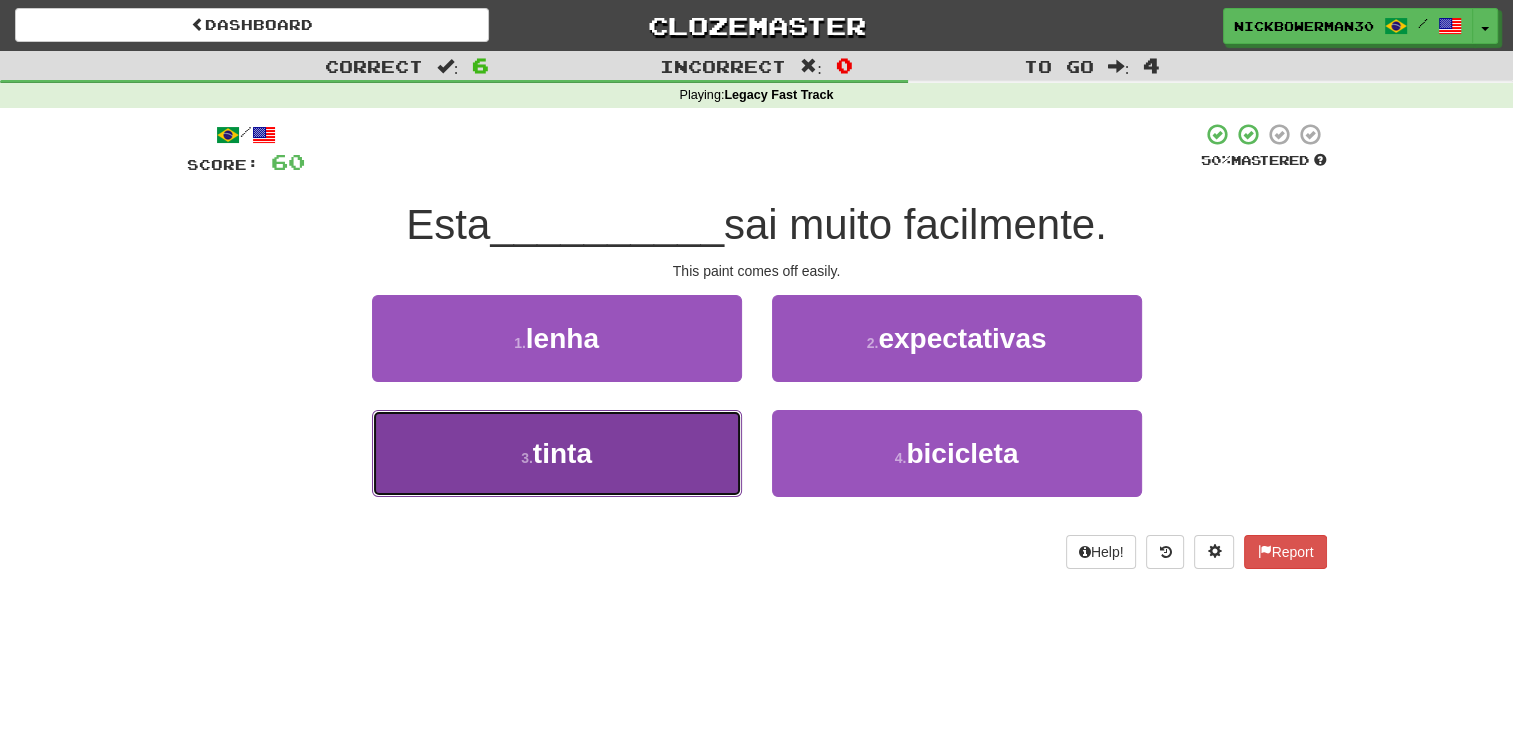 click on "3 .  tinta" at bounding box center [557, 453] 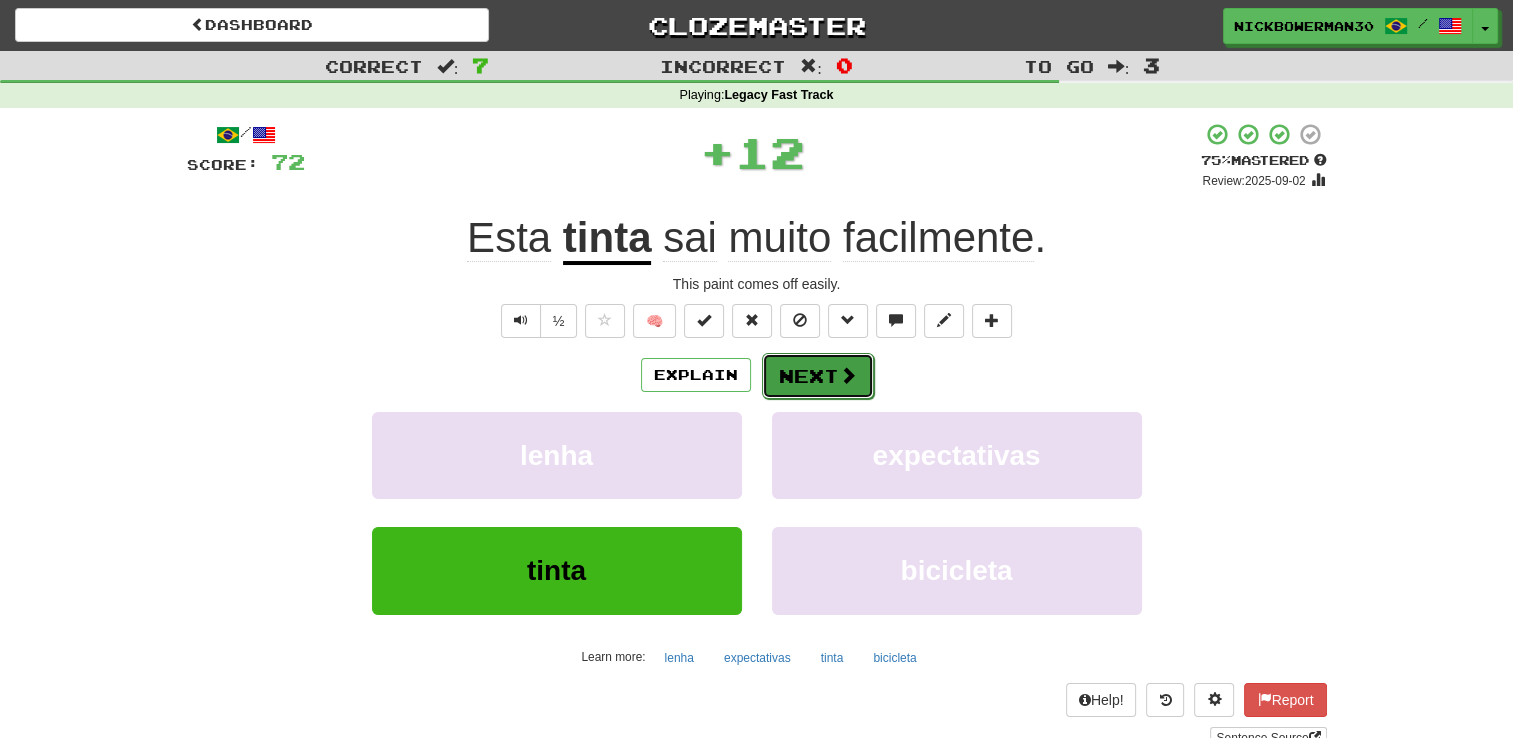 click on "Next" at bounding box center [818, 376] 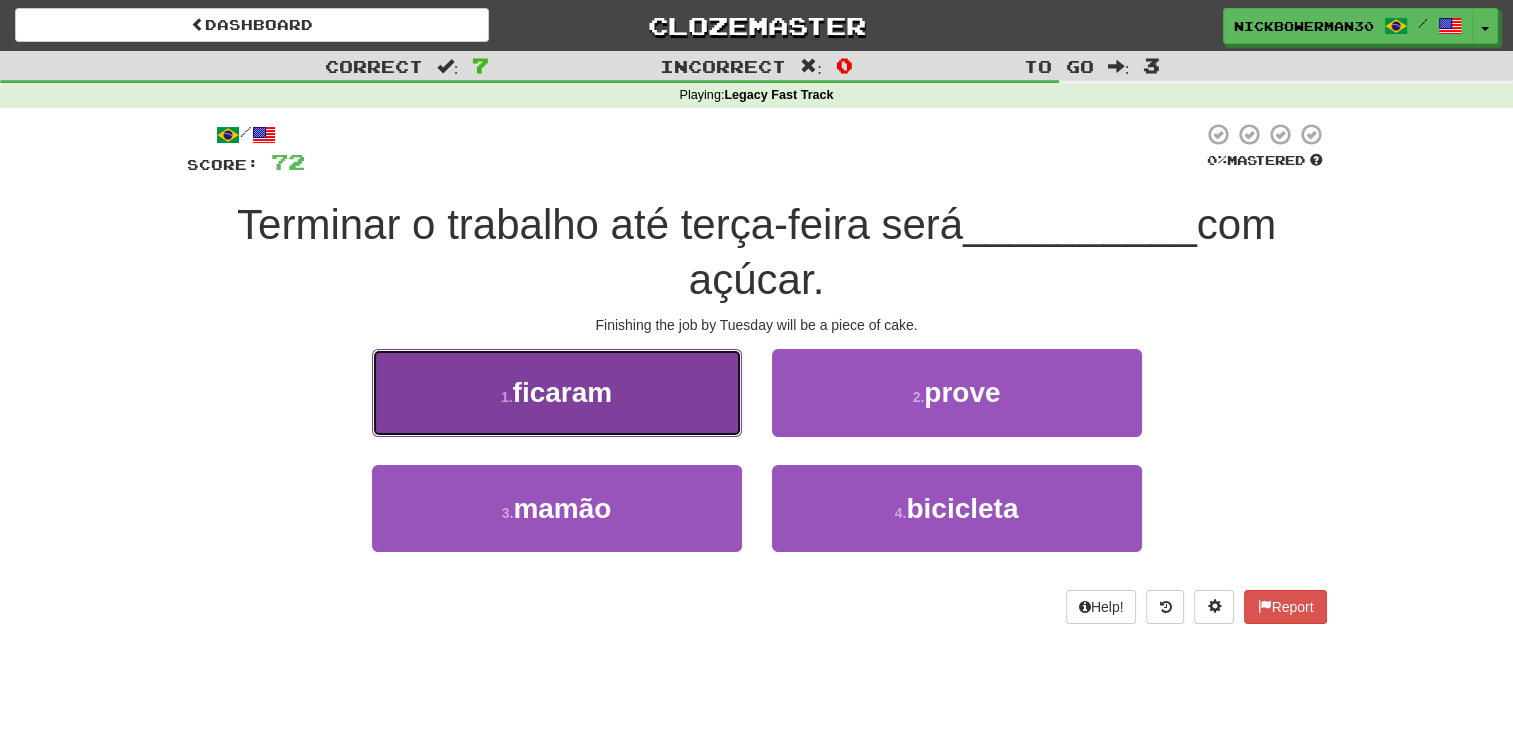 click on "1 .  ficaram" at bounding box center (557, 392) 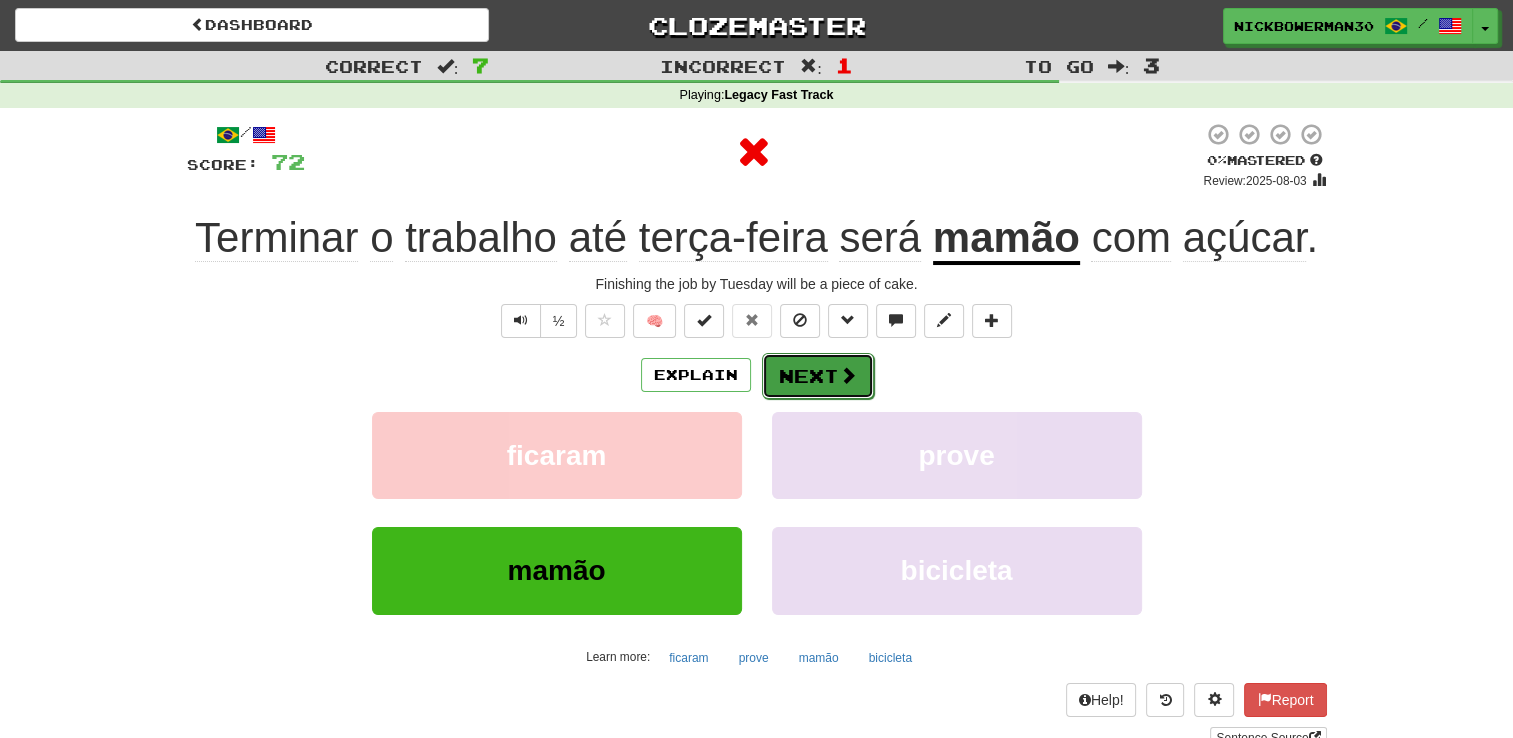 click on "Next" at bounding box center [818, 376] 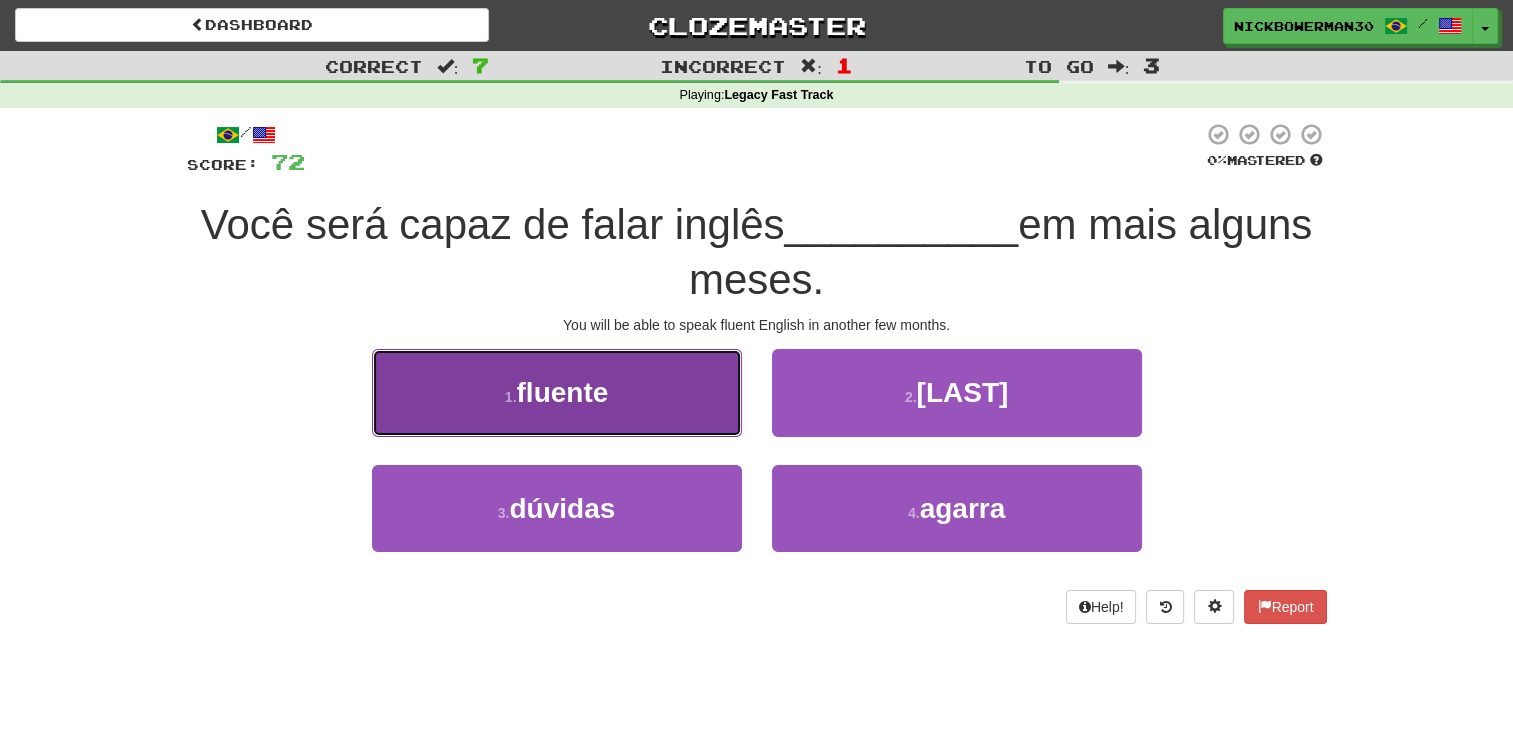 click on "1 .  fluente" at bounding box center [557, 392] 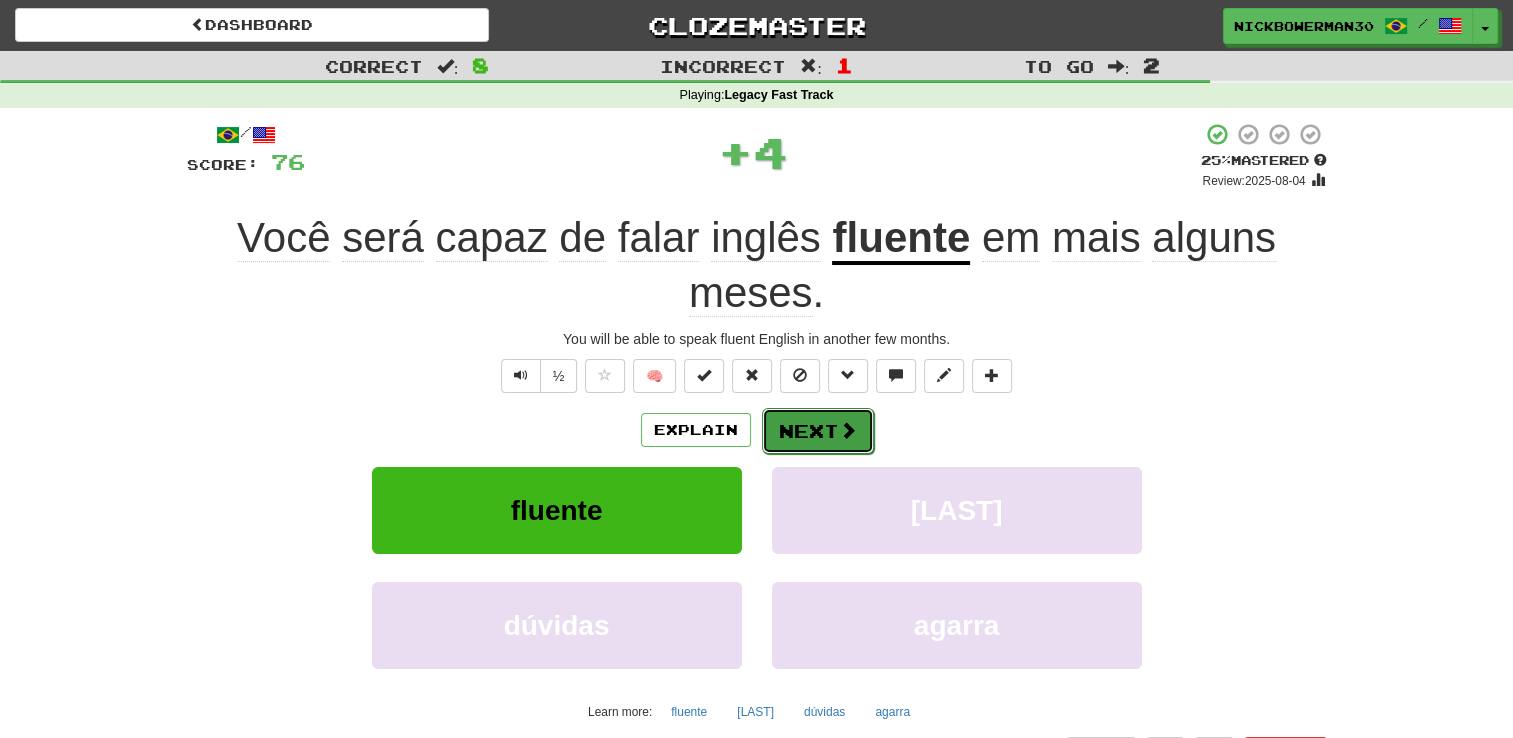 click on "Next" at bounding box center [818, 431] 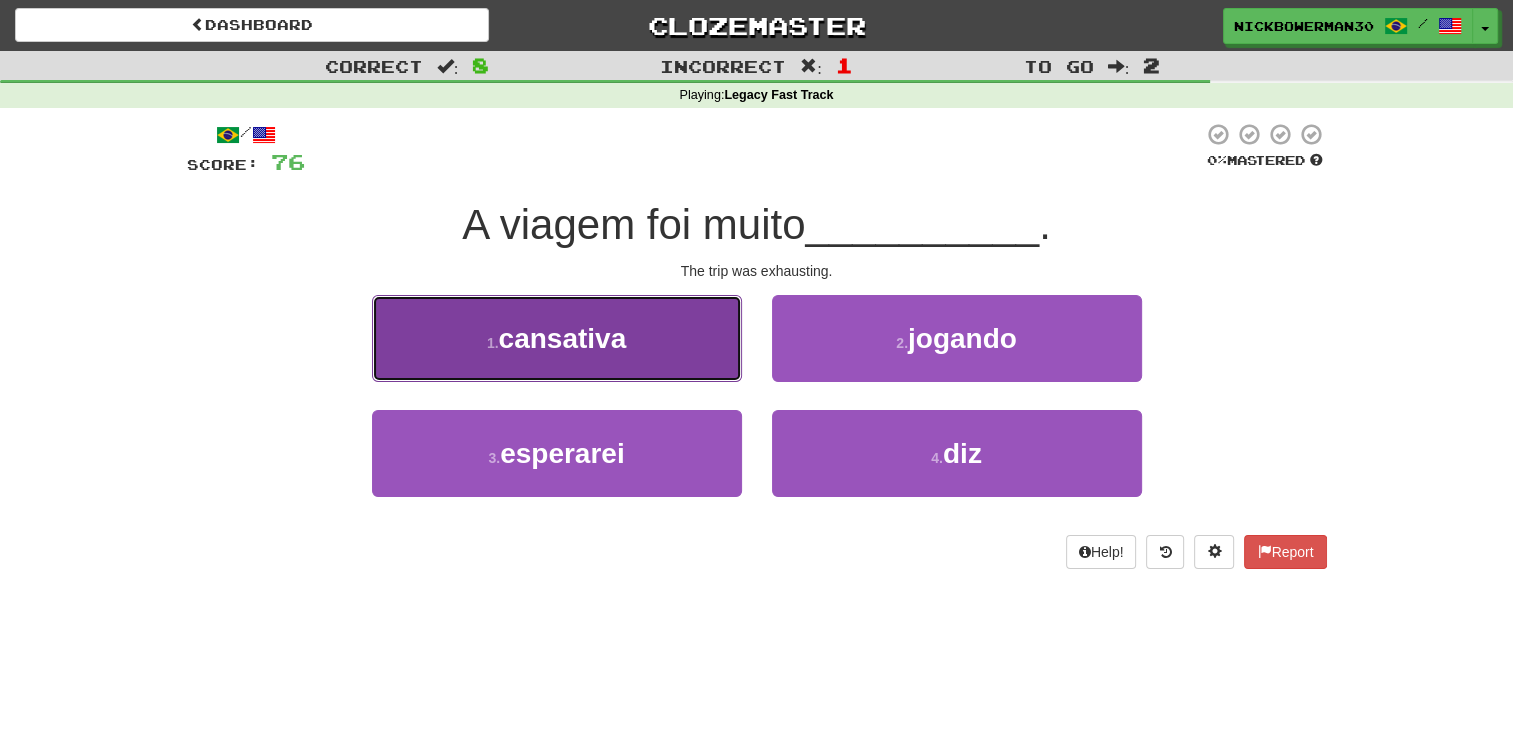 click on "1 .  cansativa" at bounding box center (557, 338) 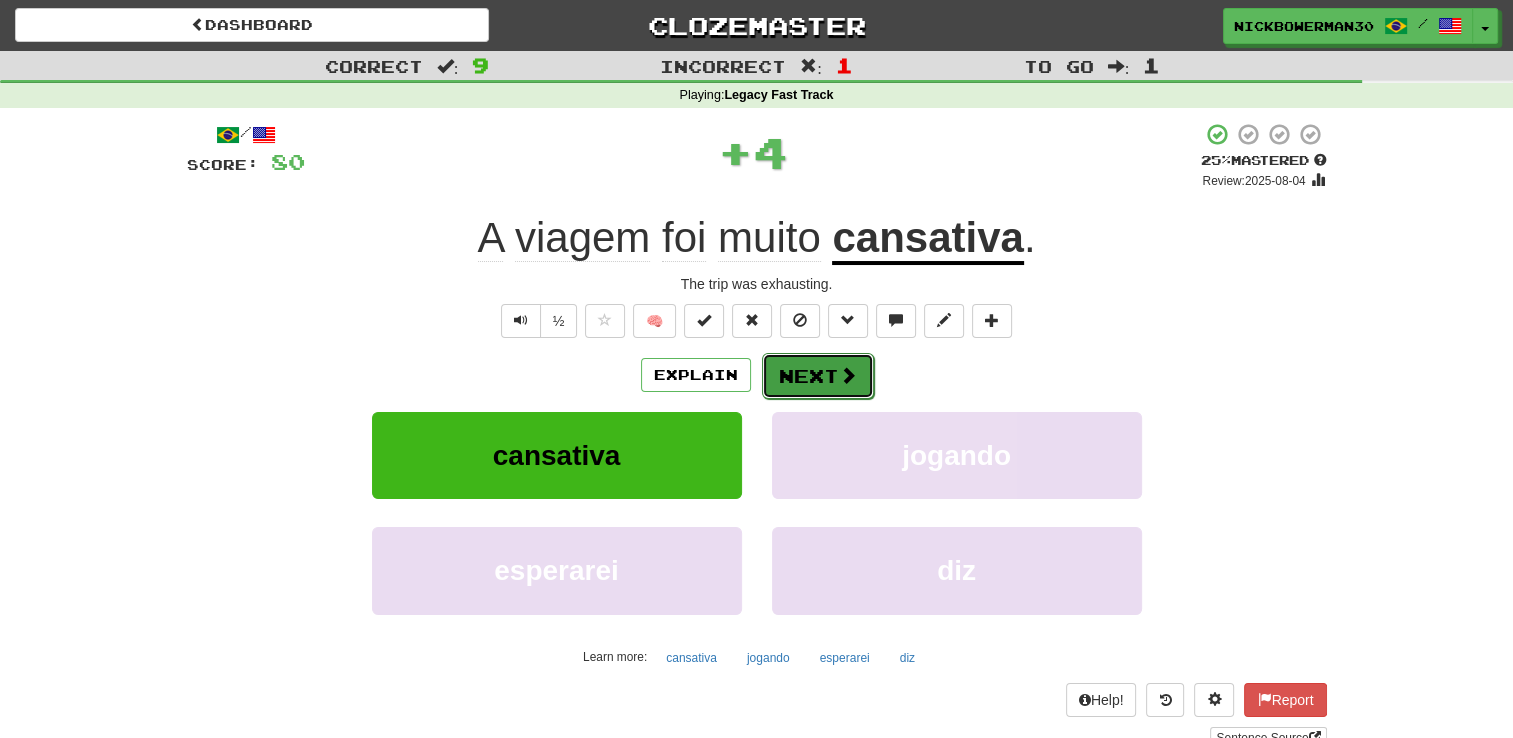 click on "Next" at bounding box center (818, 376) 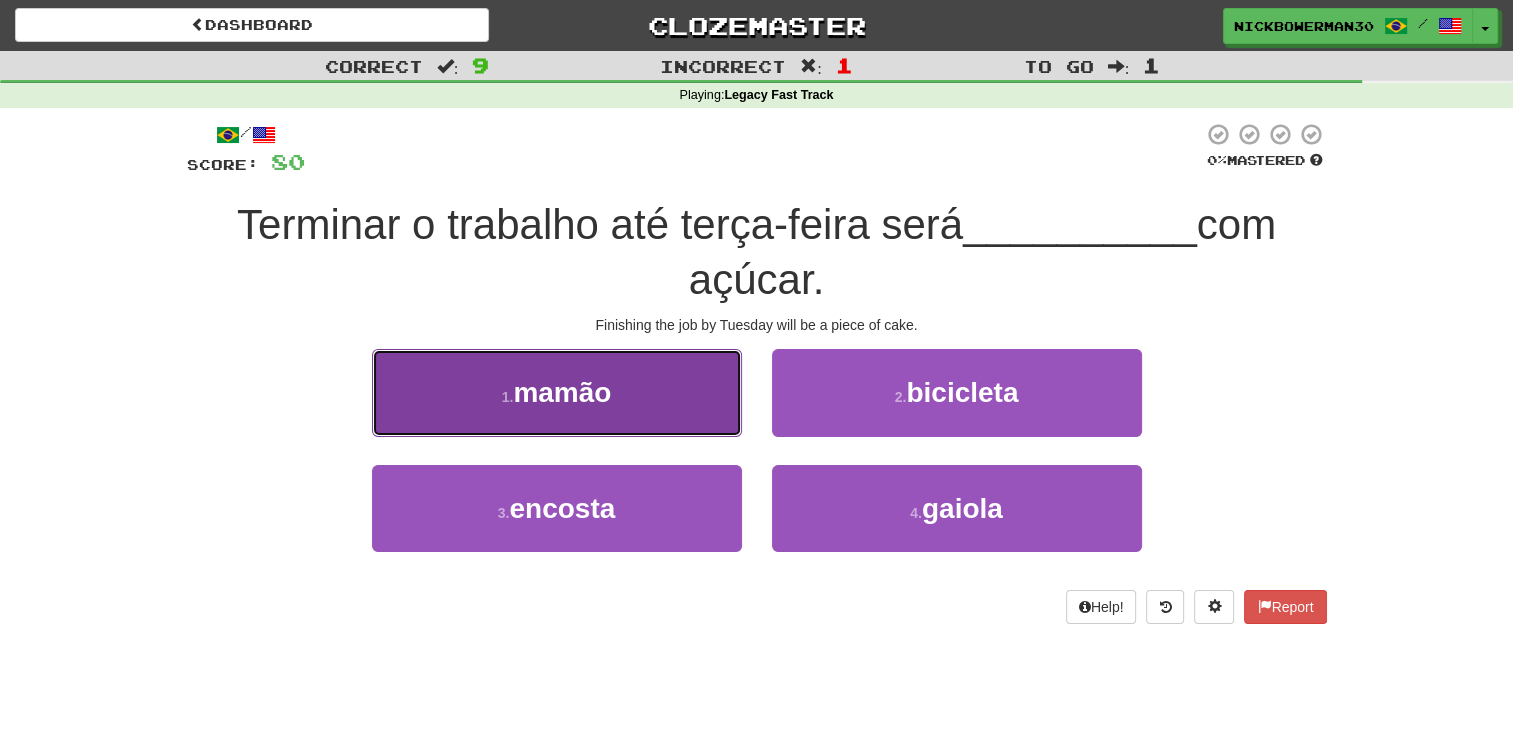click on "1 .  mamão" at bounding box center [557, 392] 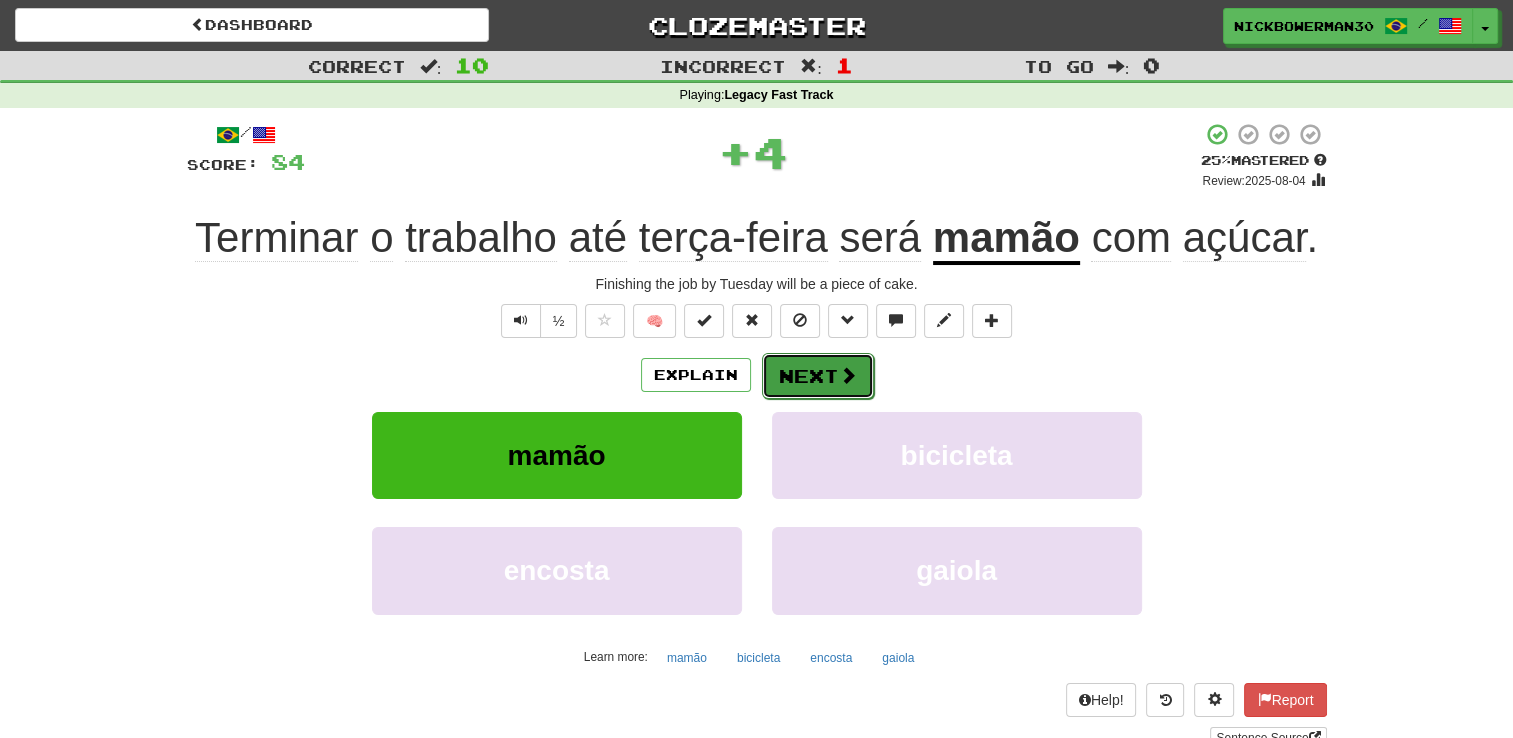 click on "Next" at bounding box center [818, 376] 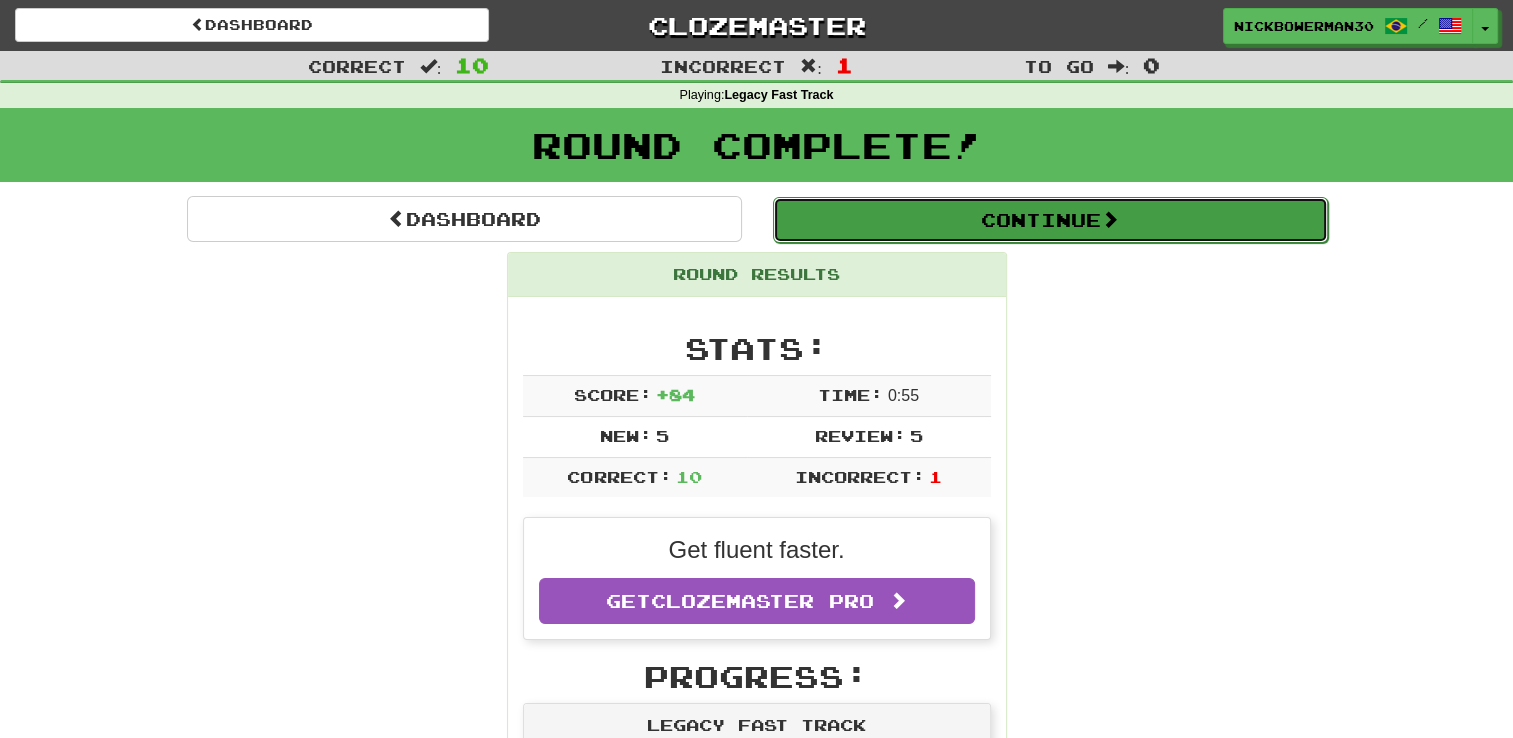 click on "Continue" at bounding box center [1050, 220] 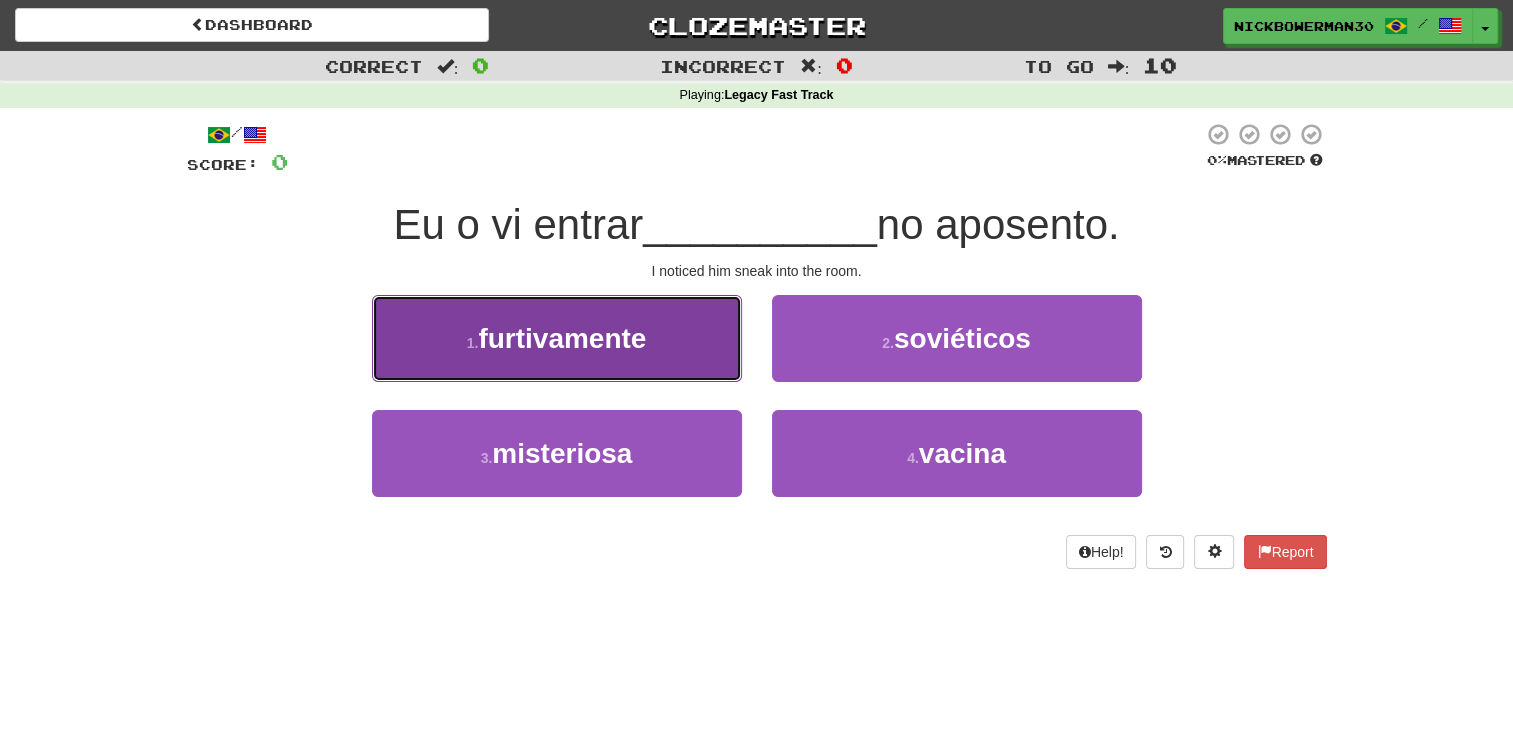 click on "1 .  furtivamente" at bounding box center [557, 338] 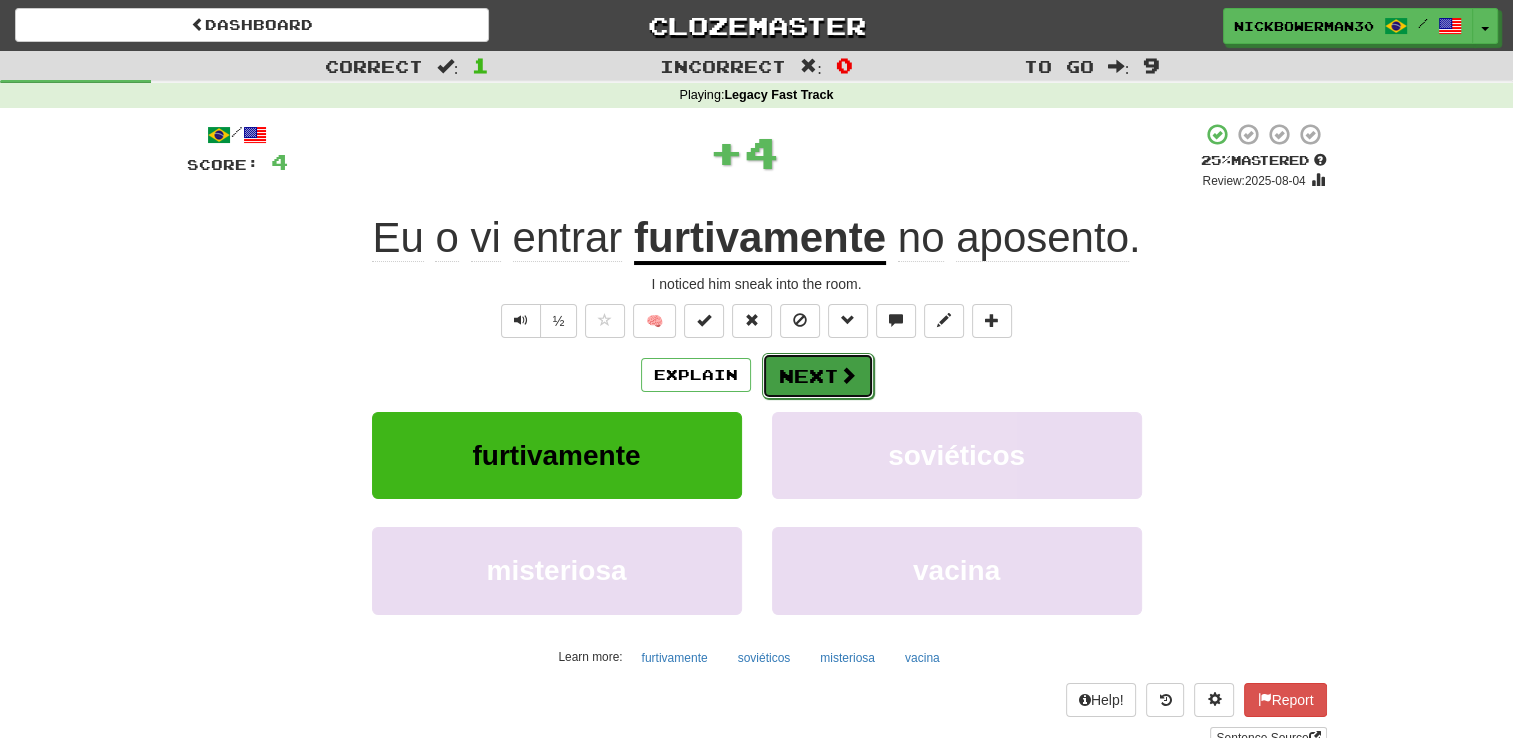click on "Next" at bounding box center (818, 376) 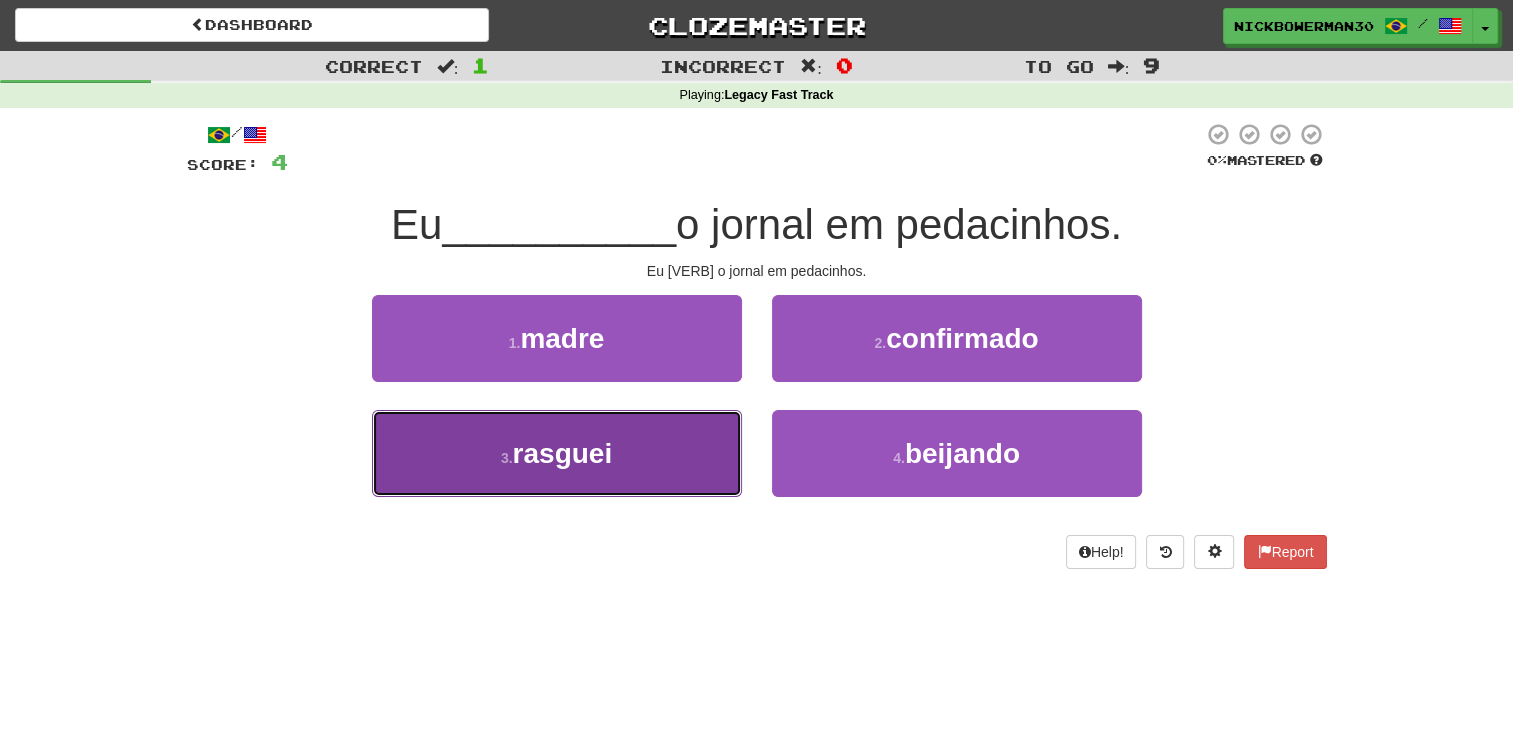 click on "3 .  rasguei" at bounding box center [557, 453] 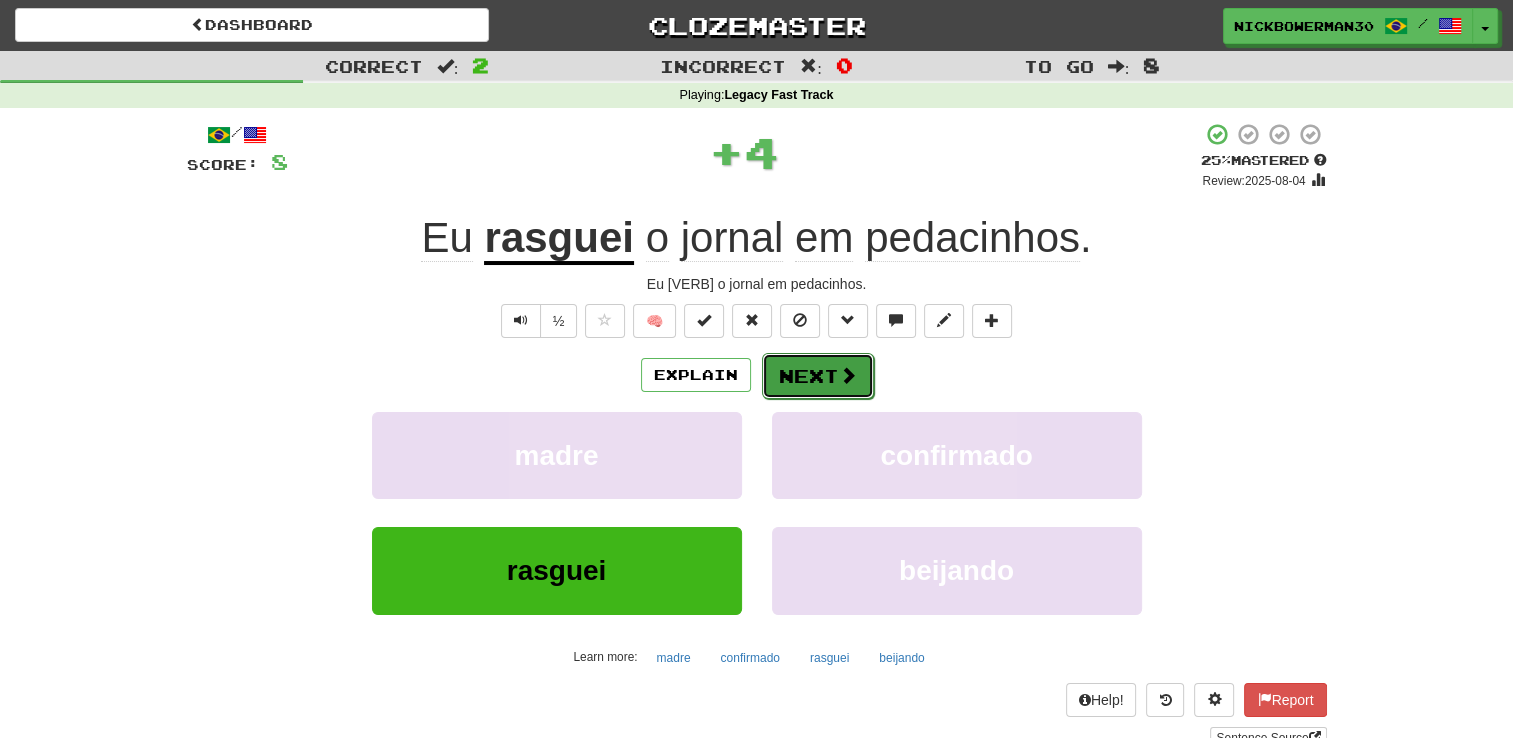 click on "Next" at bounding box center (818, 376) 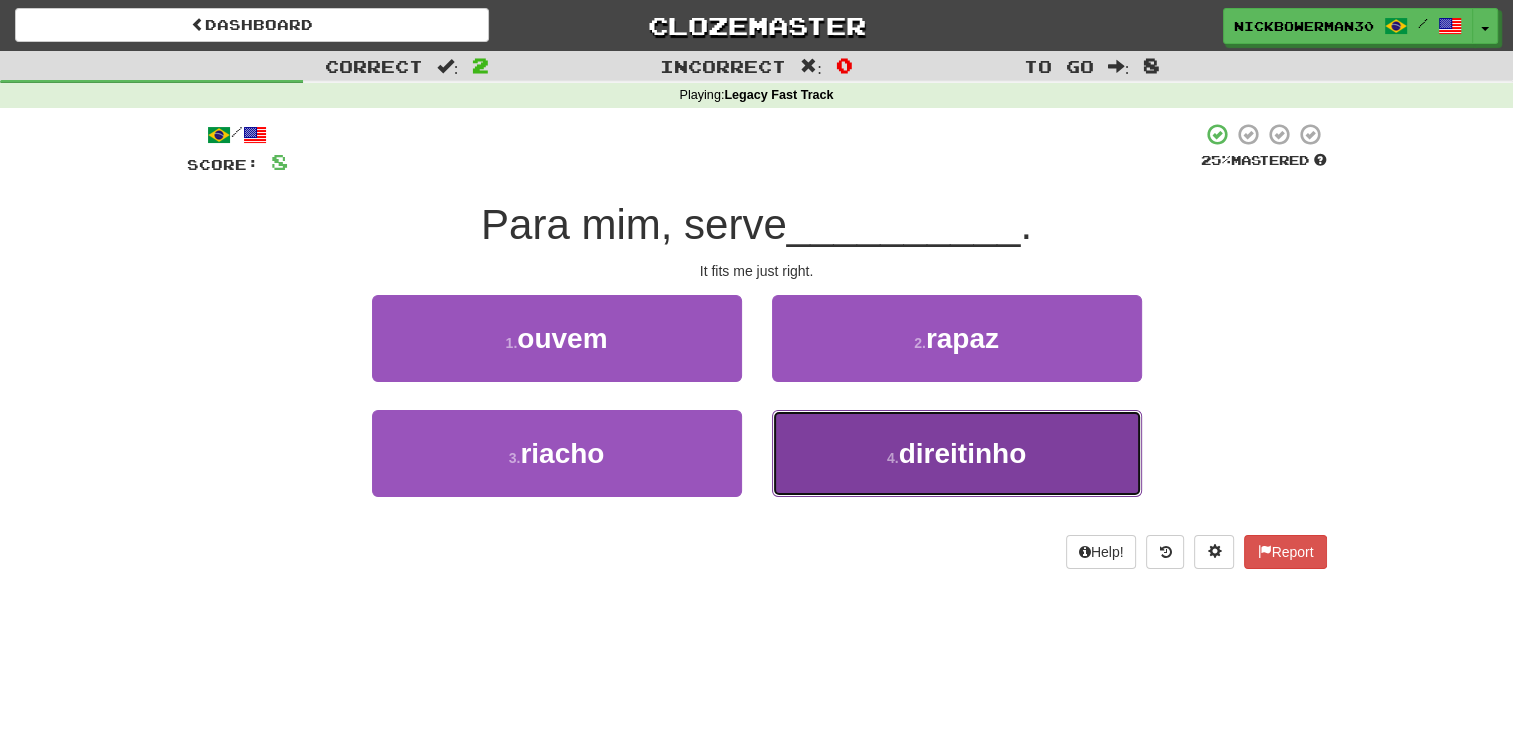 click on "4 .  direitinho" at bounding box center (957, 453) 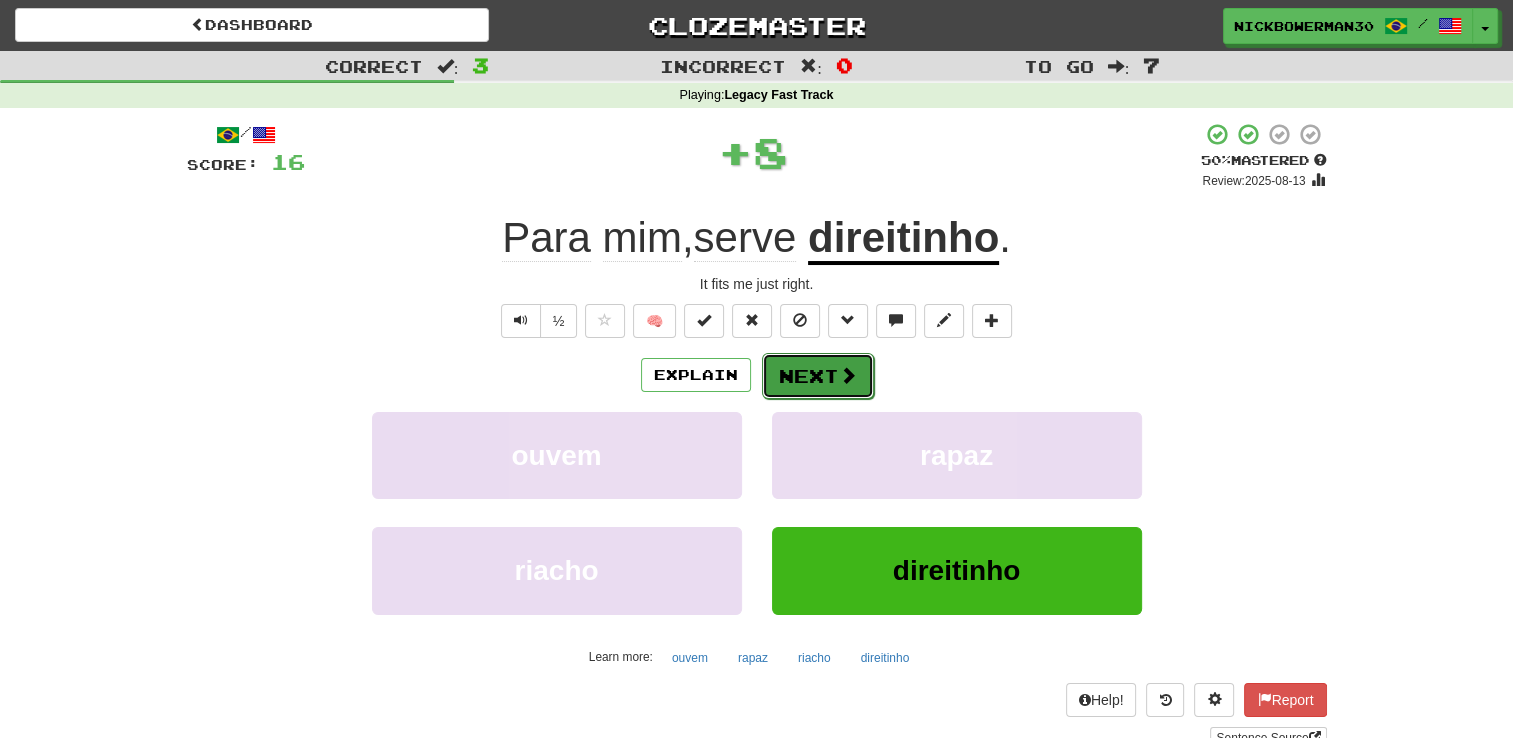 click on "Next" at bounding box center [818, 376] 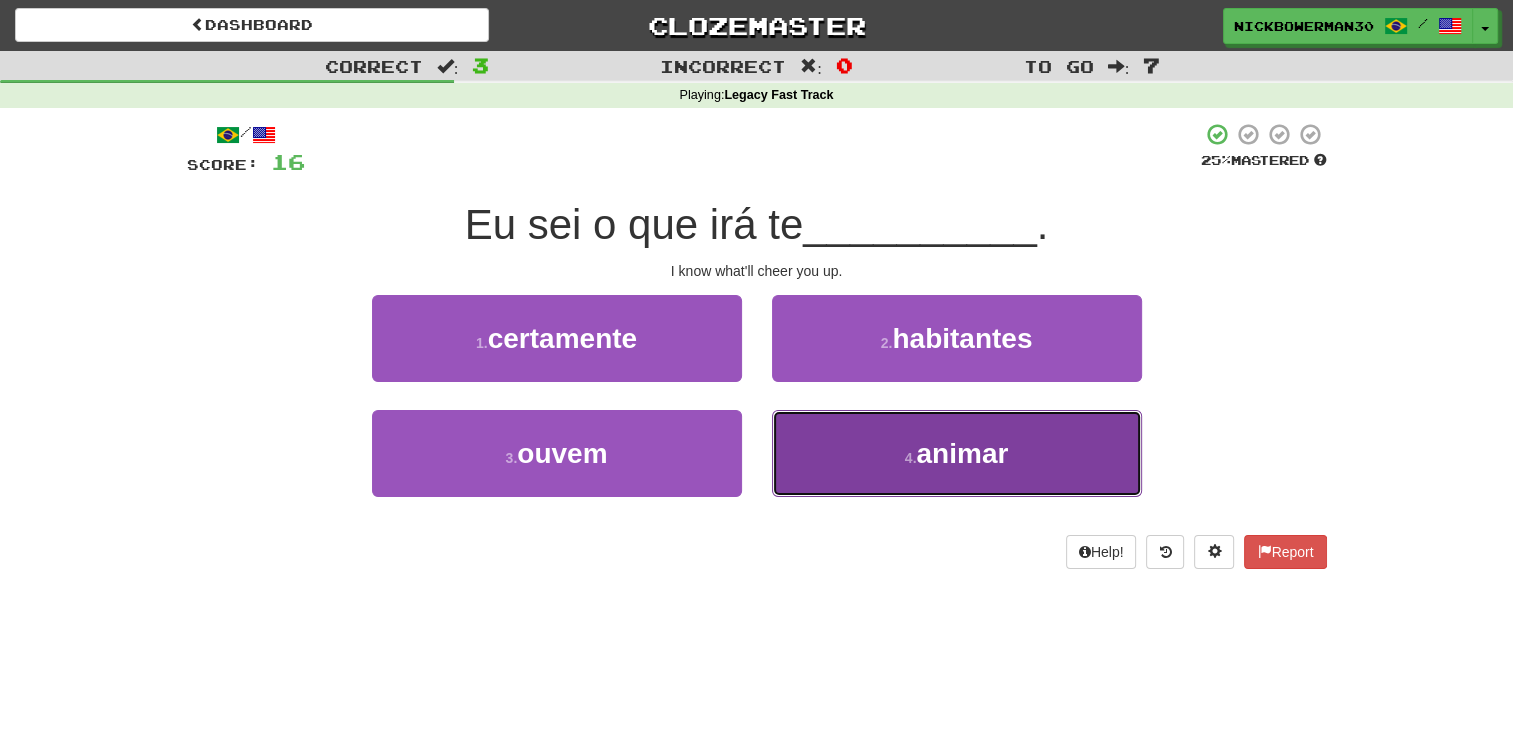 click on "4 .  animar" at bounding box center [957, 453] 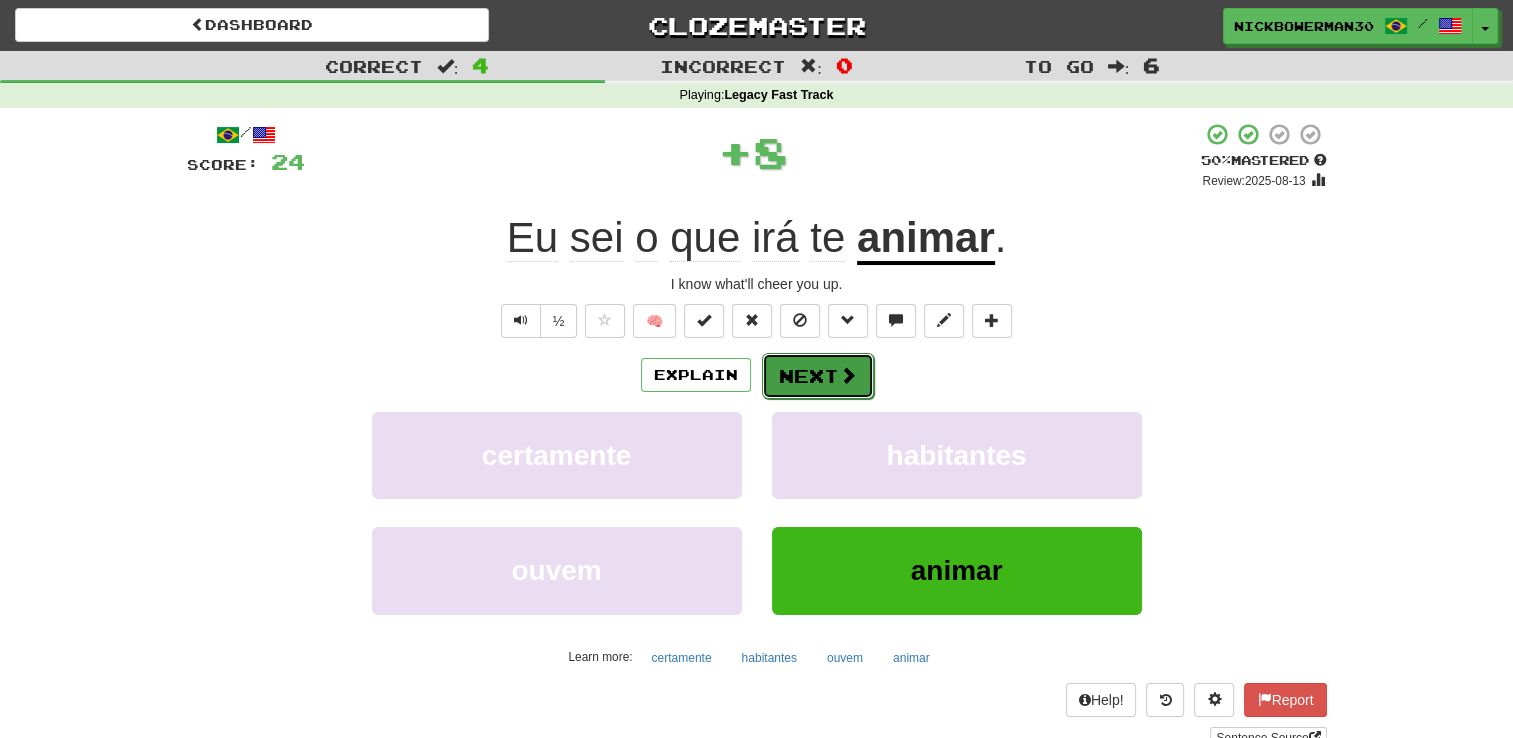 click on "Next" at bounding box center [818, 376] 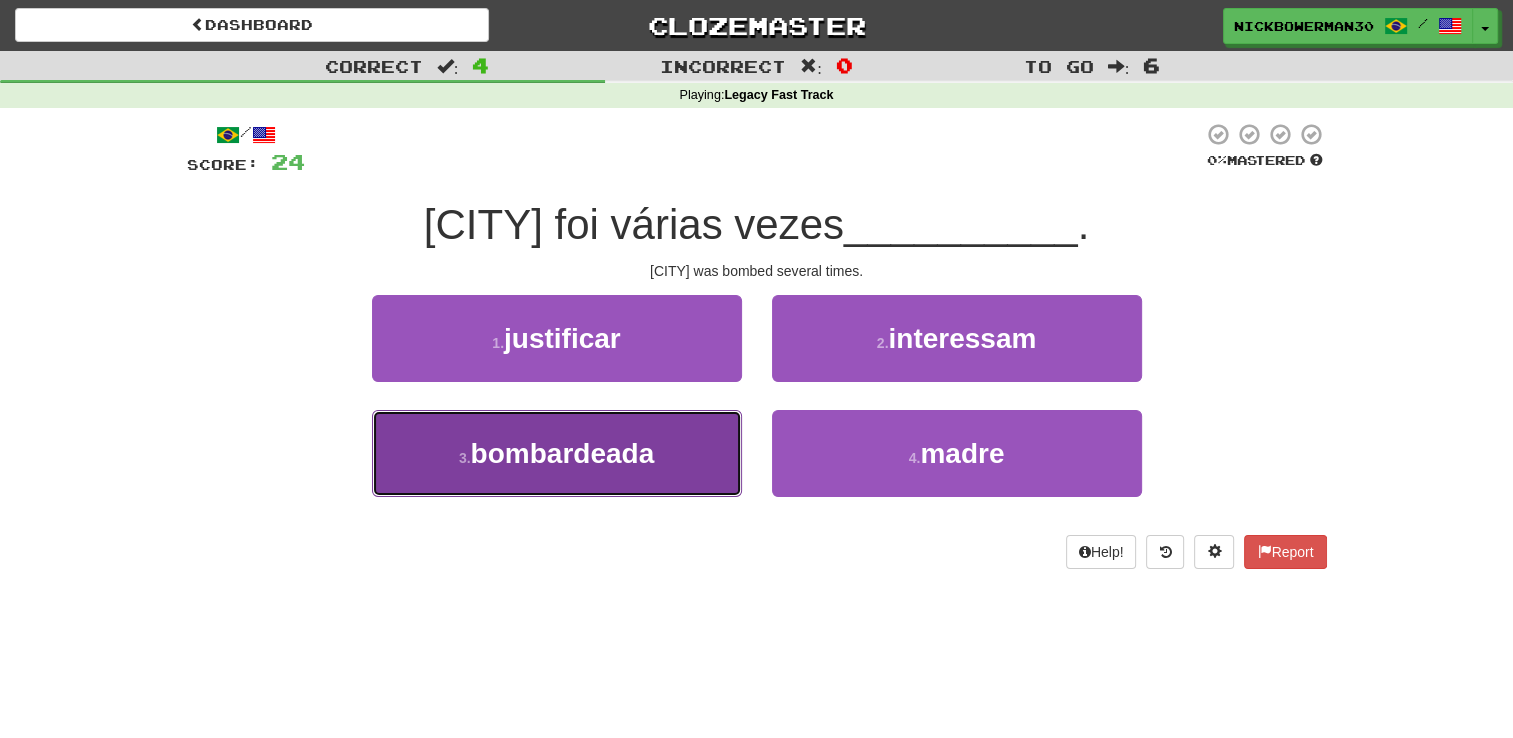 click on "3 .  bombardeada" at bounding box center (557, 453) 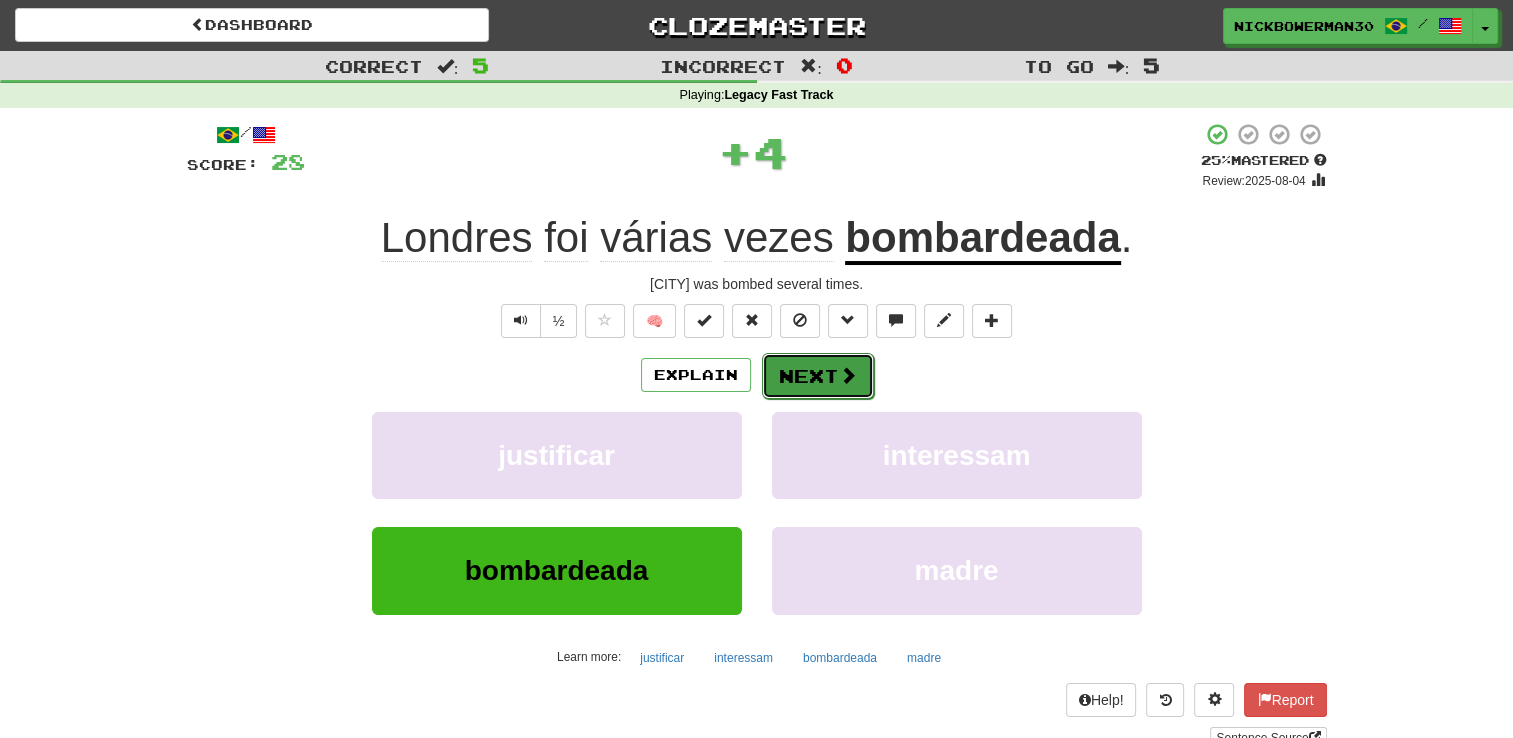 click on "Next" at bounding box center [818, 376] 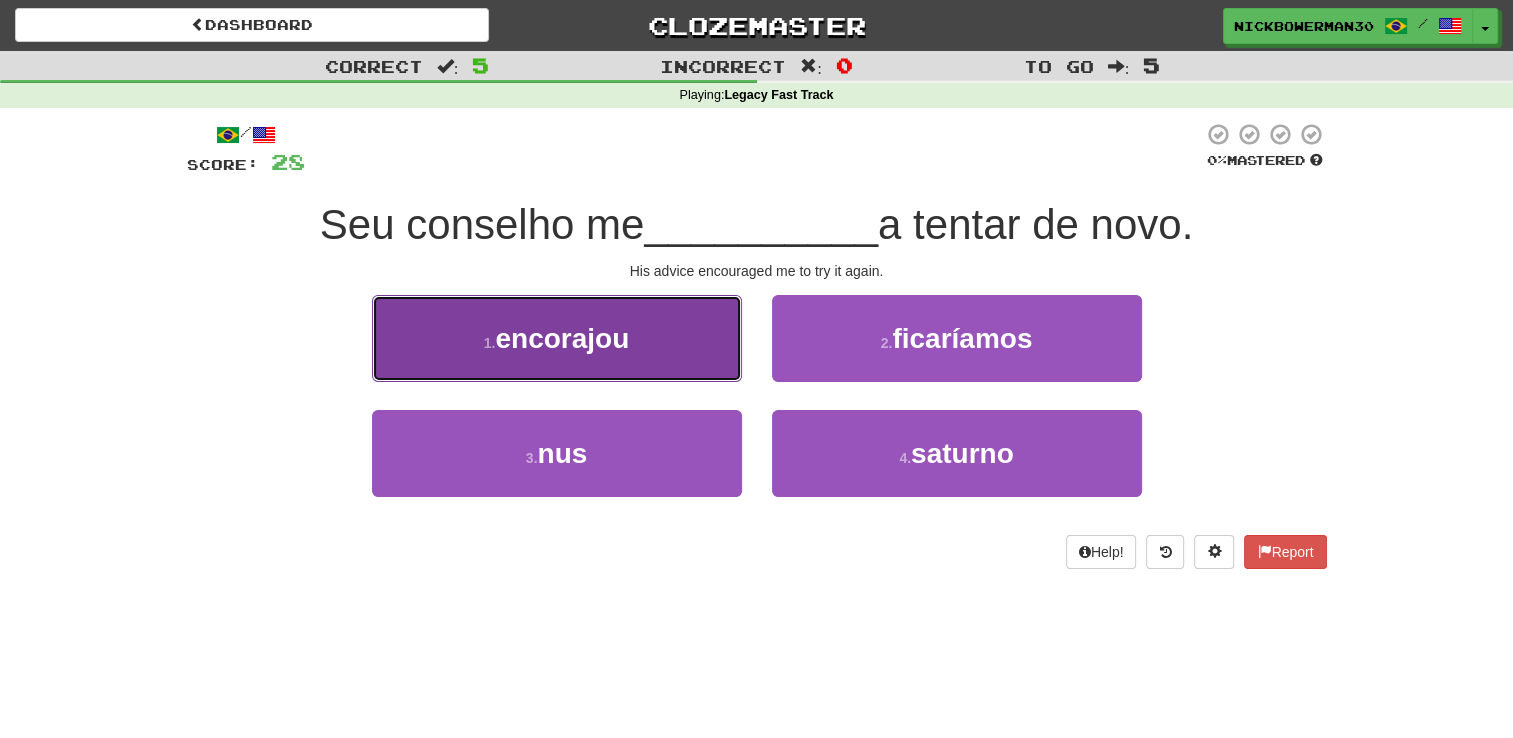 click on "1 .  encorajou" at bounding box center (557, 338) 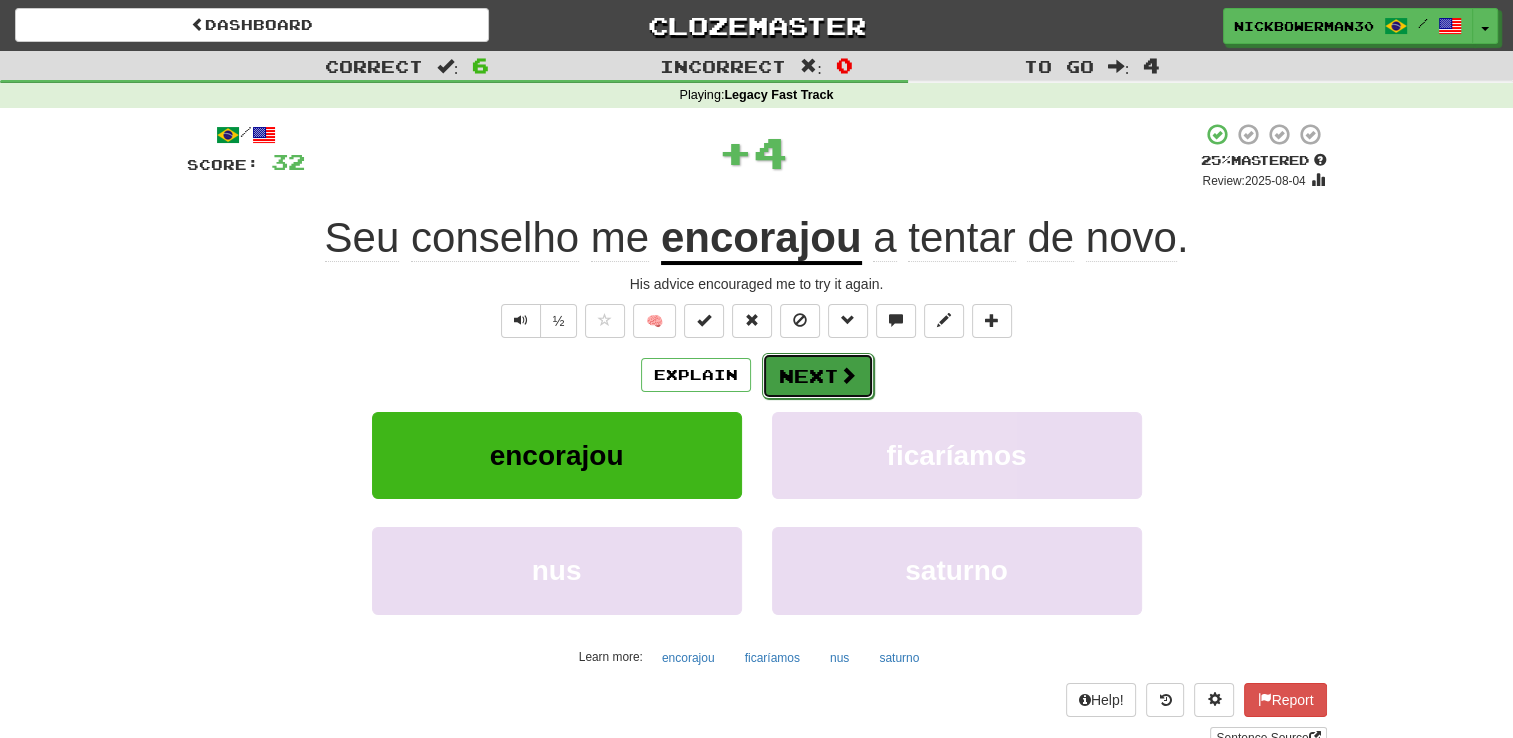 click on "Next" at bounding box center [818, 376] 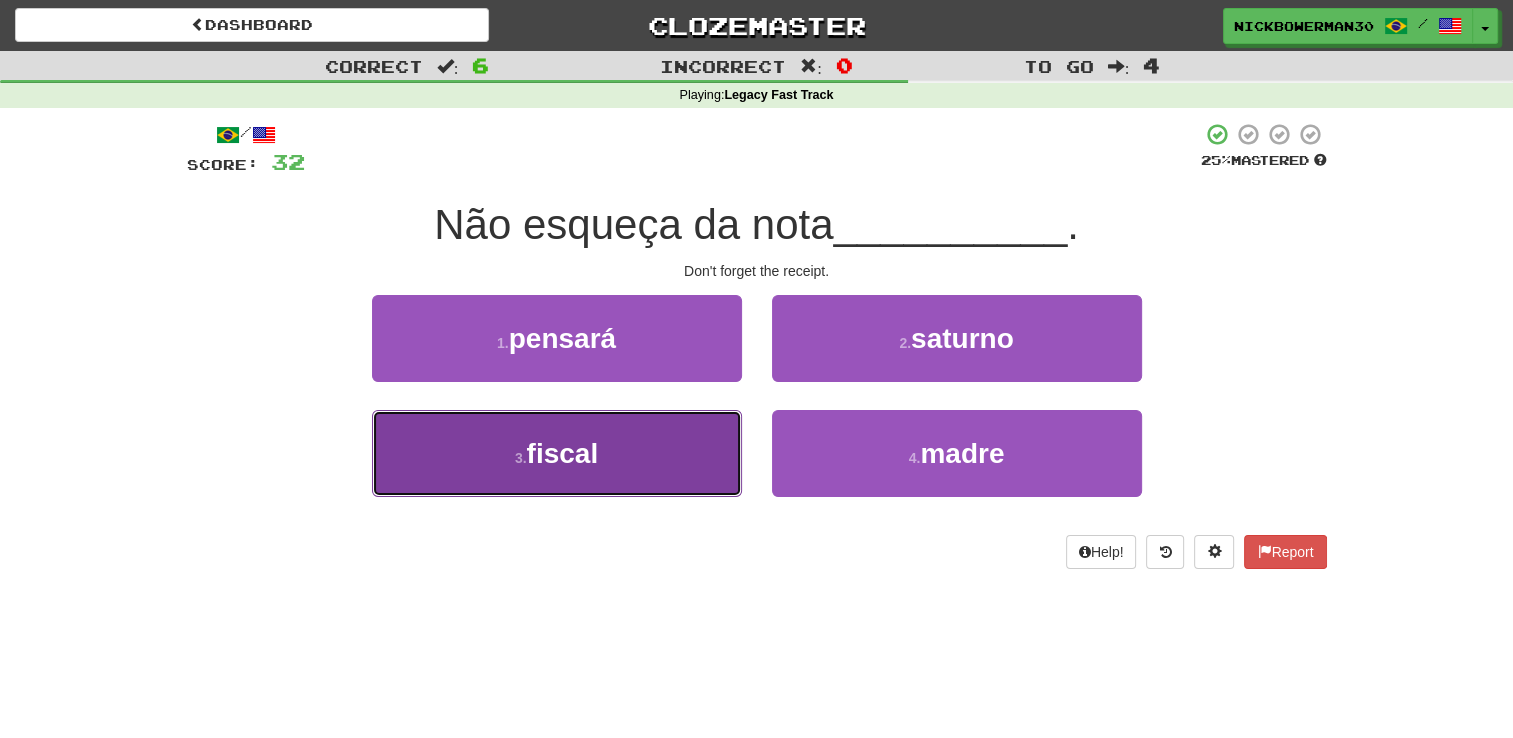 click on "3 .  fiscal" at bounding box center [557, 453] 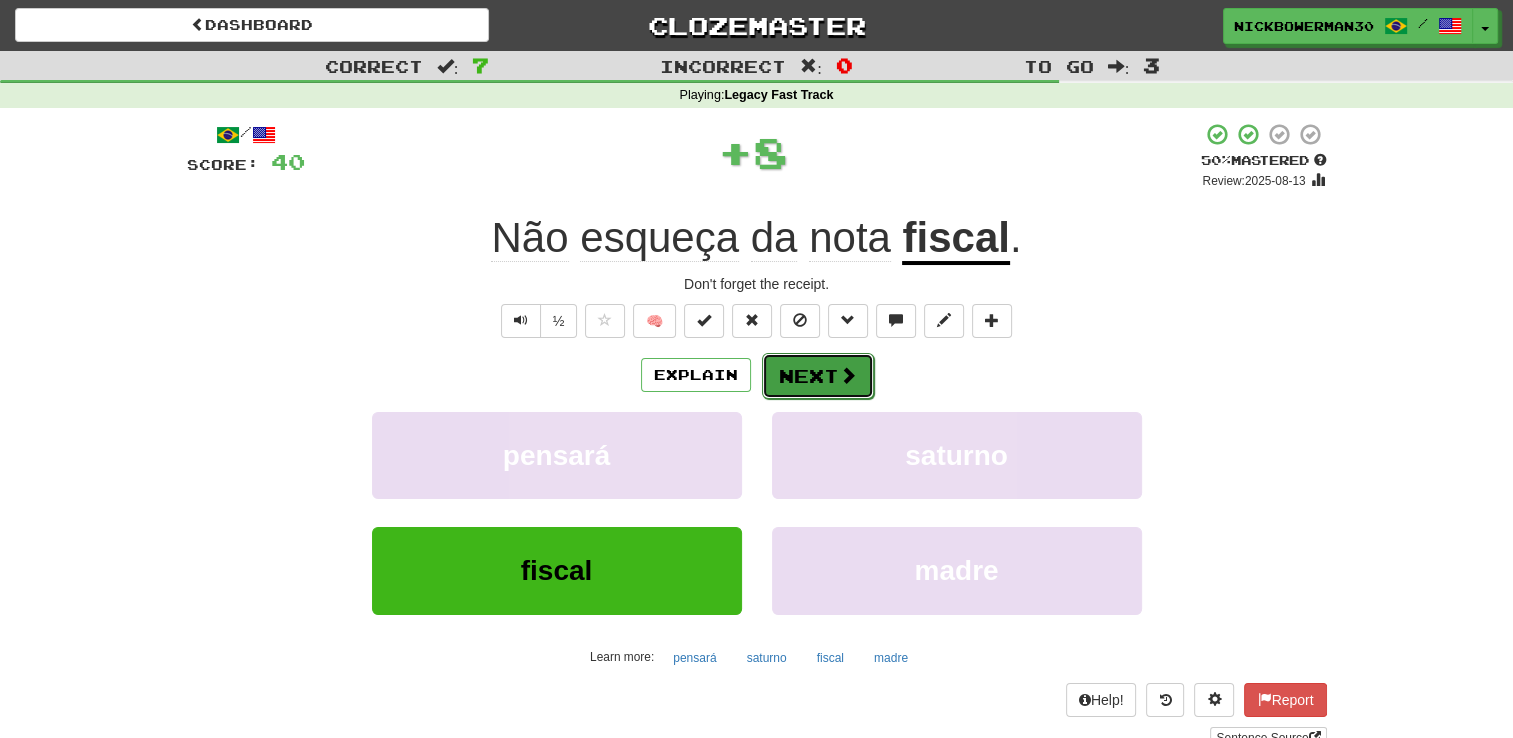 click on "Next" at bounding box center [818, 376] 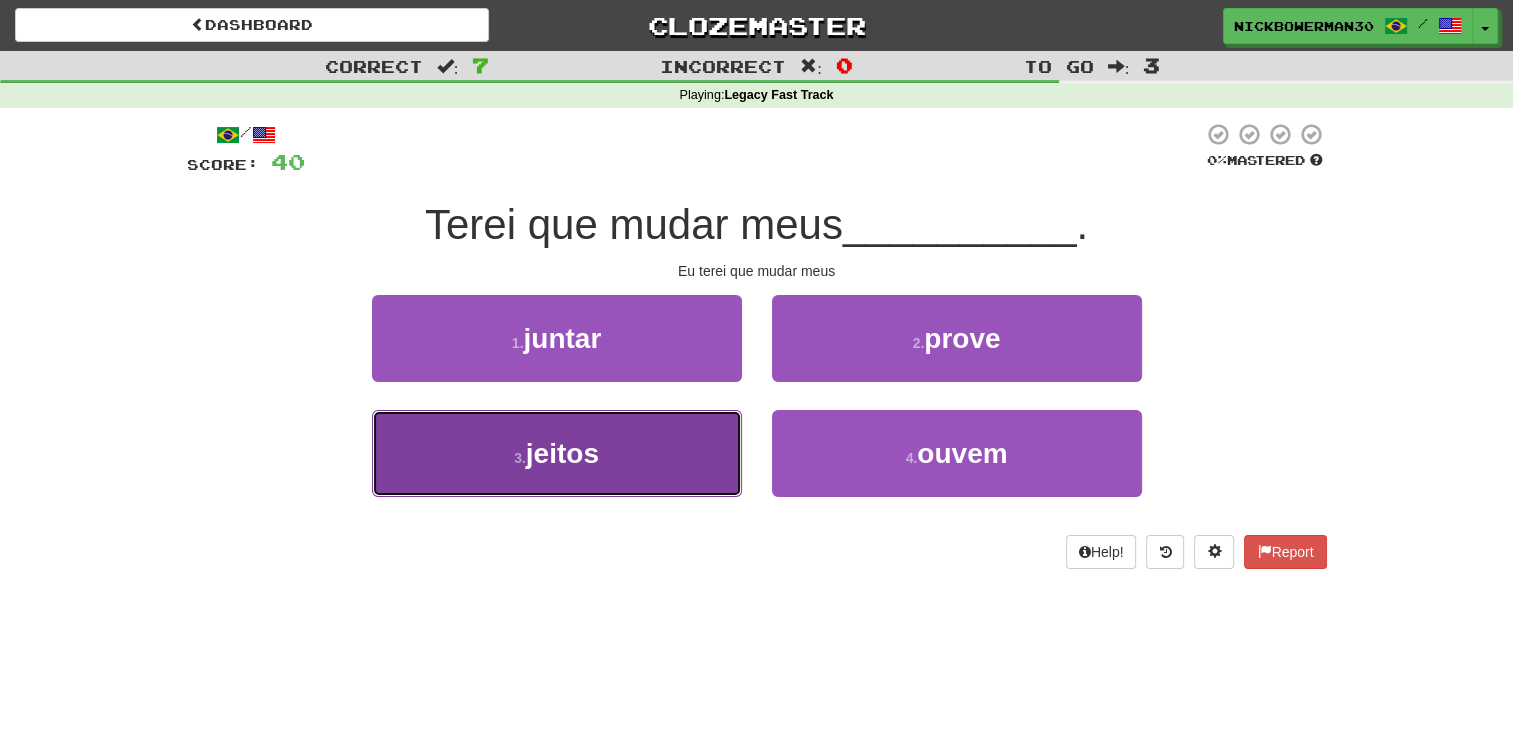 click on "3 .  jeitos" at bounding box center [557, 453] 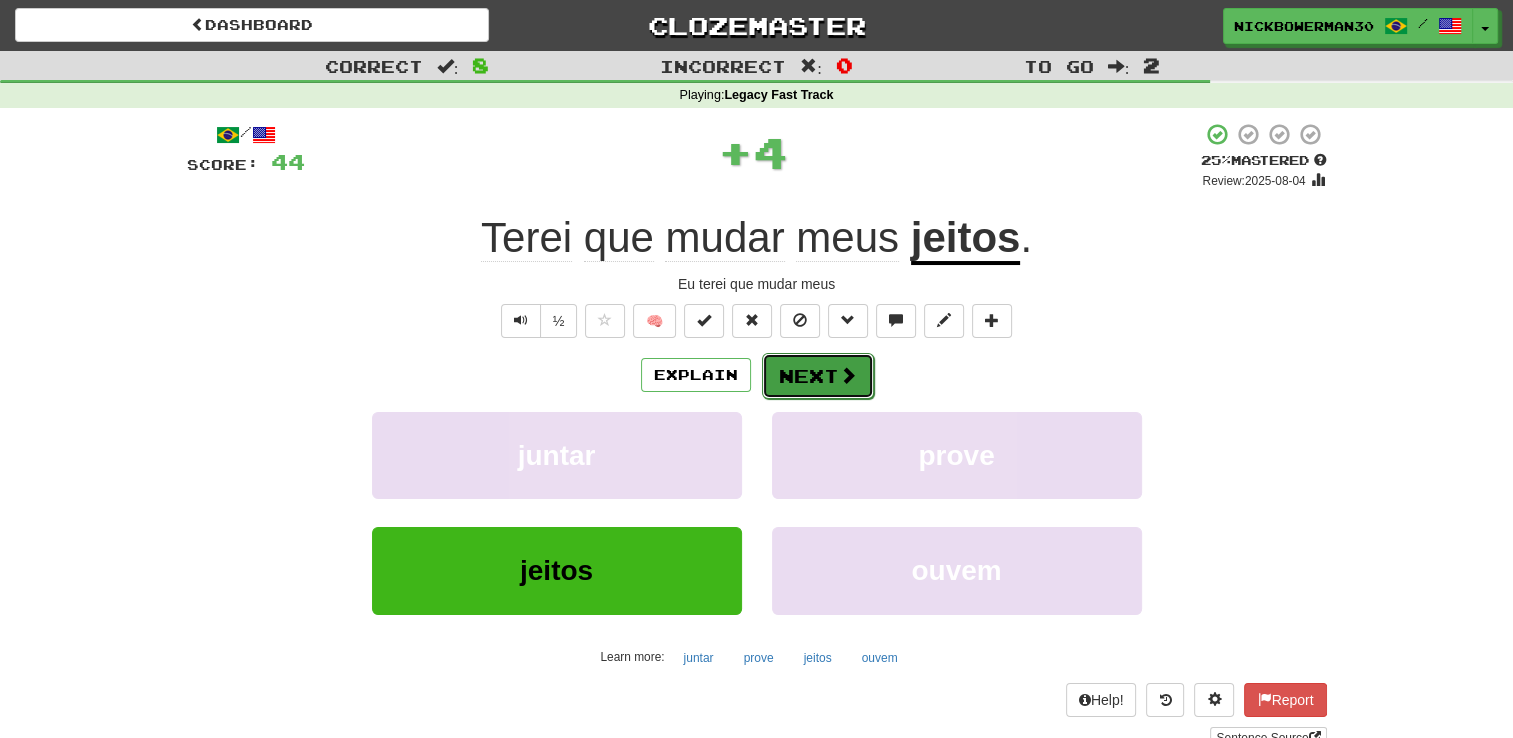 click on "Next" at bounding box center [818, 376] 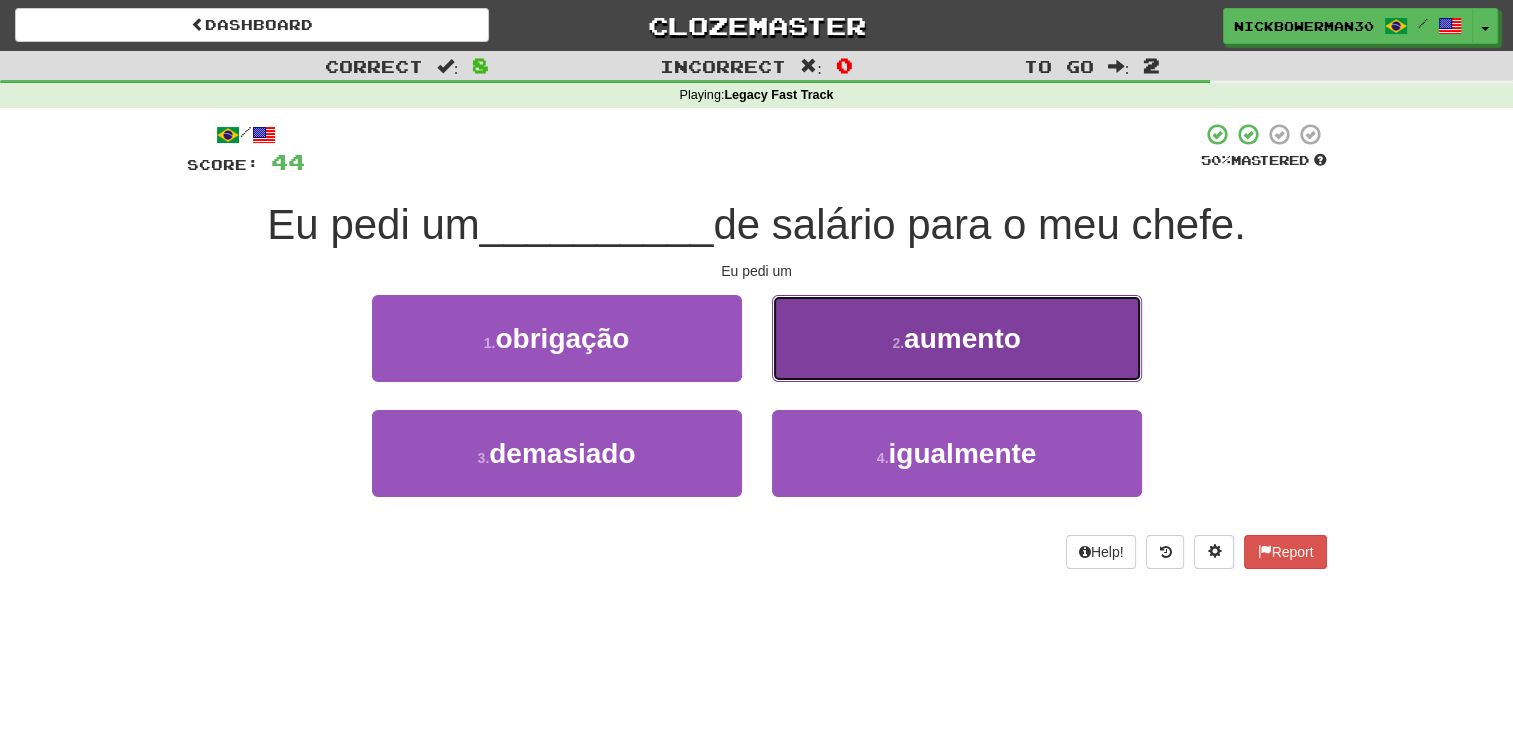 click on "2 .  aumento" at bounding box center (957, 338) 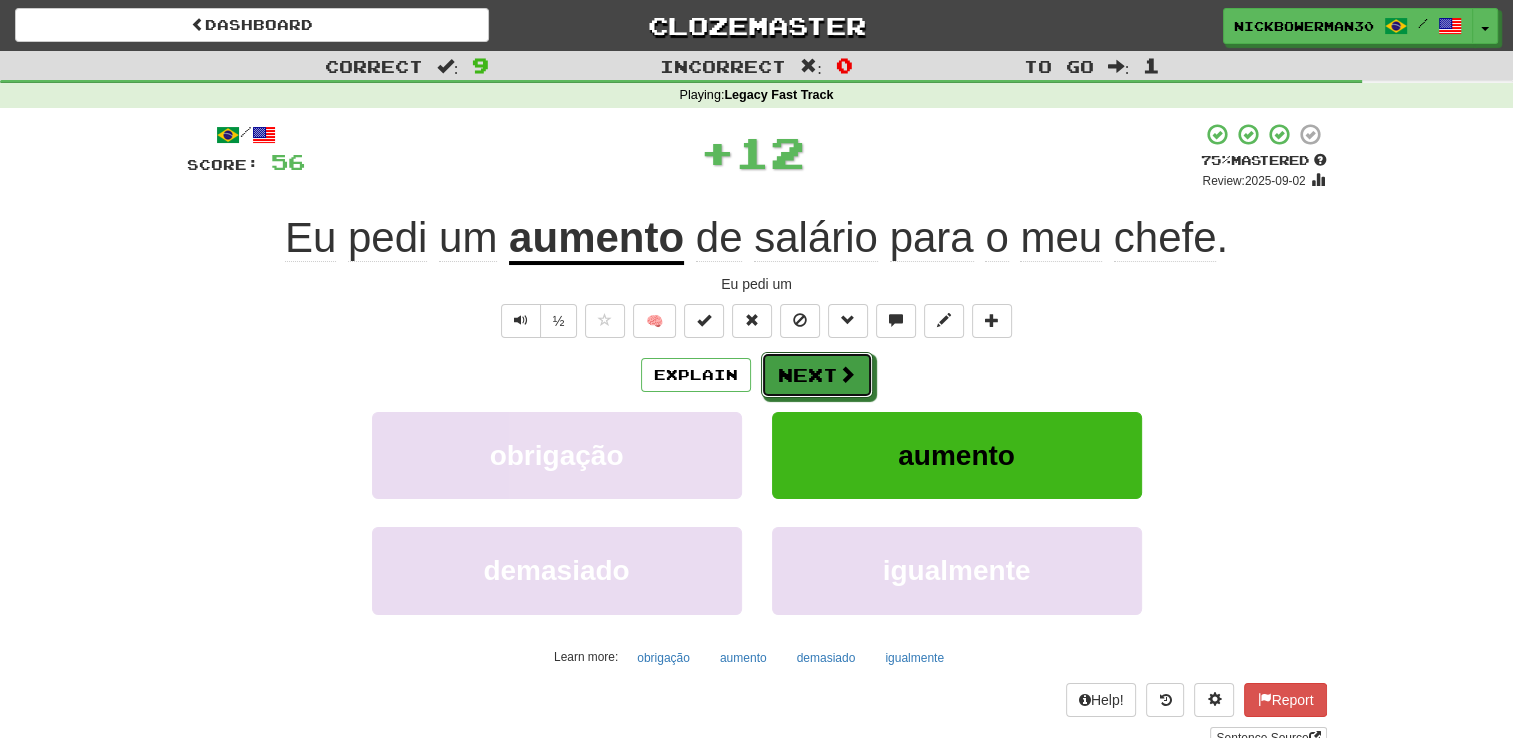 click on "Next" at bounding box center [817, 375] 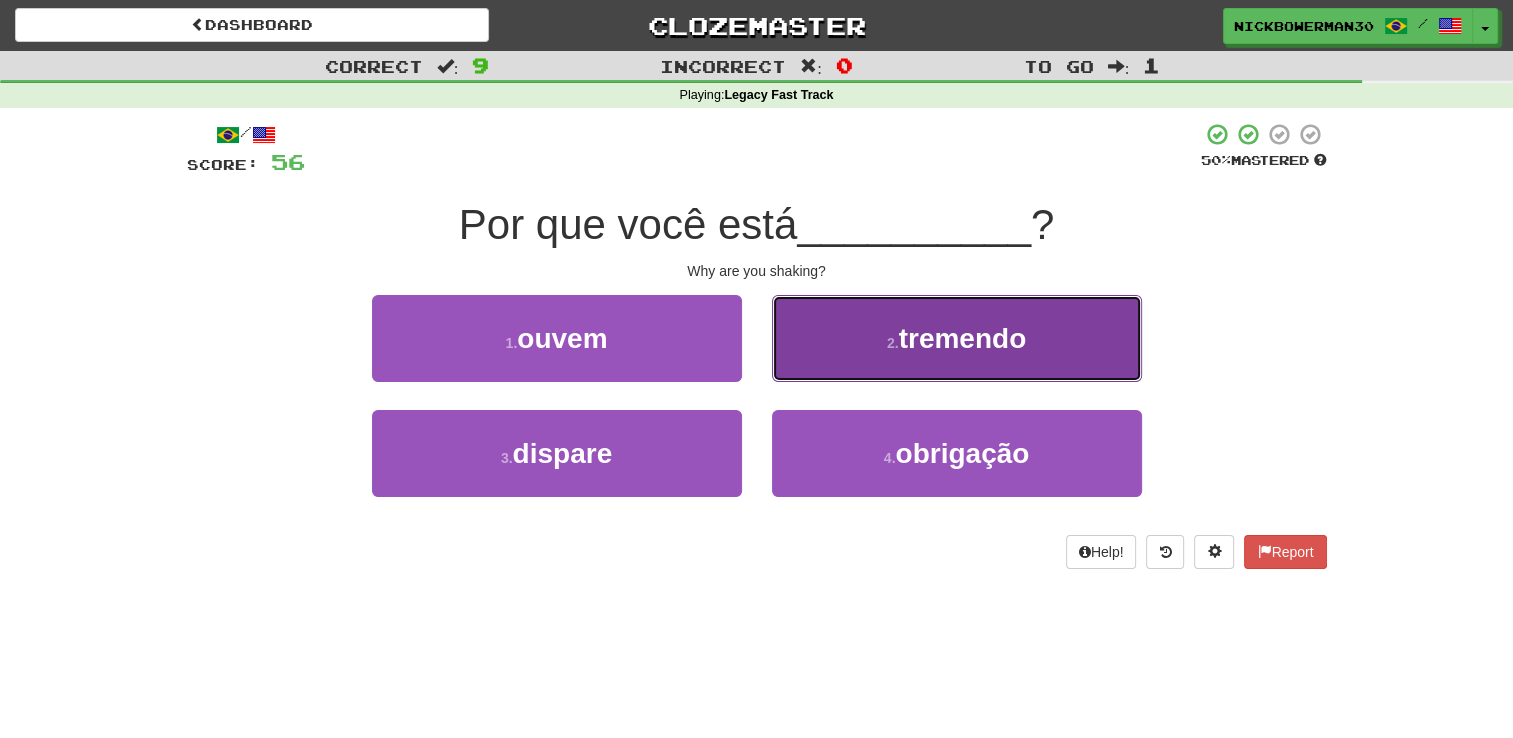 click on "2 .  tremendo" at bounding box center (957, 338) 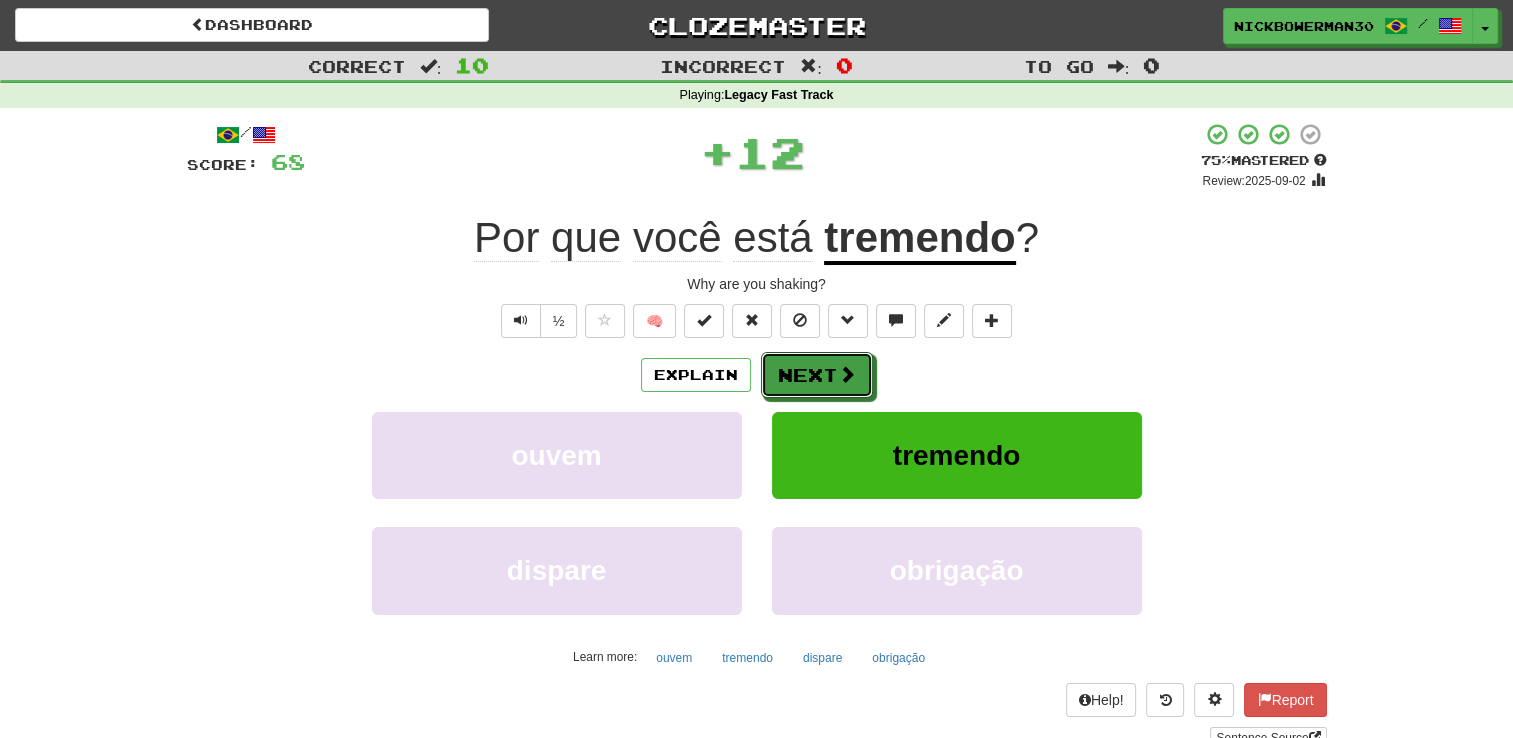 click on "Next" at bounding box center [817, 375] 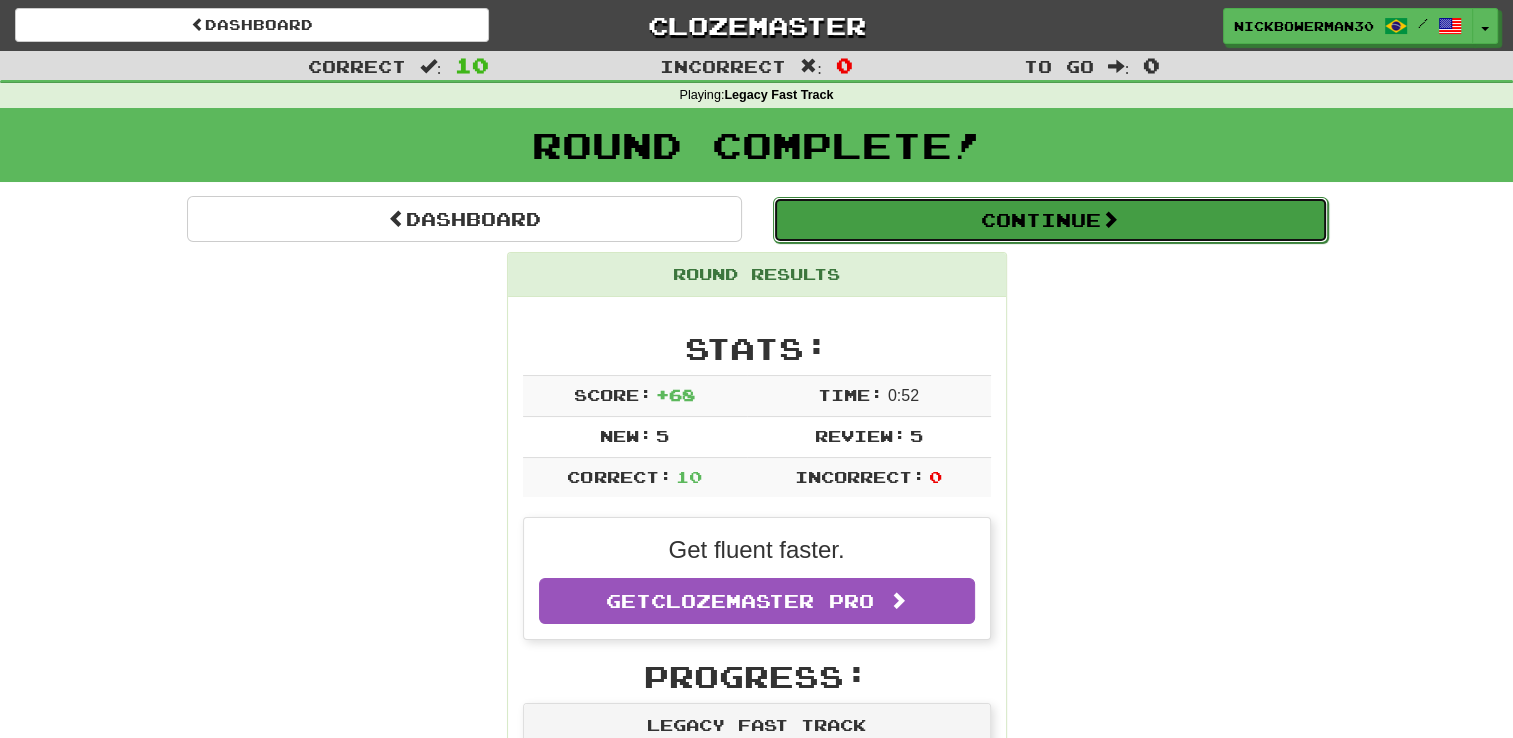 click on "Continue" at bounding box center [1050, 220] 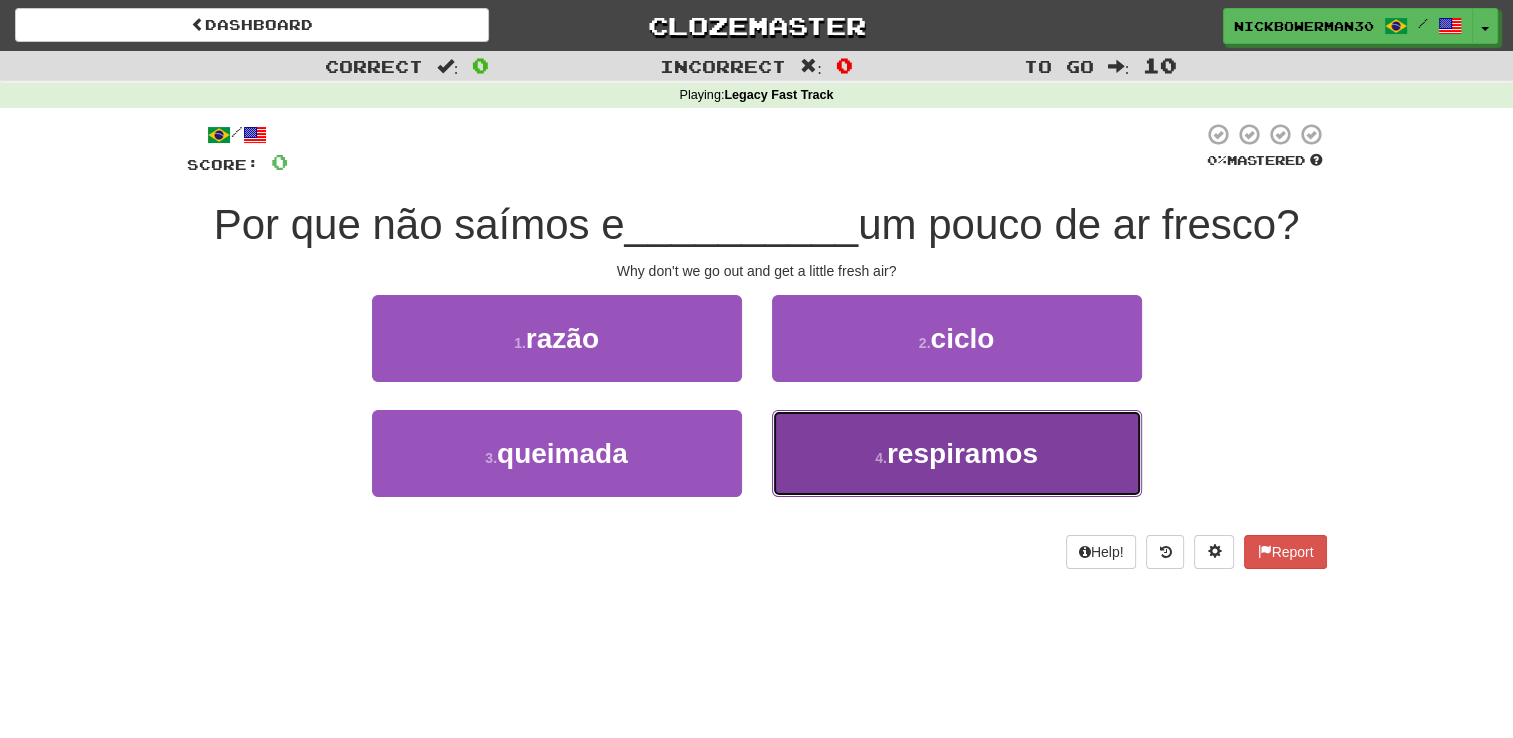 click on "4 .  respiramos" at bounding box center [957, 453] 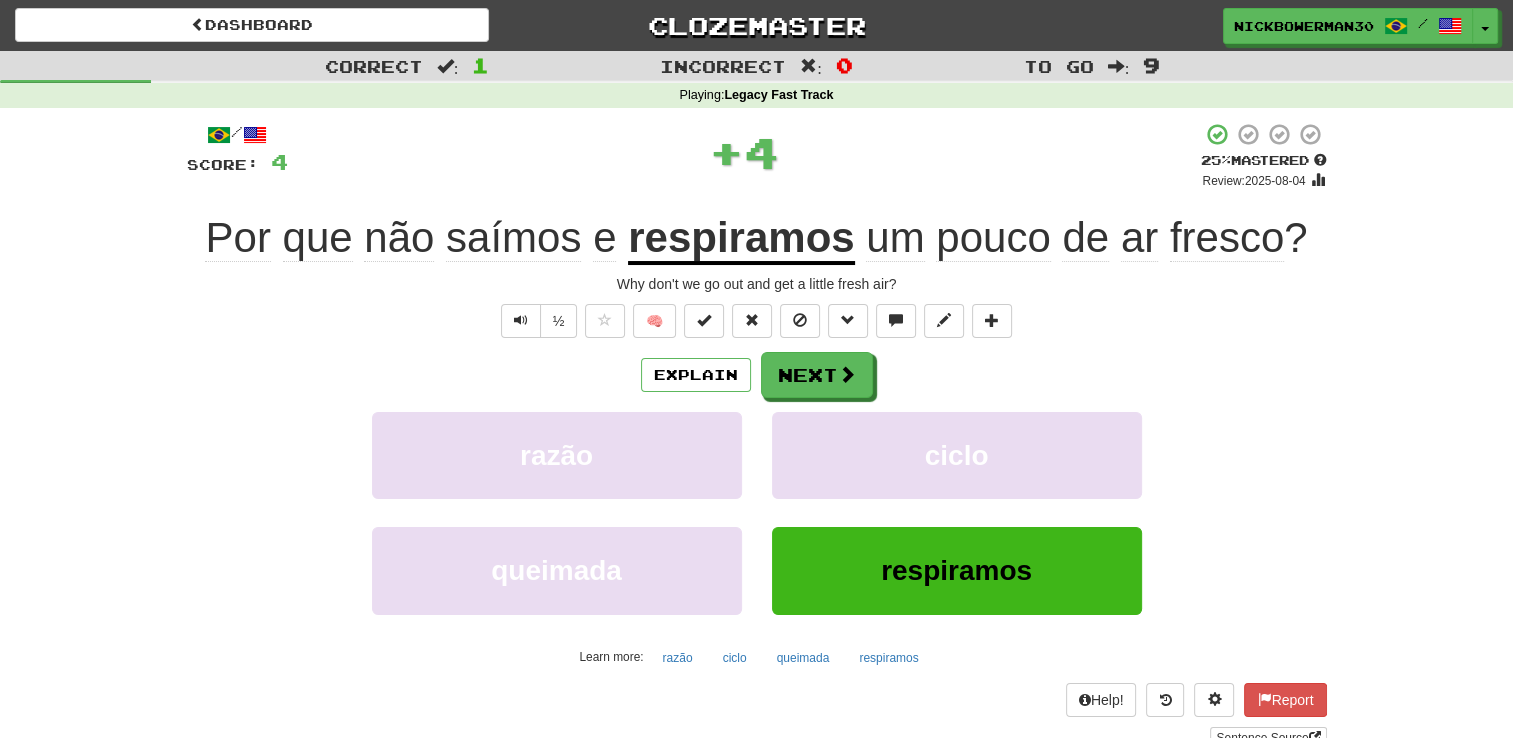 click on "Explain Next razão ciclo queimada respiramos Learn more: razão ciclo queimada respiramos" at bounding box center [757, 512] 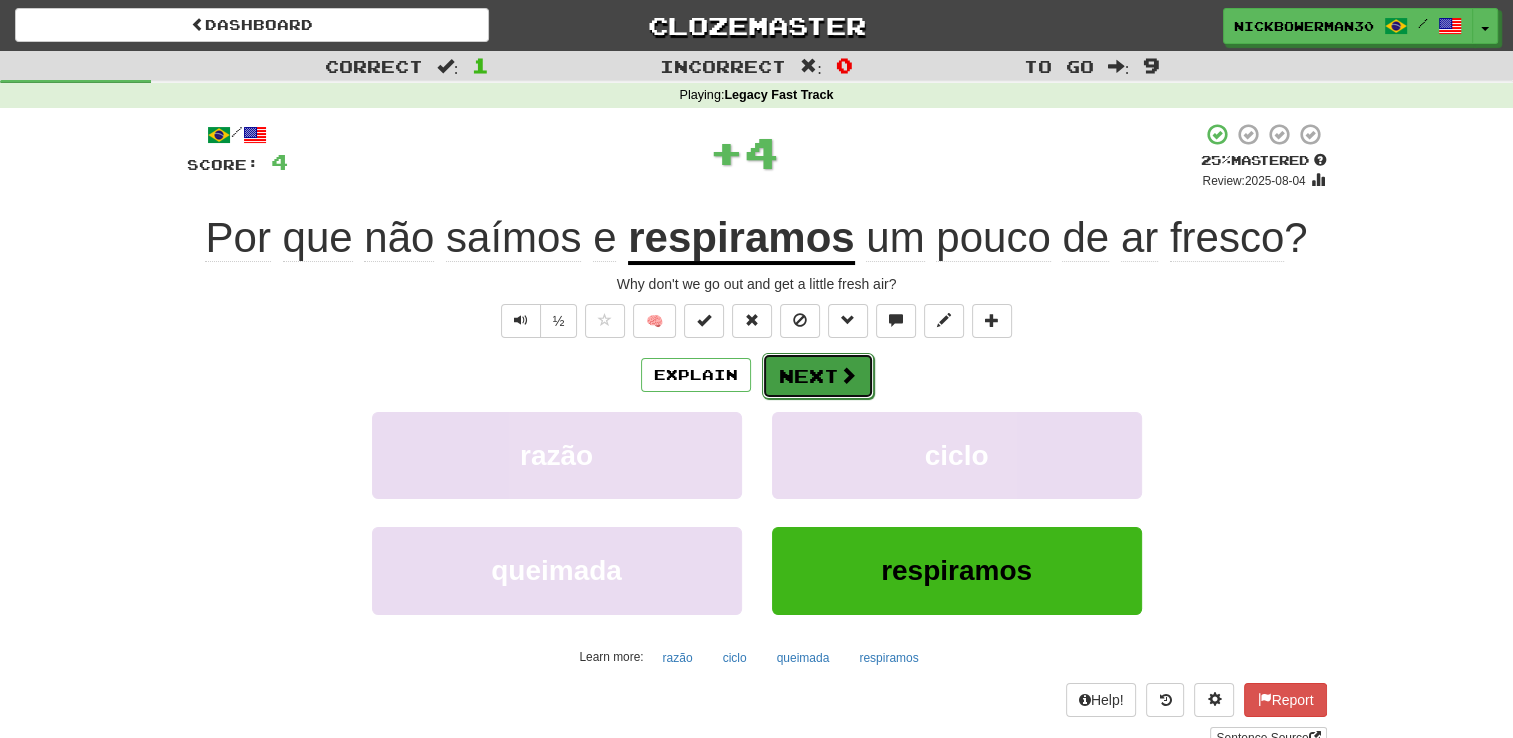click on "Next" at bounding box center (818, 376) 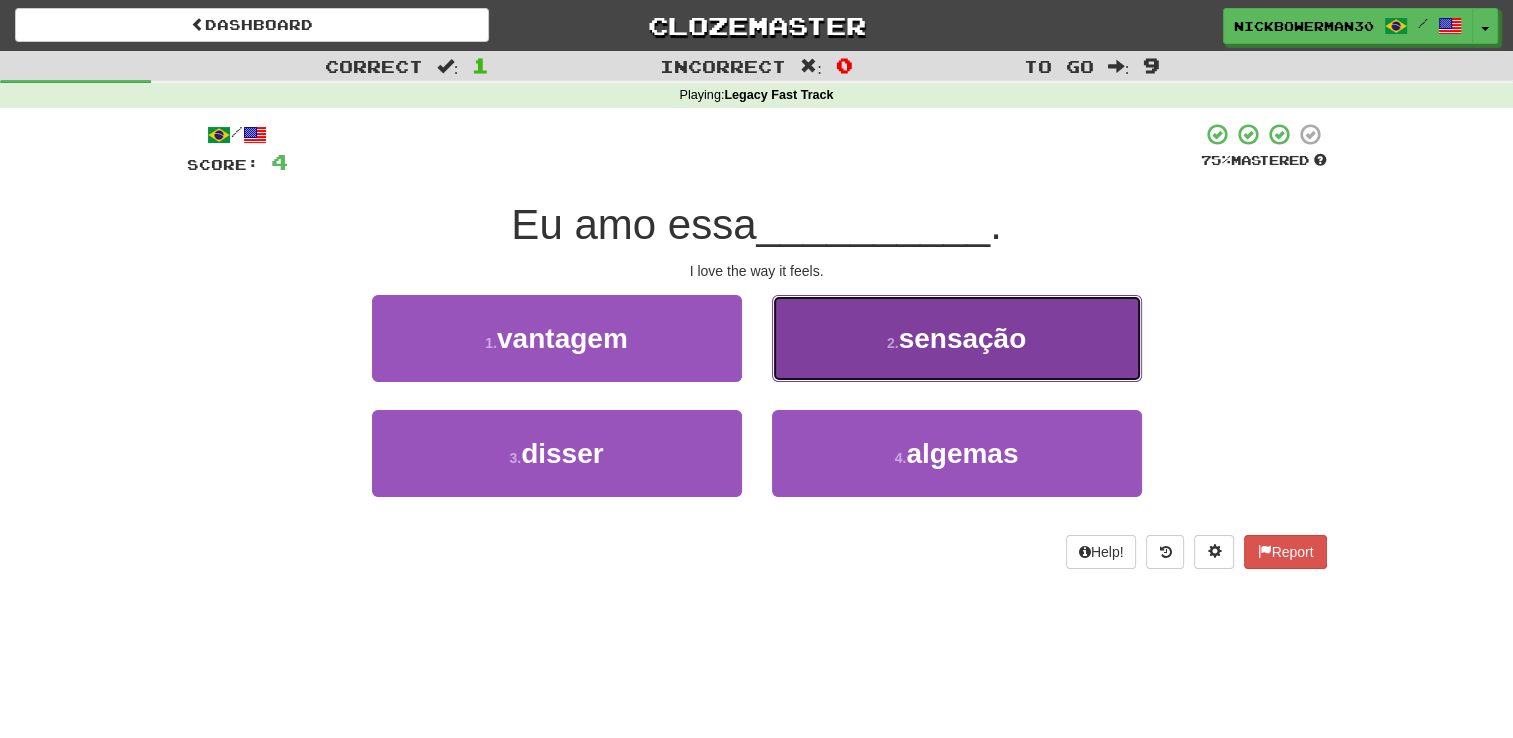 click on "2 .  sensação" at bounding box center (957, 338) 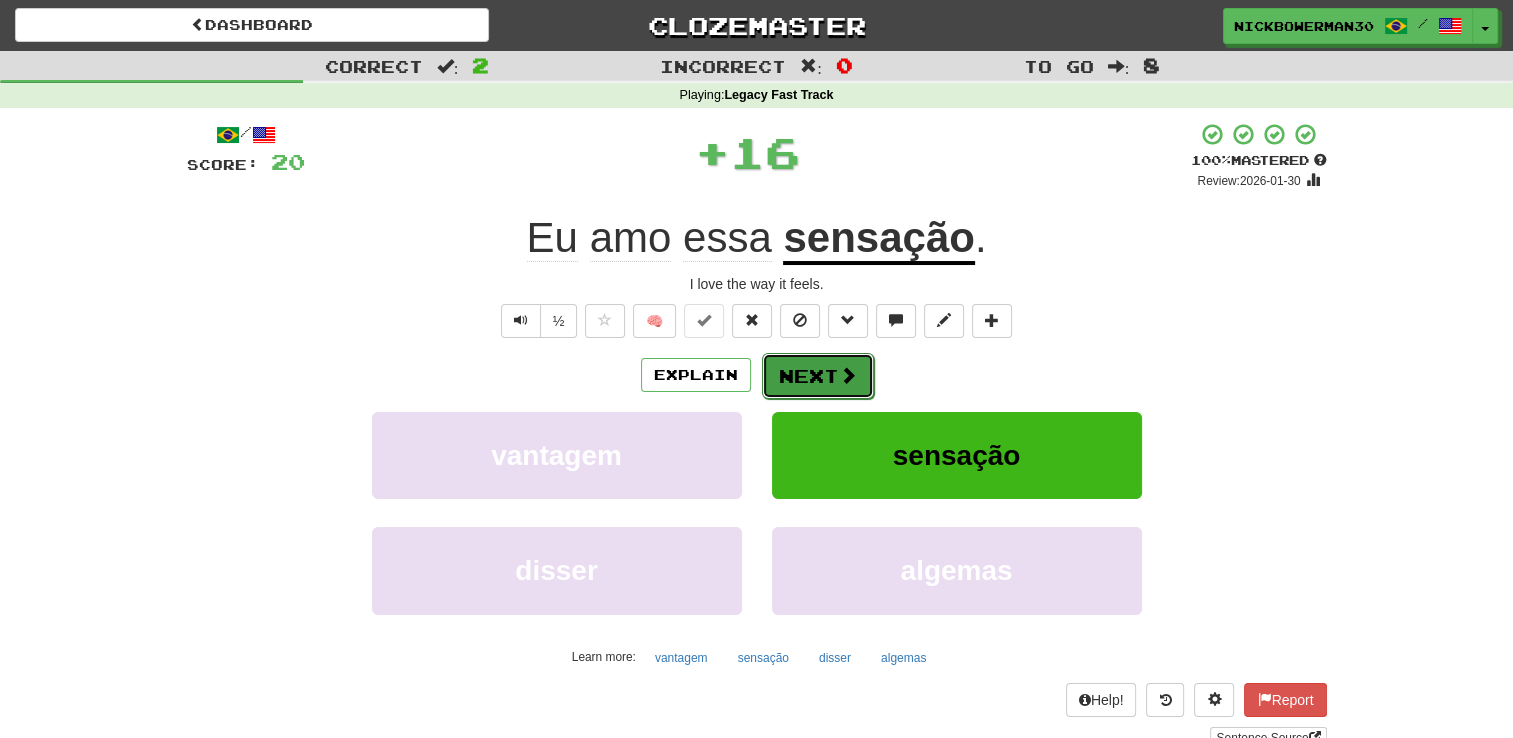 click on "Next" at bounding box center [818, 376] 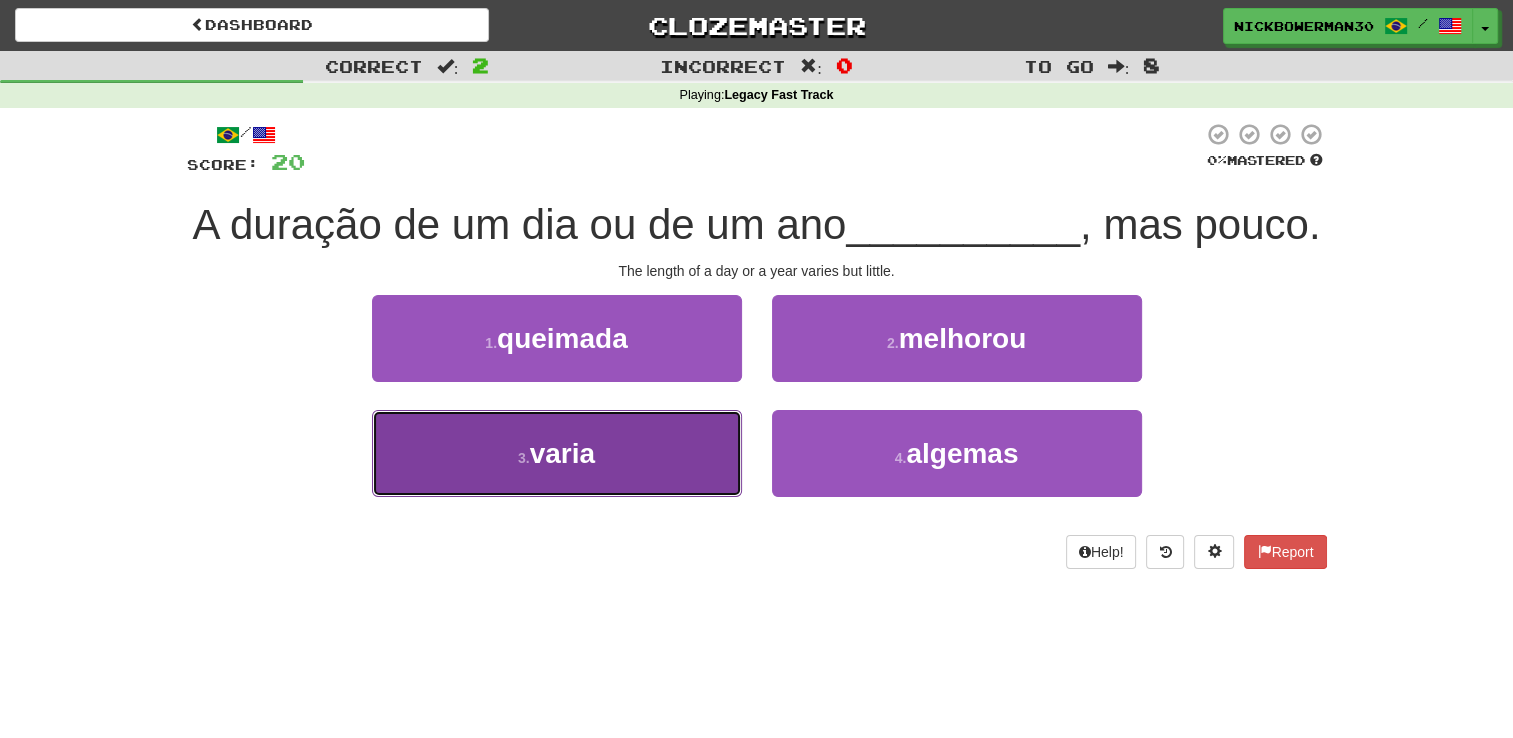 click on "3 .  varia" at bounding box center [557, 453] 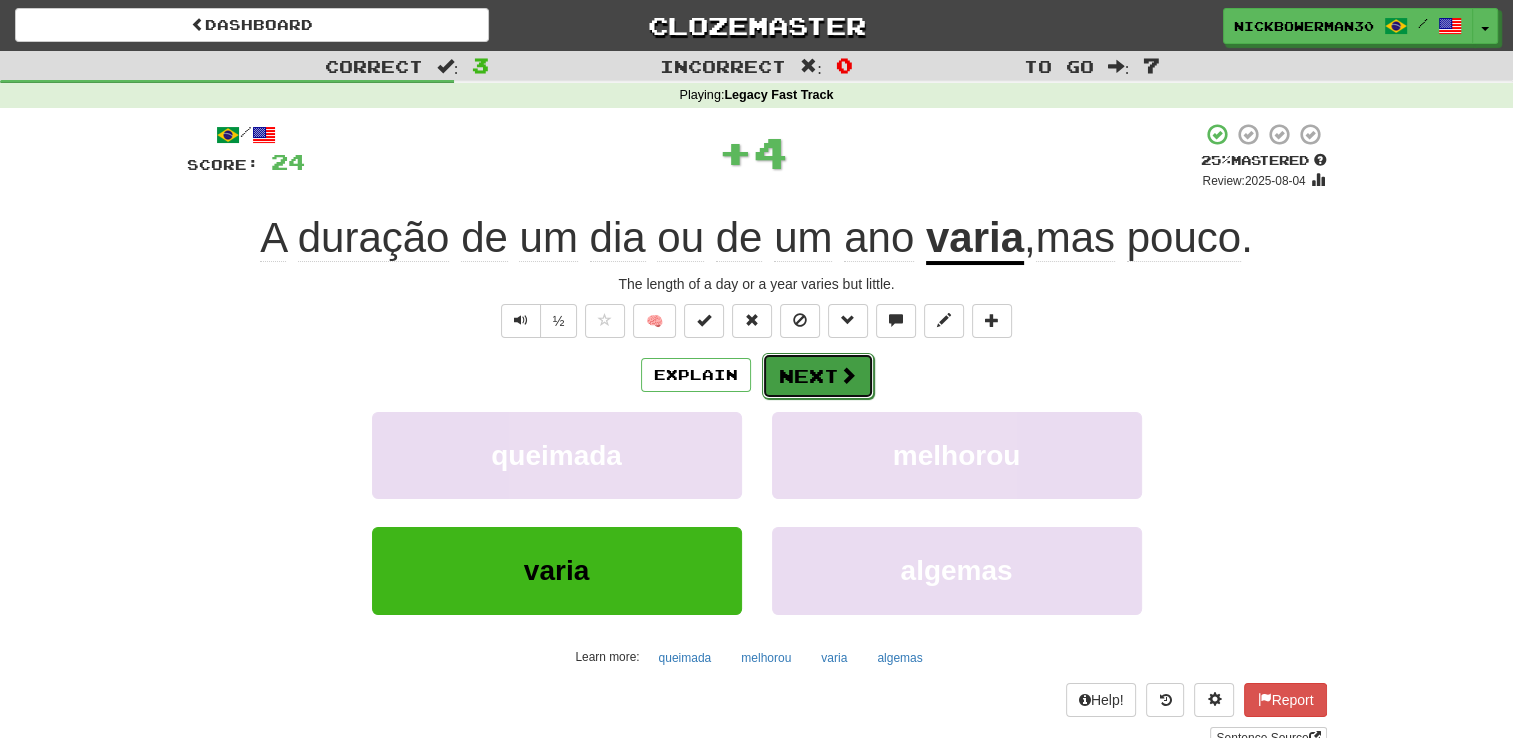 click on "Next" at bounding box center [818, 376] 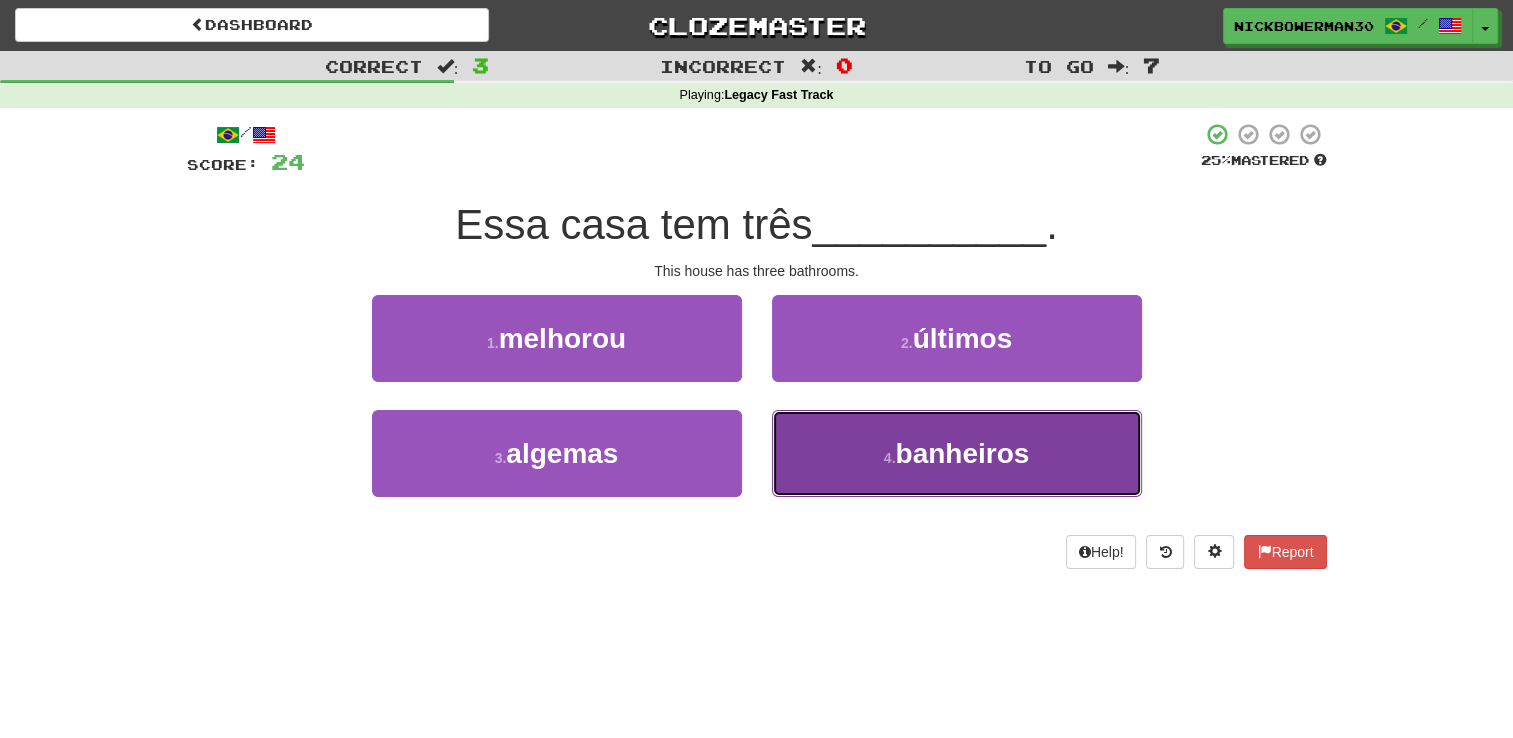 click on "4 .  banheiros" at bounding box center [957, 453] 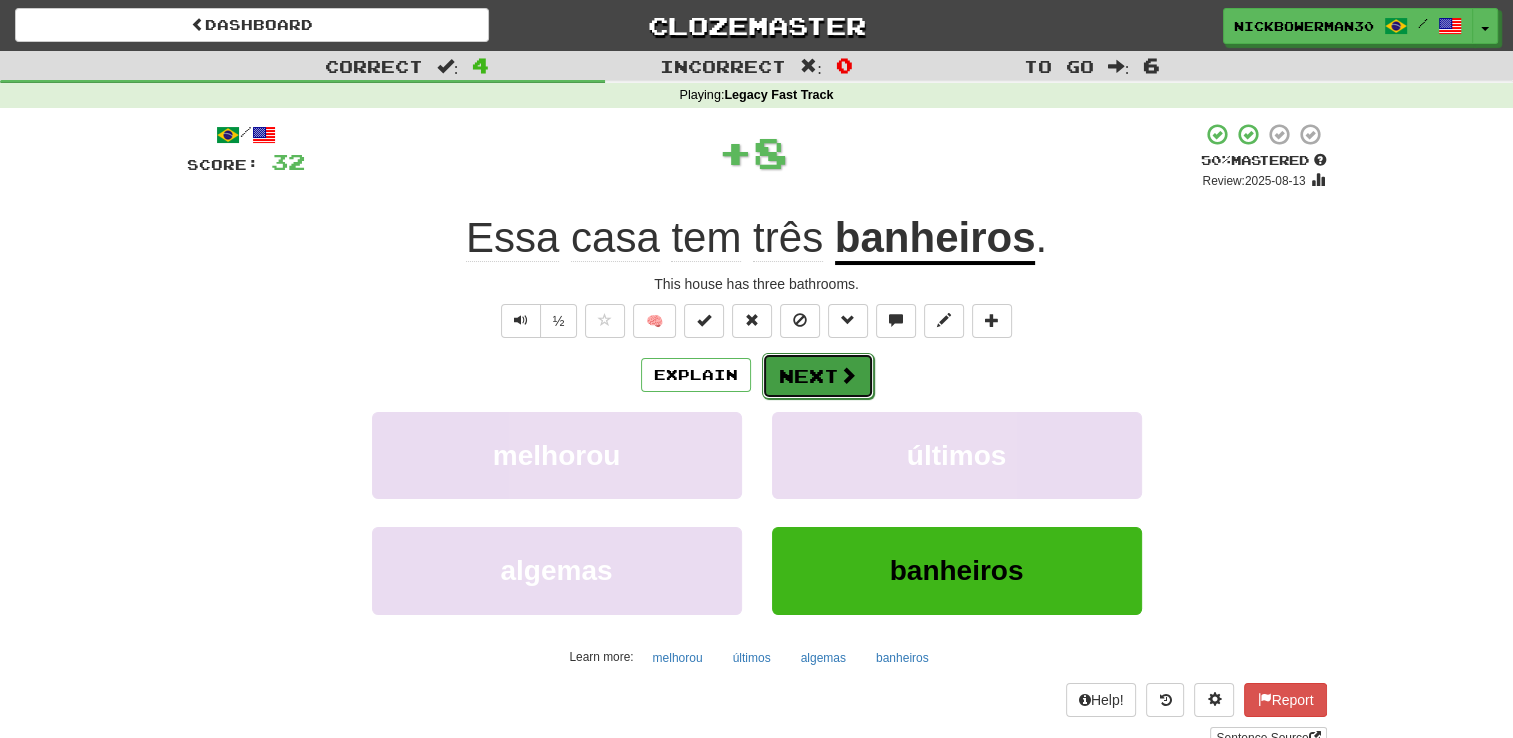 click on "Next" at bounding box center [818, 376] 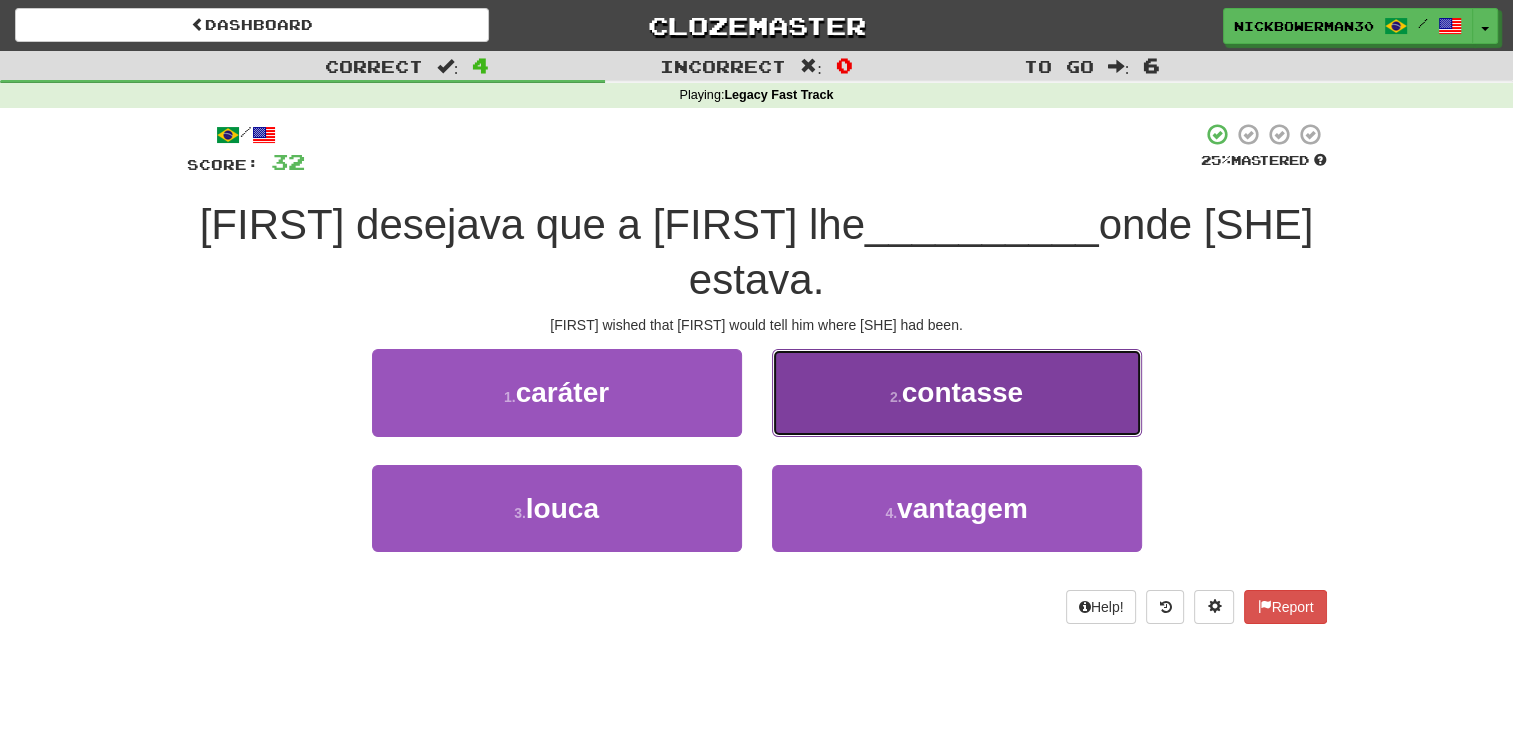 click on "2 .  contasse" at bounding box center (957, 392) 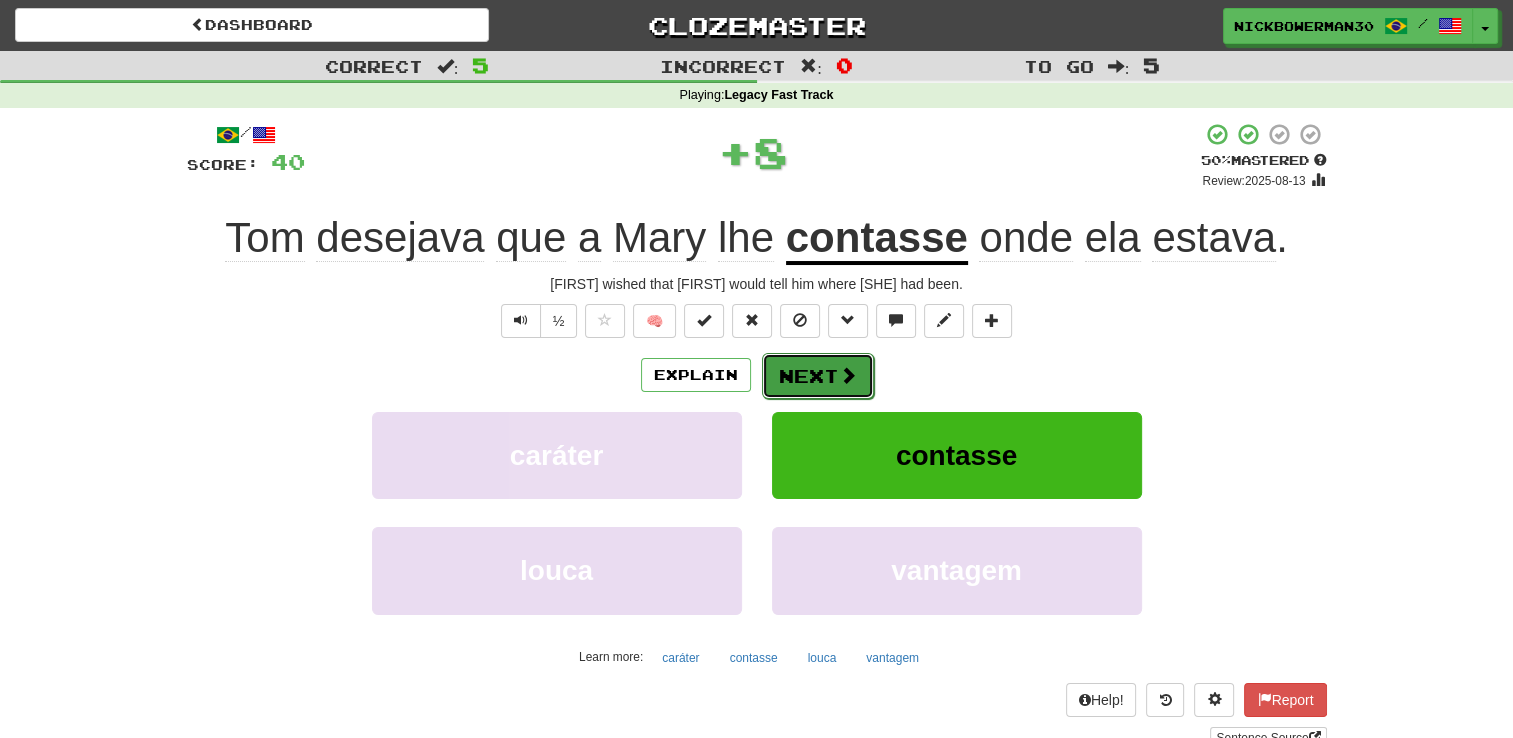 click on "Next" at bounding box center (818, 376) 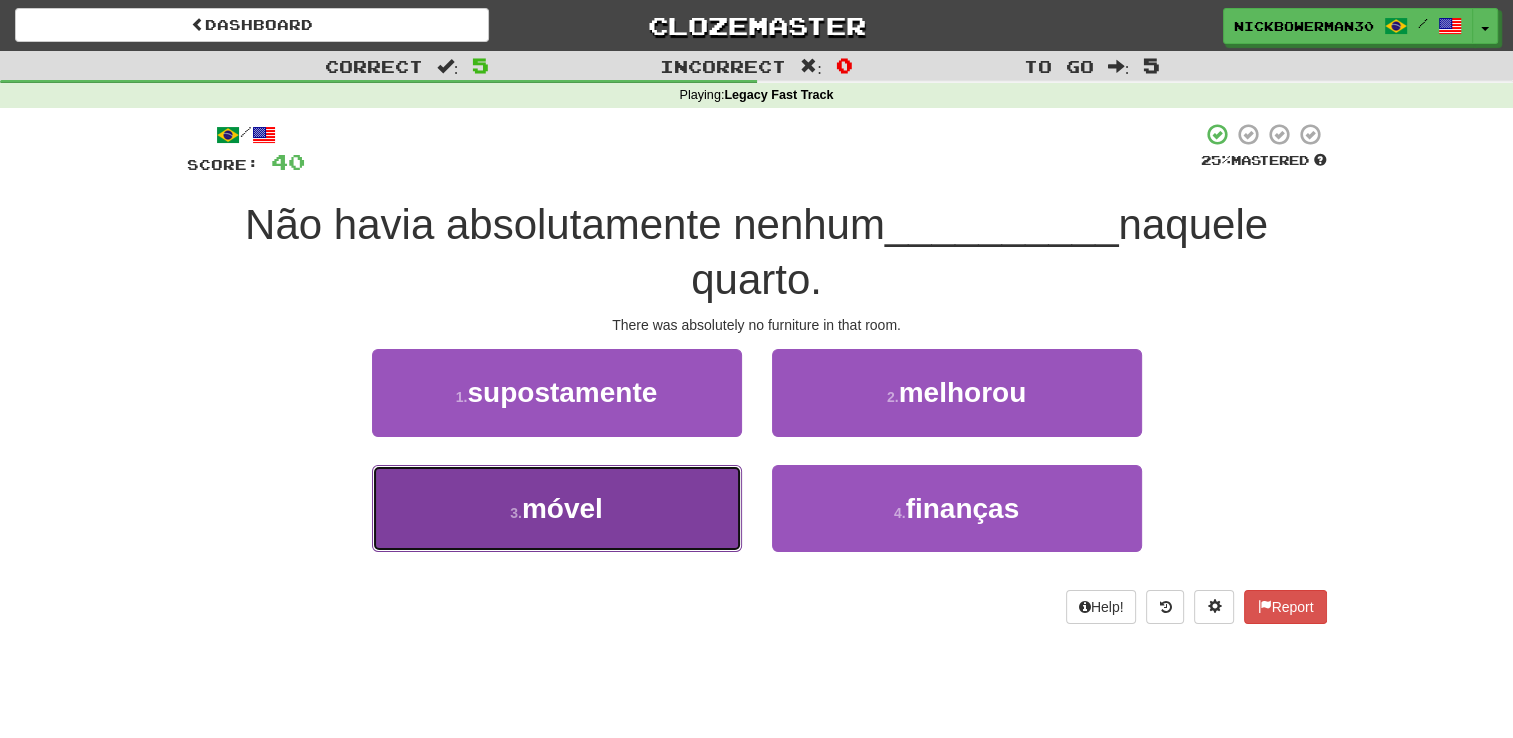 click on "3 .  móvel" at bounding box center [557, 508] 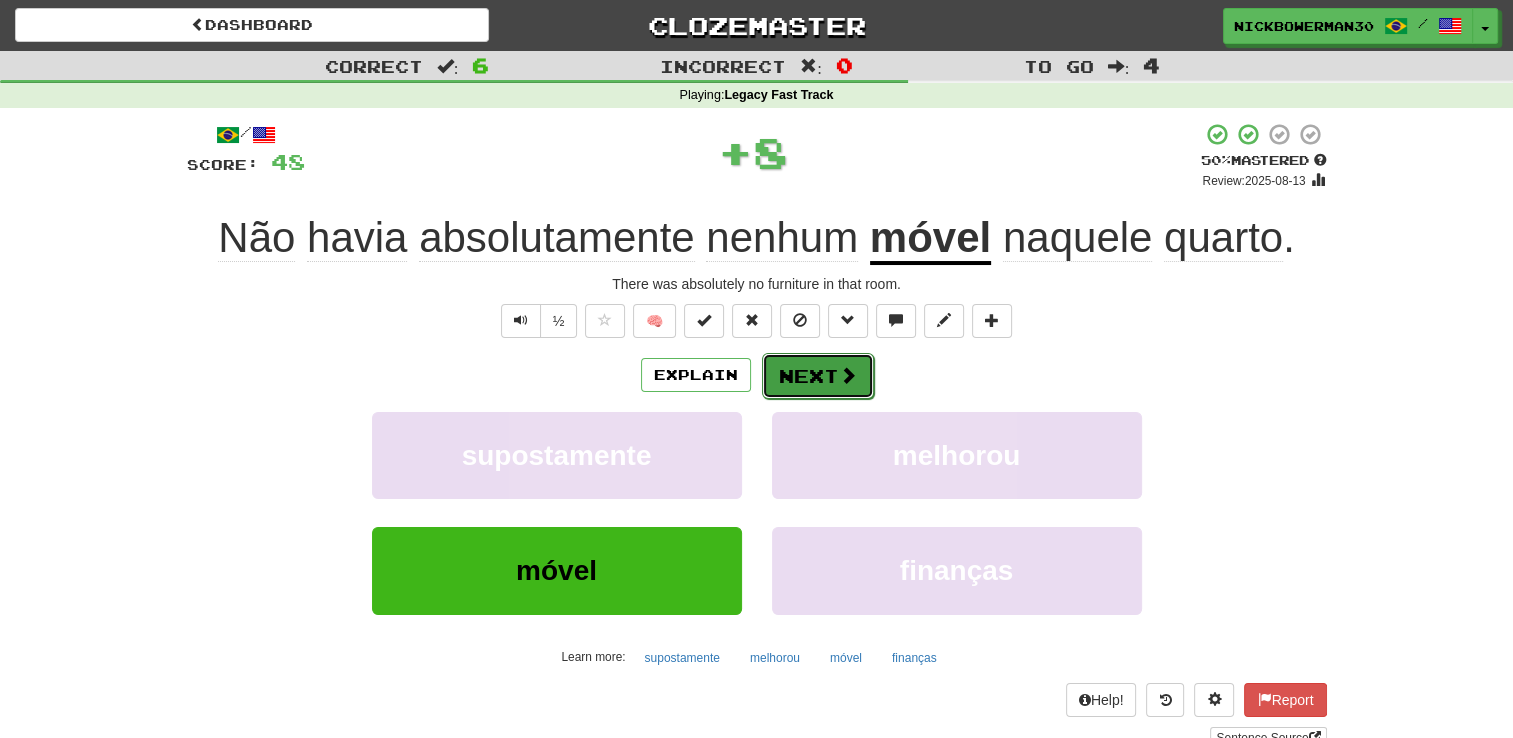 click on "Next" at bounding box center [818, 376] 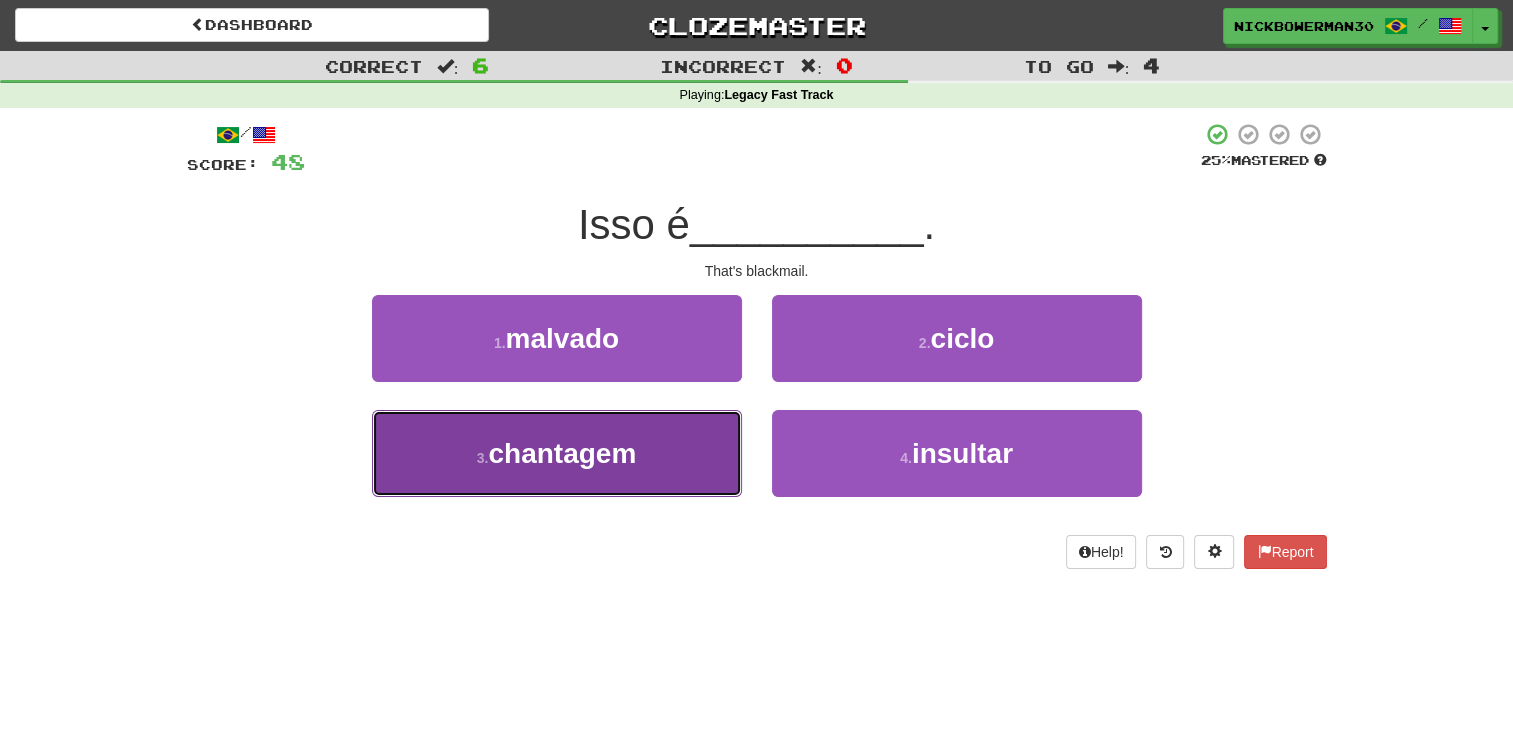 click on "3 .  chantagem" at bounding box center [557, 453] 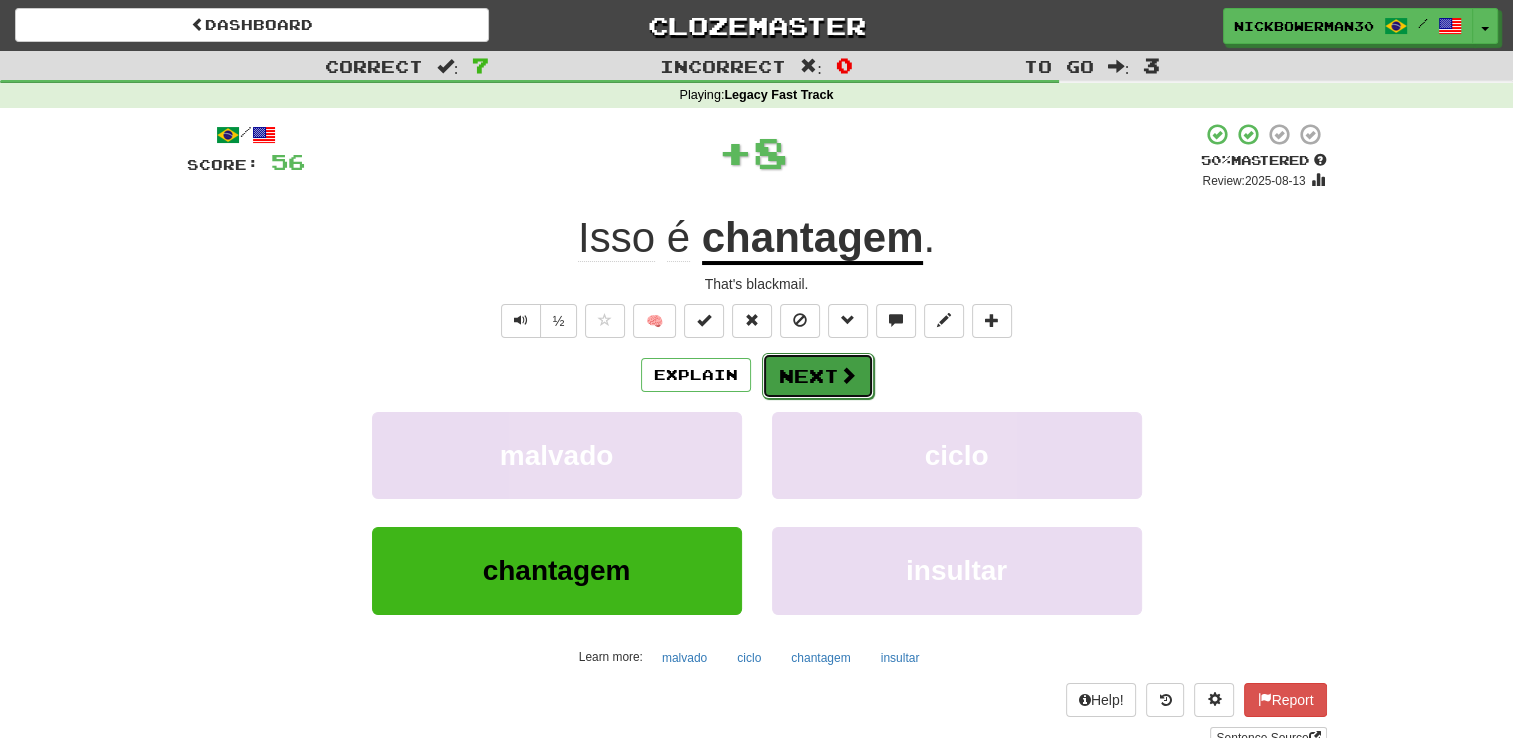 click on "Next" at bounding box center (818, 376) 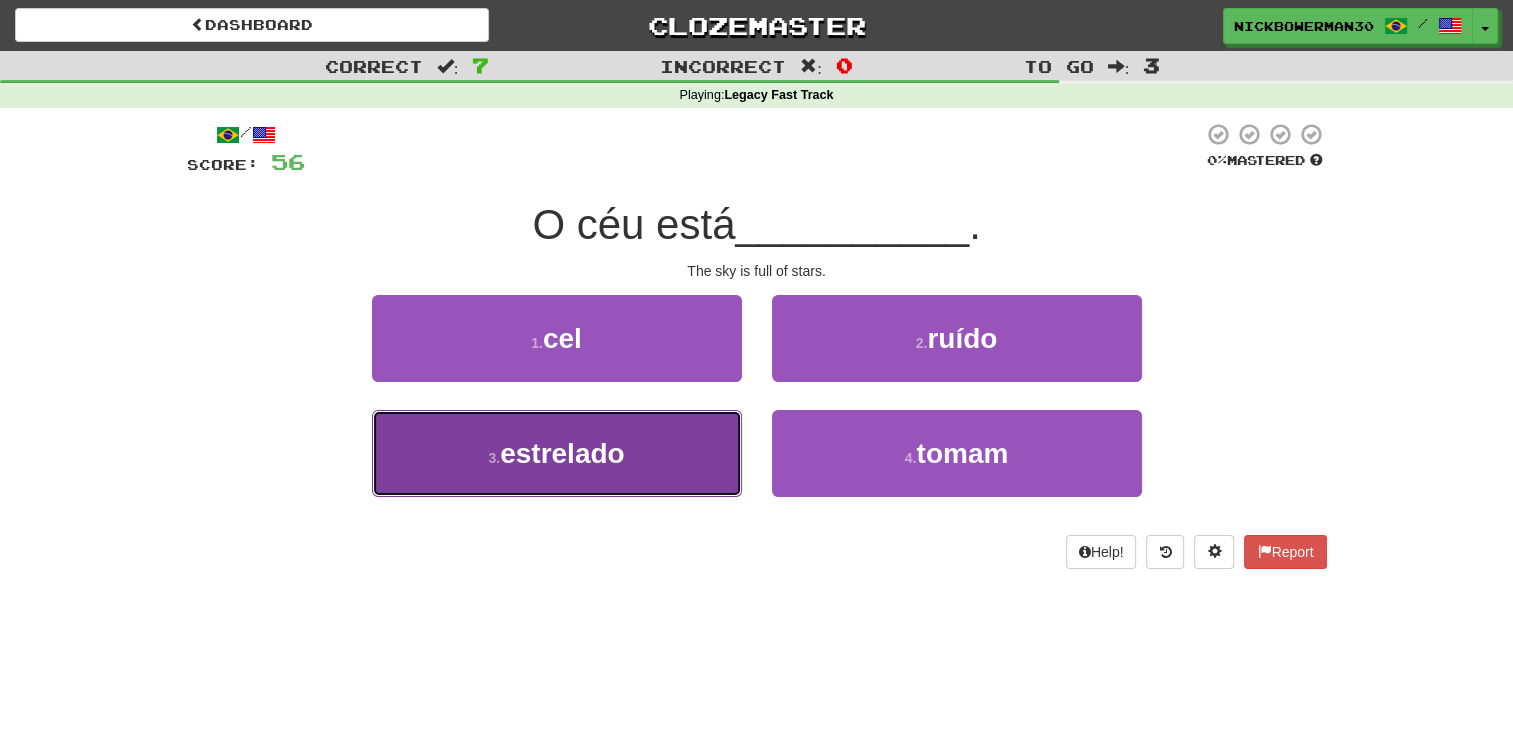 click on "3 .  estrelado" at bounding box center [557, 453] 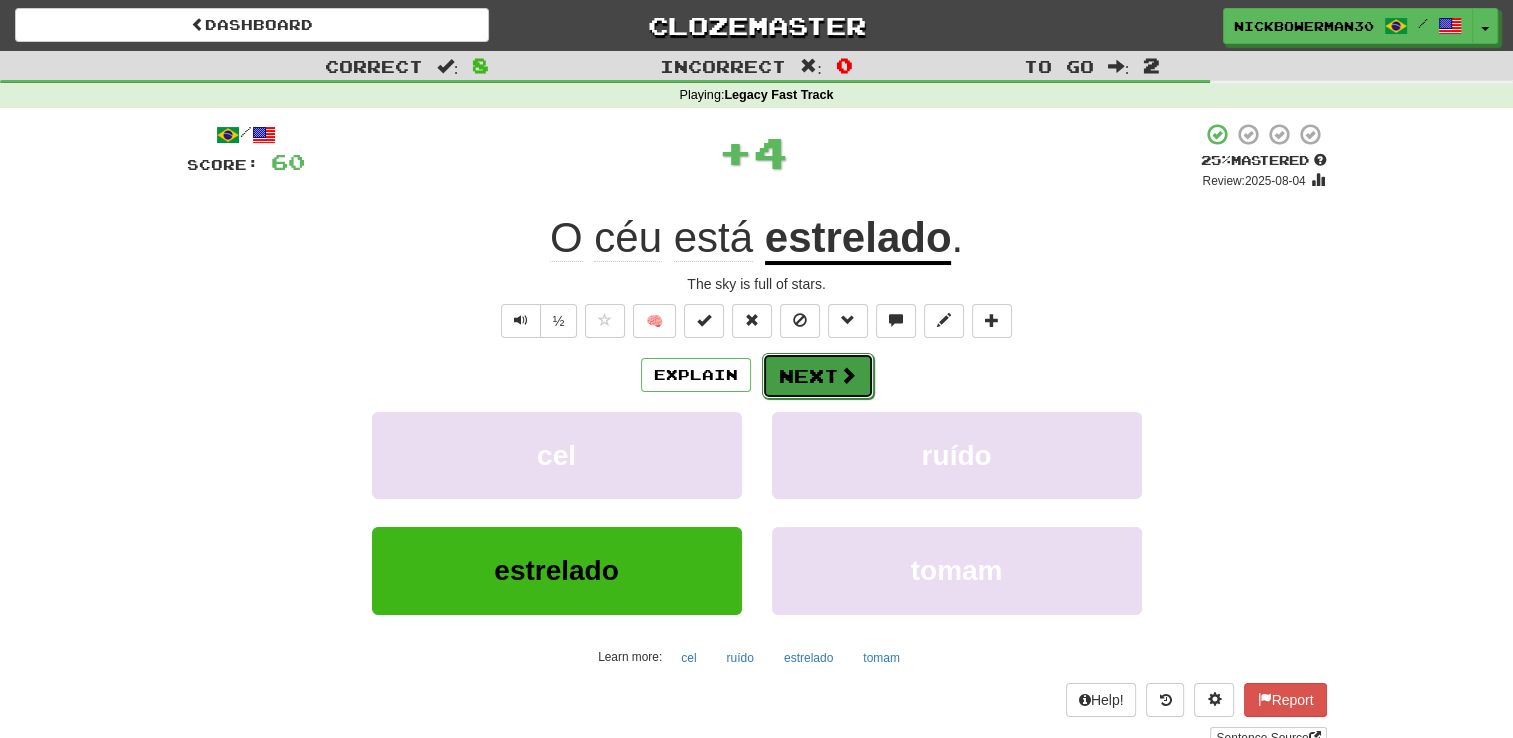 click on "Next" at bounding box center [818, 376] 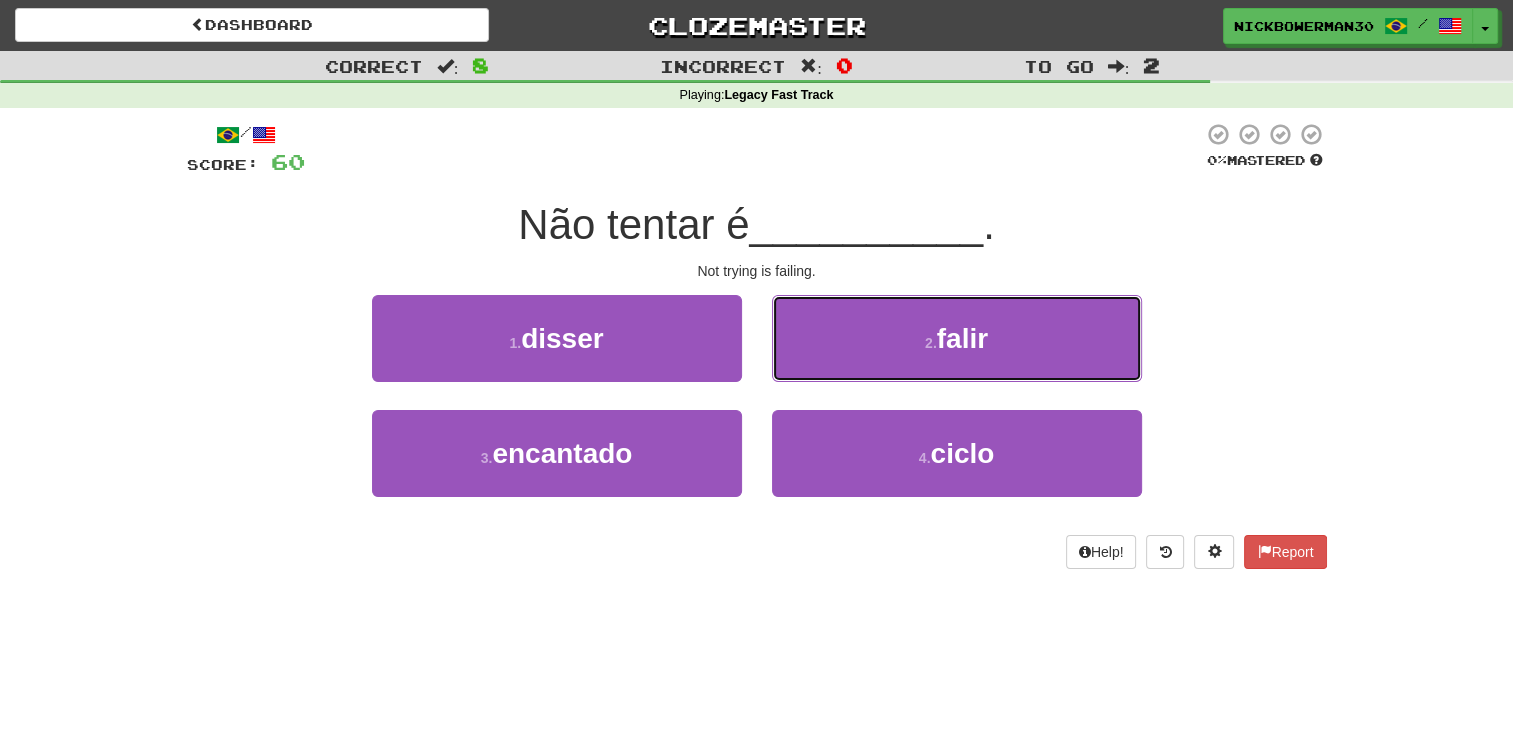 click on "2 .  falir" at bounding box center (957, 338) 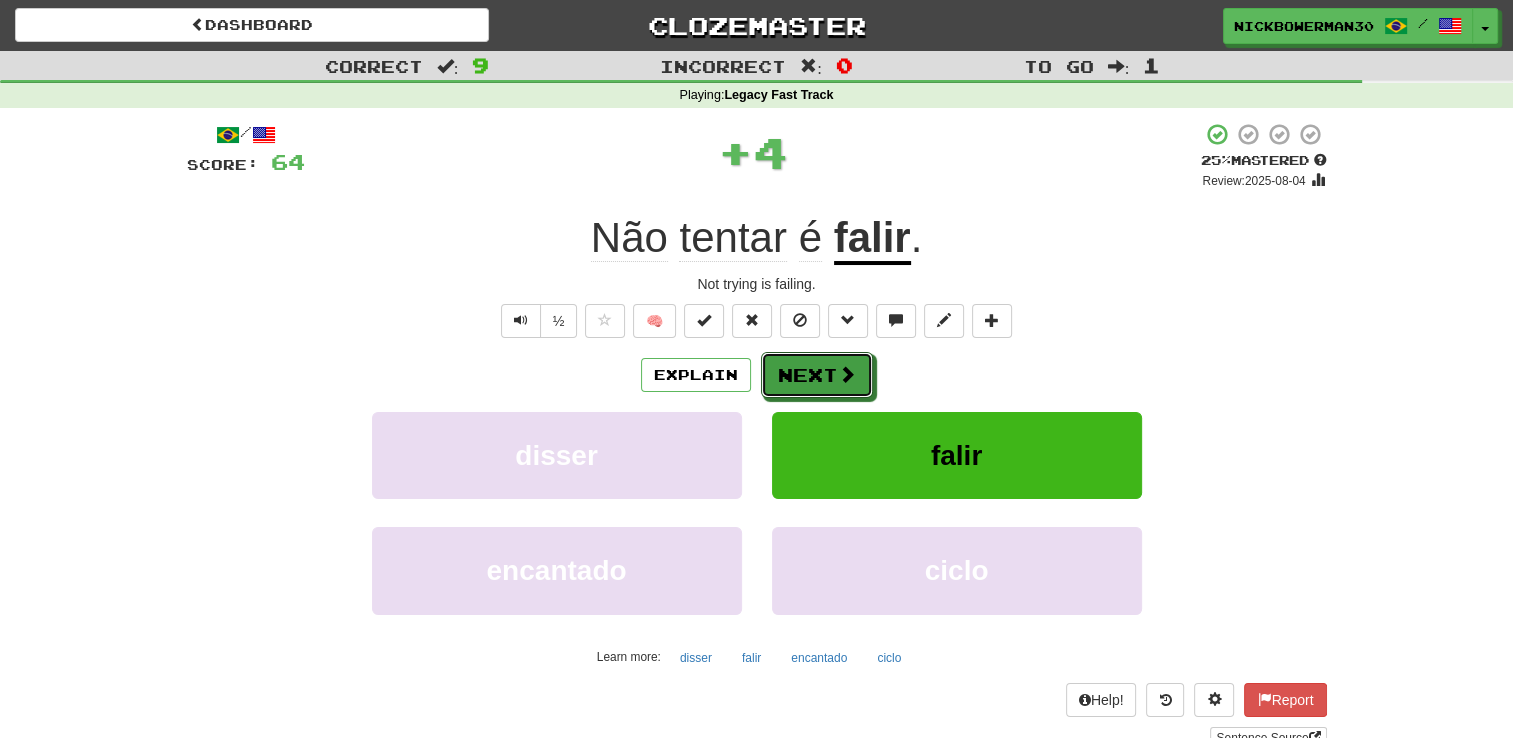 click on "Next" at bounding box center [817, 375] 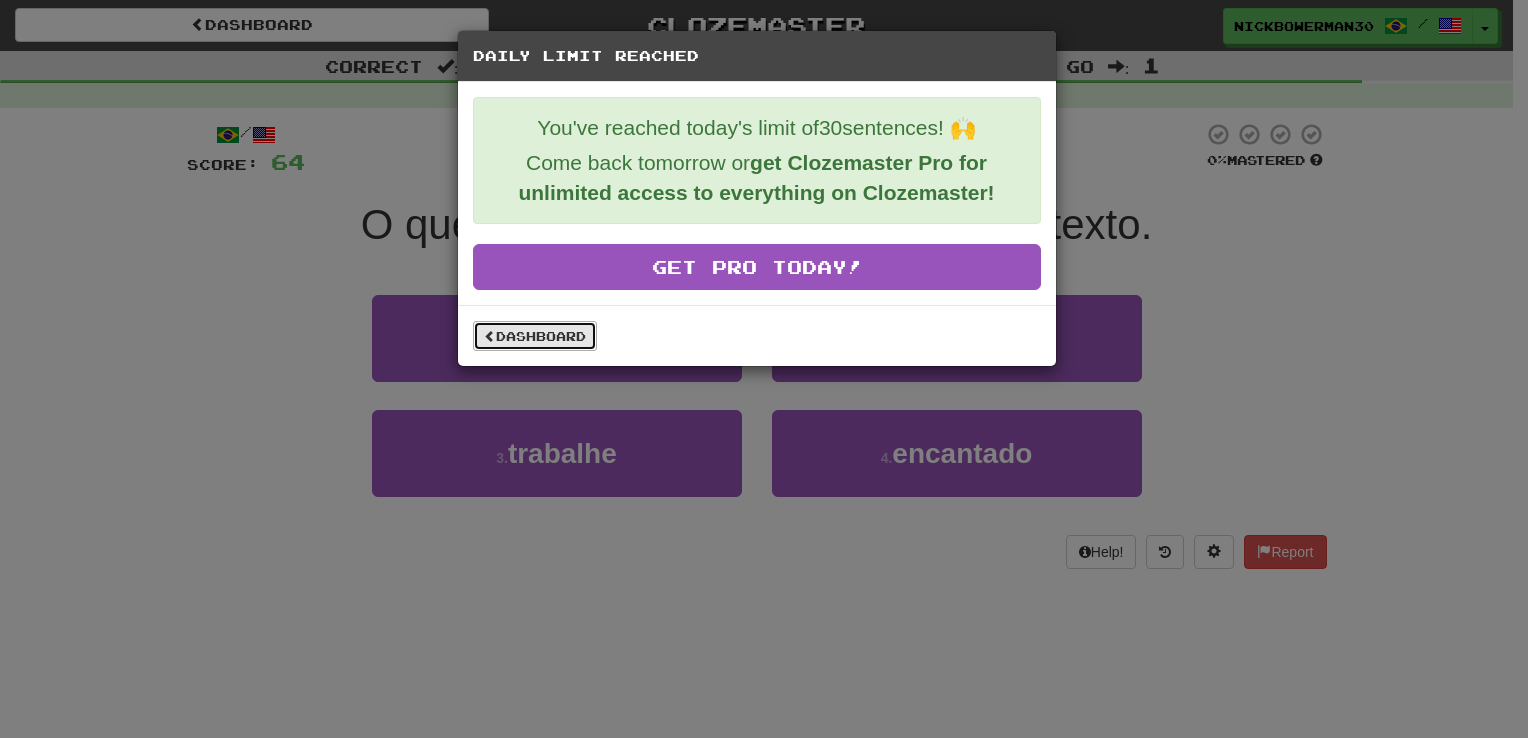click on "Dashboard" at bounding box center (535, 336) 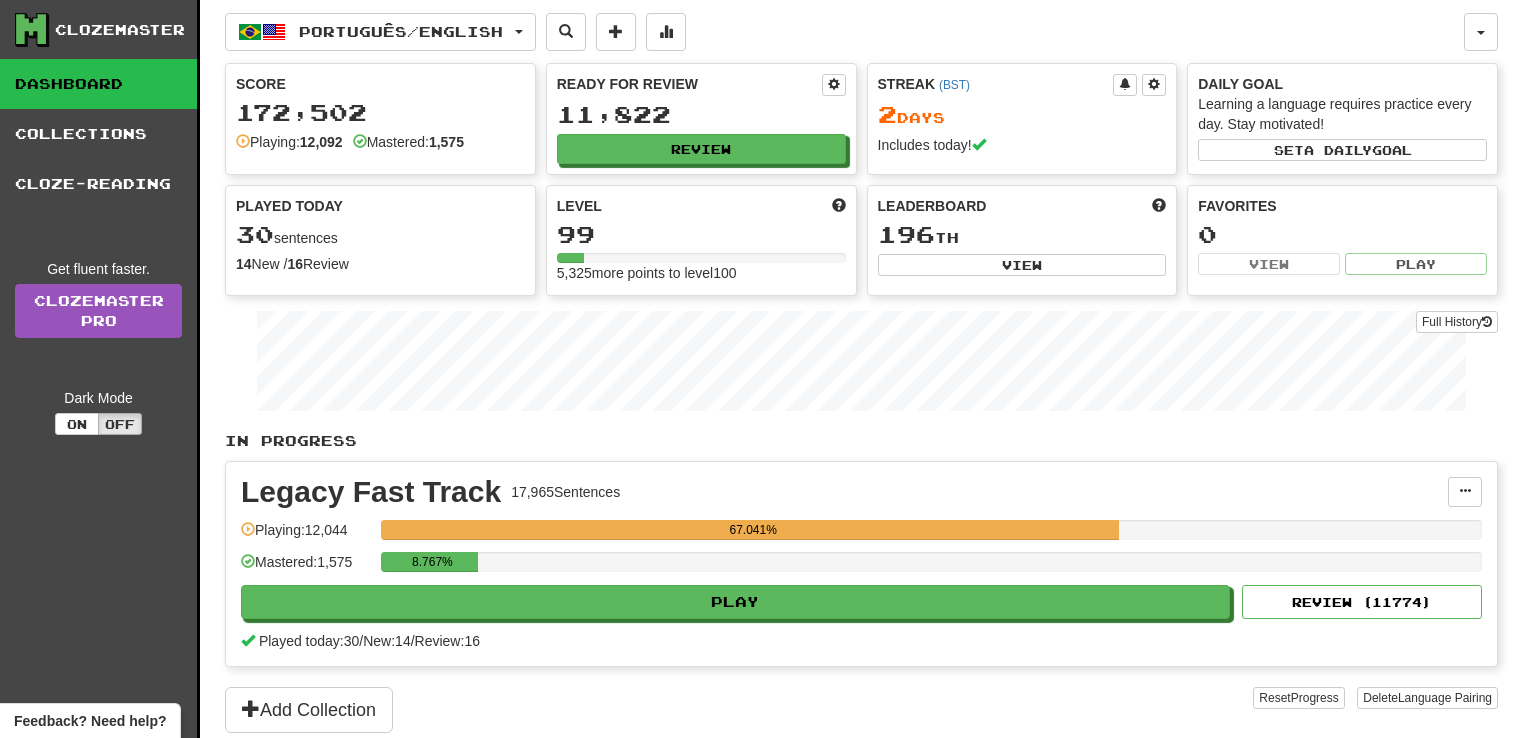 scroll, scrollTop: 0, scrollLeft: 0, axis: both 